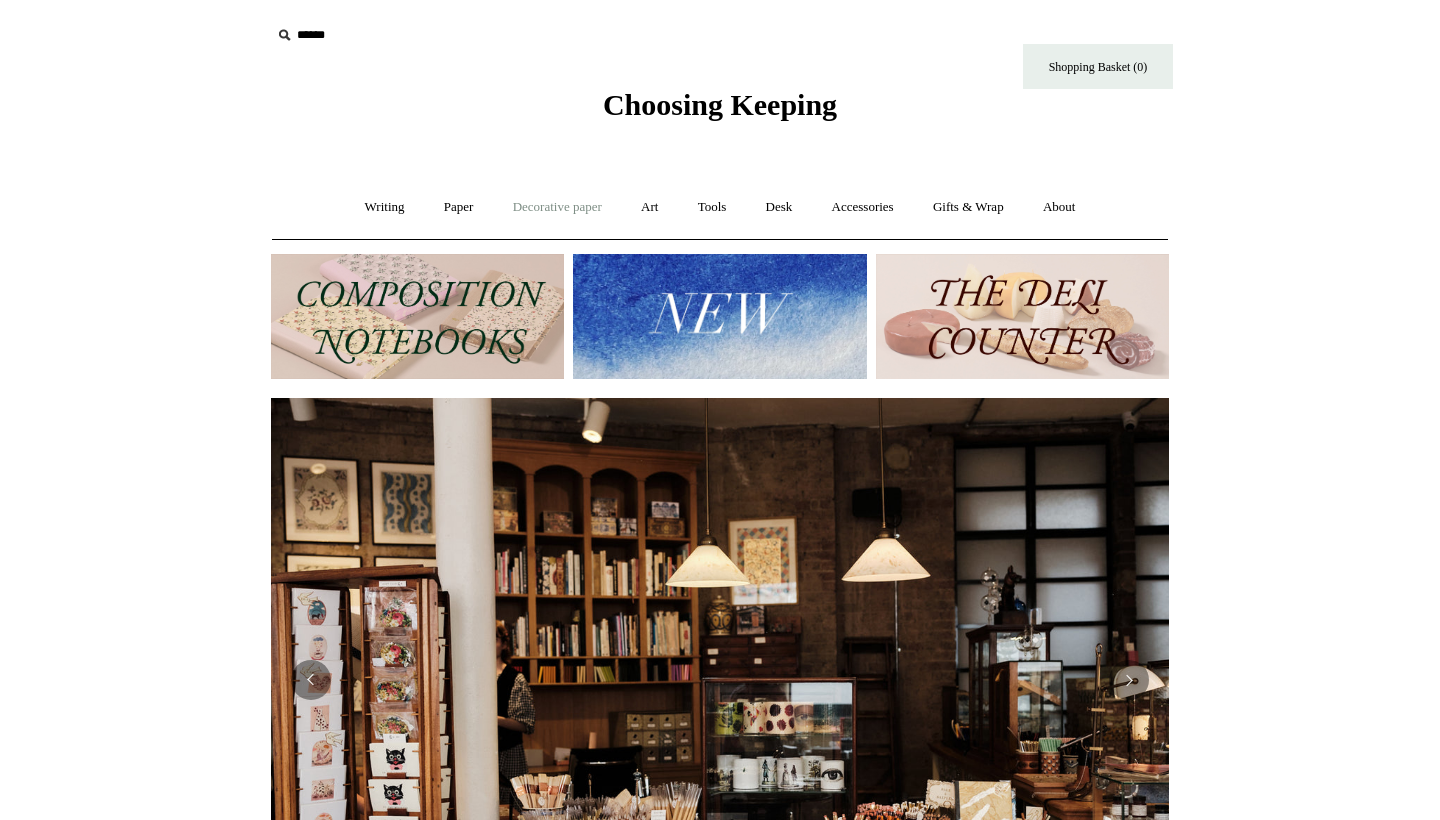 scroll, scrollTop: 0, scrollLeft: 0, axis: both 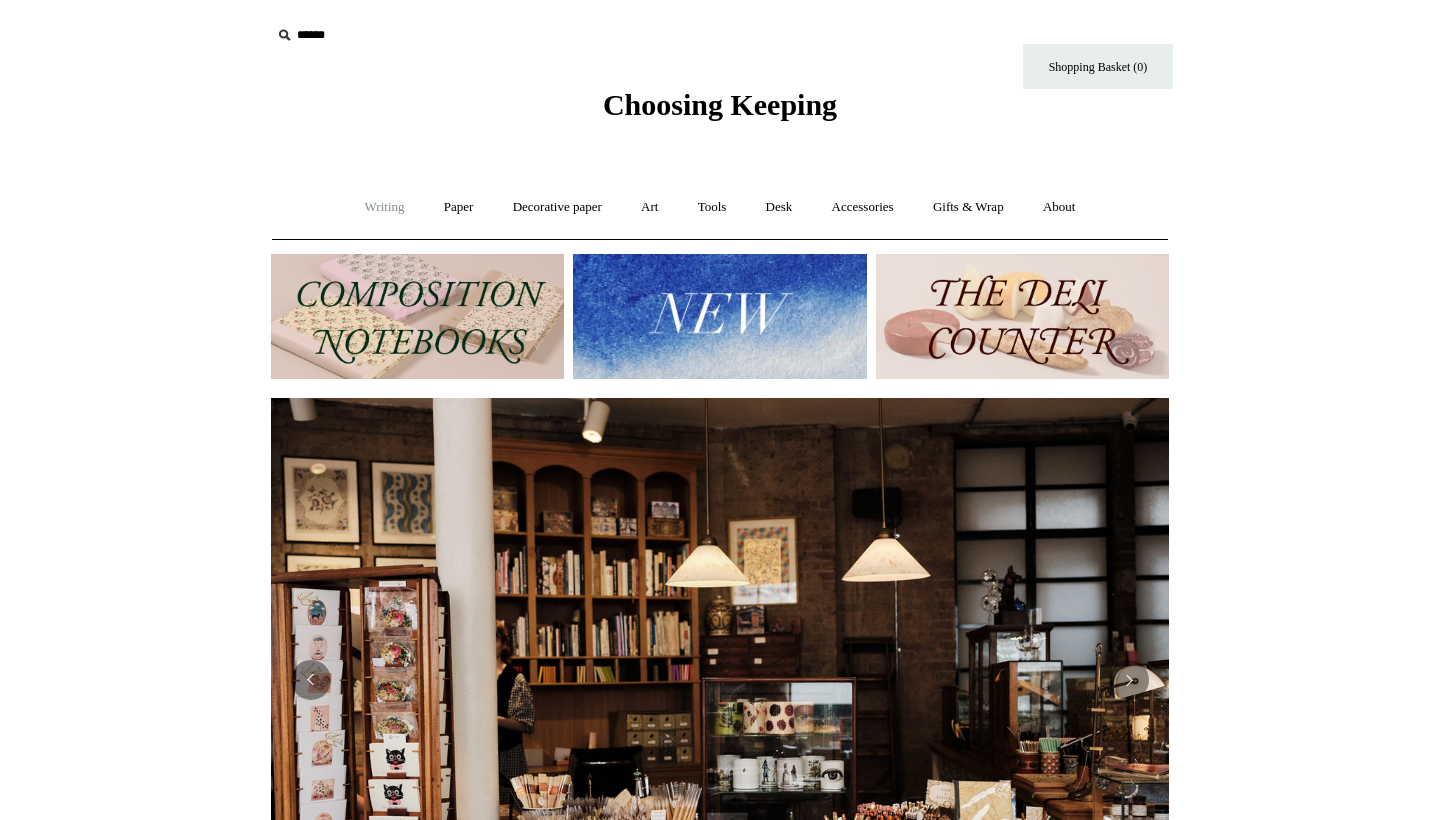 click on "Writing +" at bounding box center (385, 207) 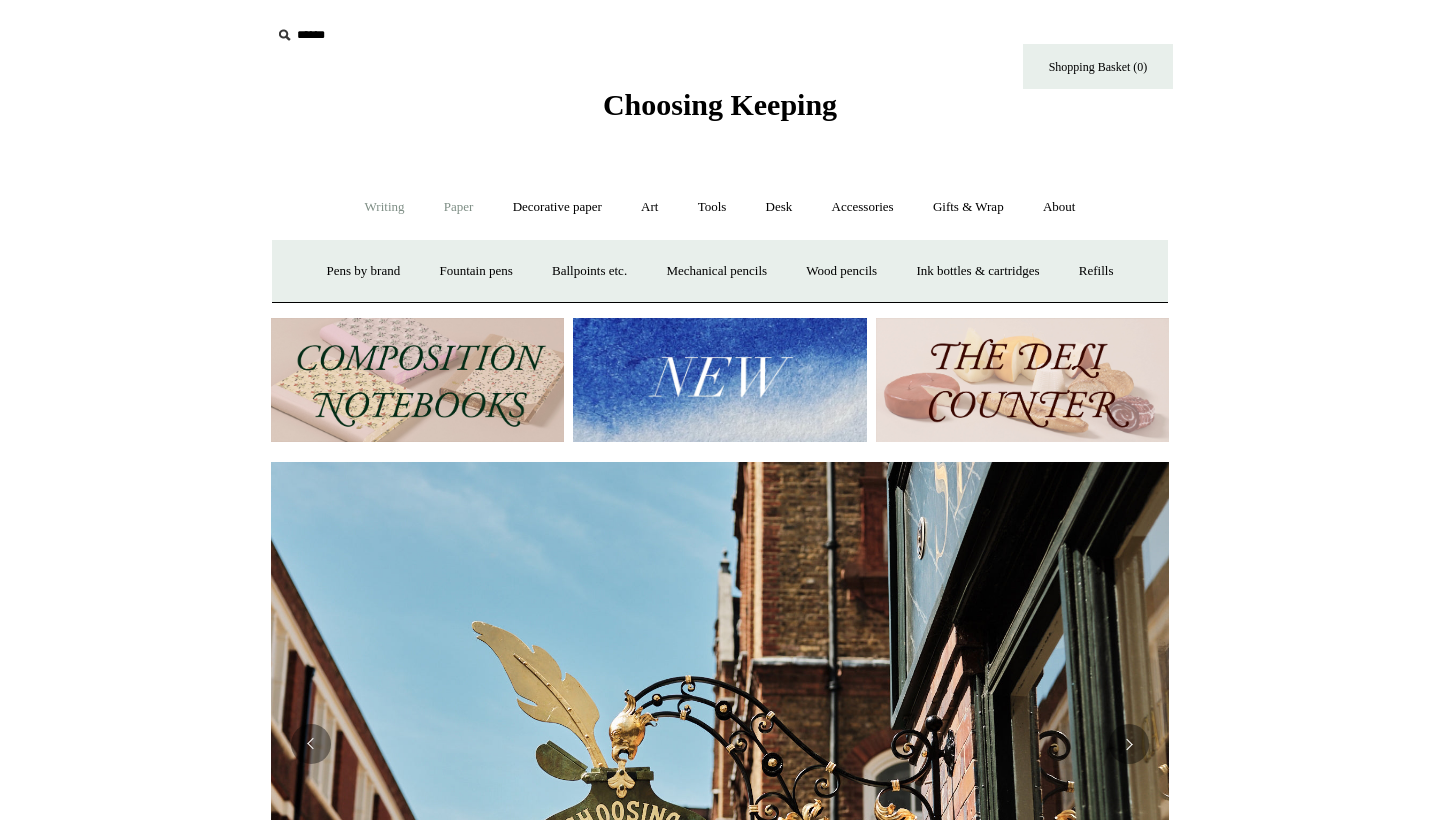 scroll, scrollTop: 0, scrollLeft: 898, axis: horizontal 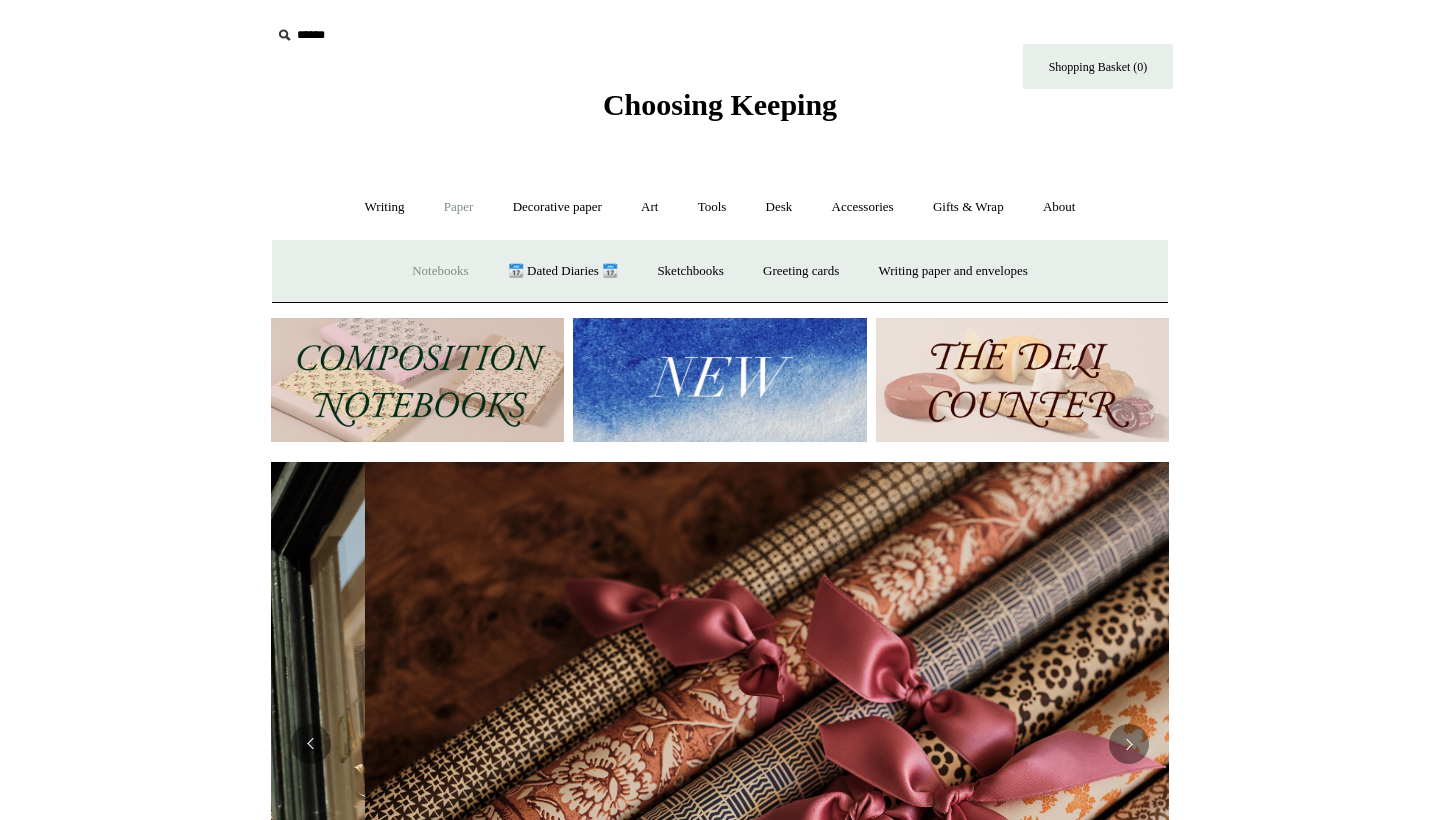 click on "Notebooks +" at bounding box center (440, 271) 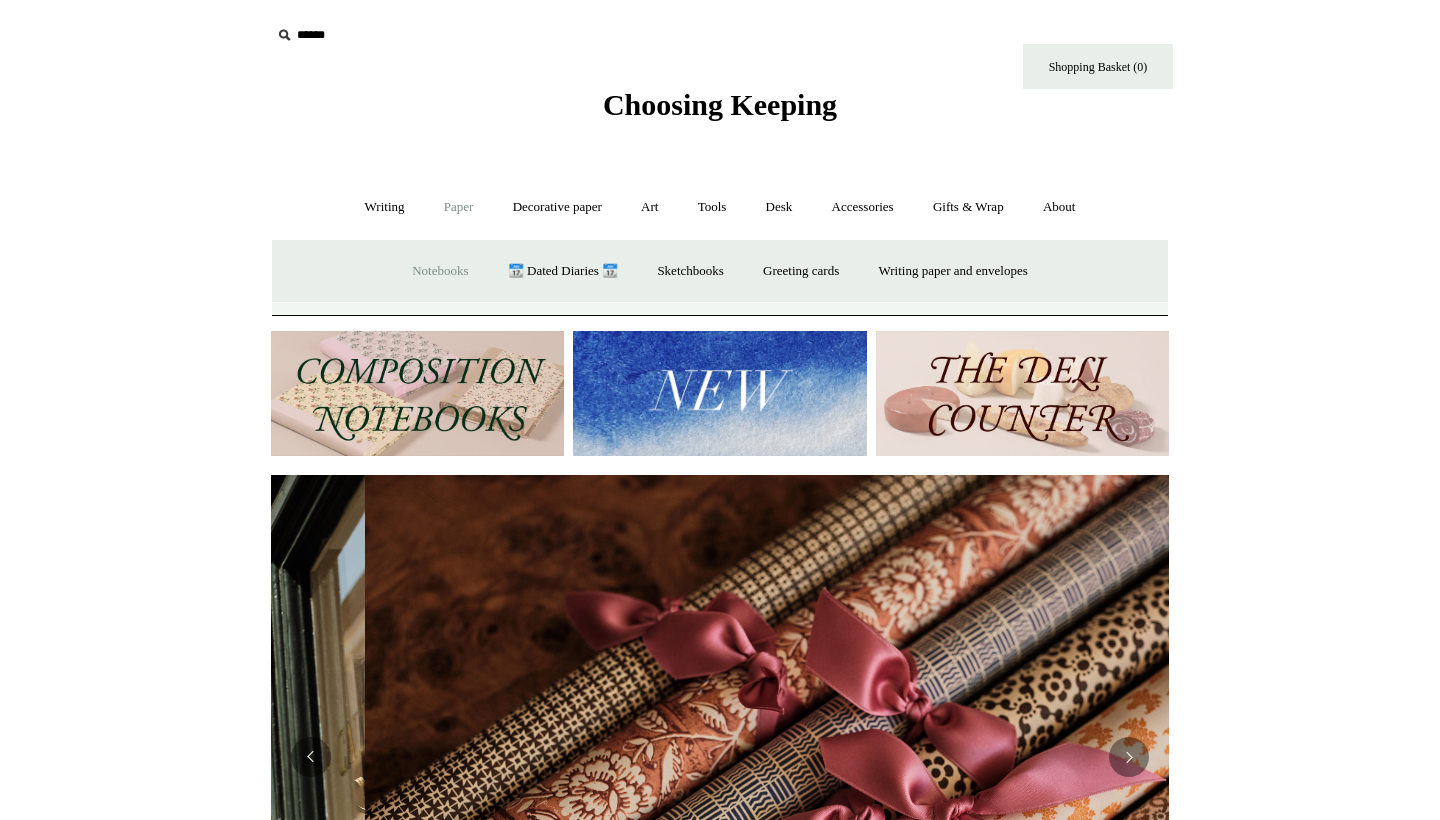 scroll, scrollTop: 0, scrollLeft: 1796, axis: horizontal 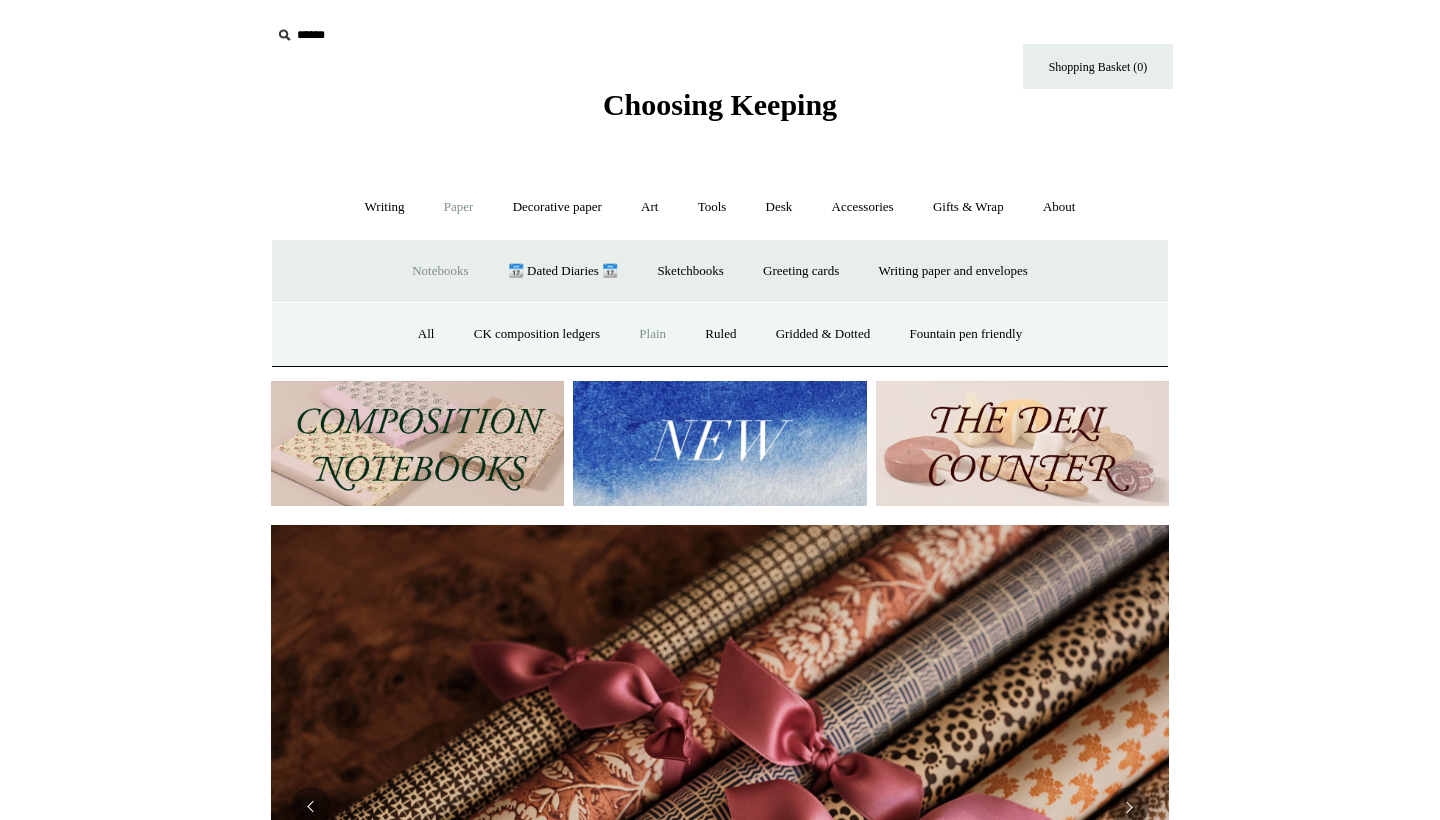 click on "Plain" at bounding box center (652, 334) 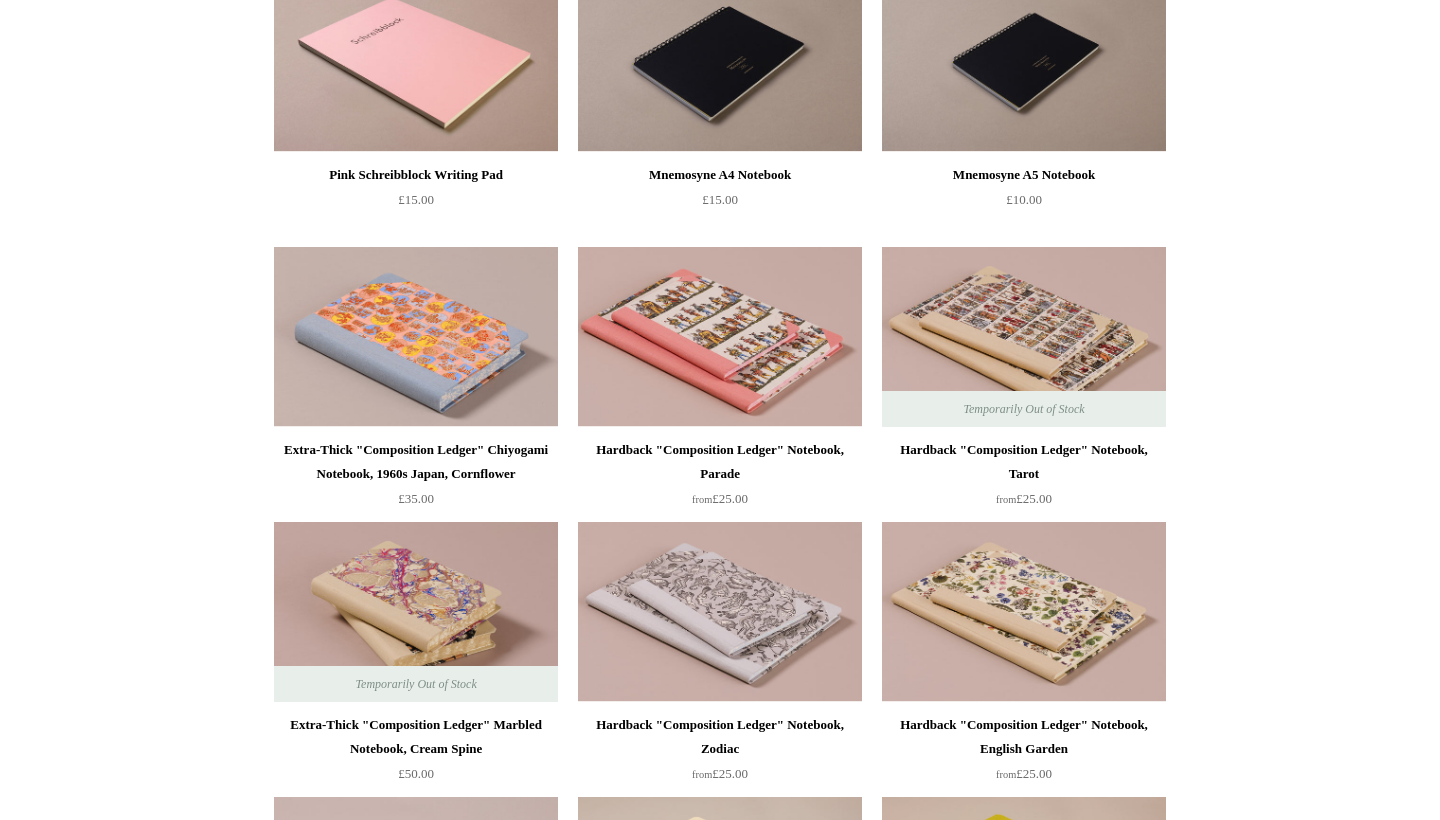 scroll, scrollTop: 3850, scrollLeft: 0, axis: vertical 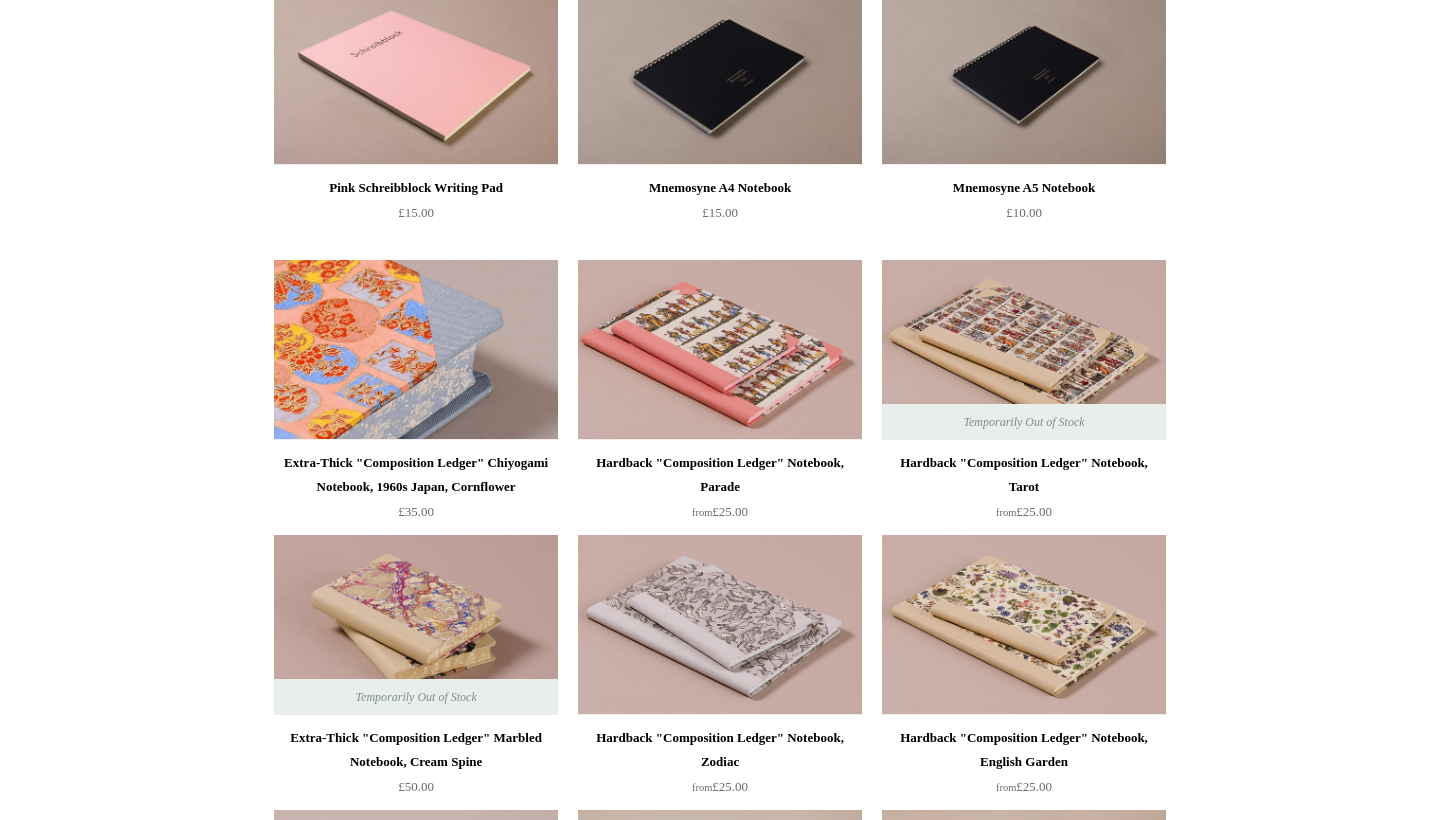 click at bounding box center (416, 350) 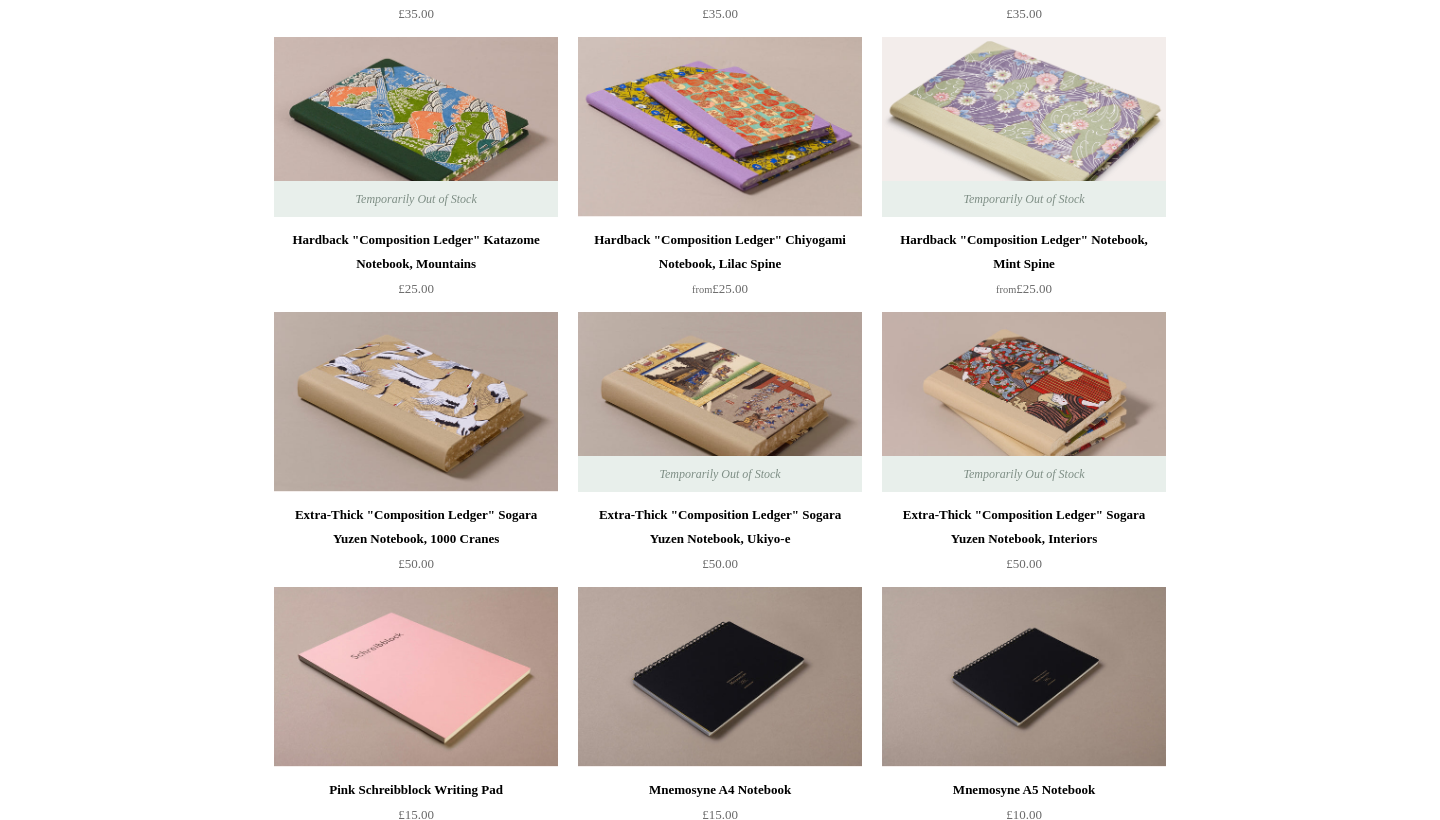 scroll, scrollTop: 3259, scrollLeft: 0, axis: vertical 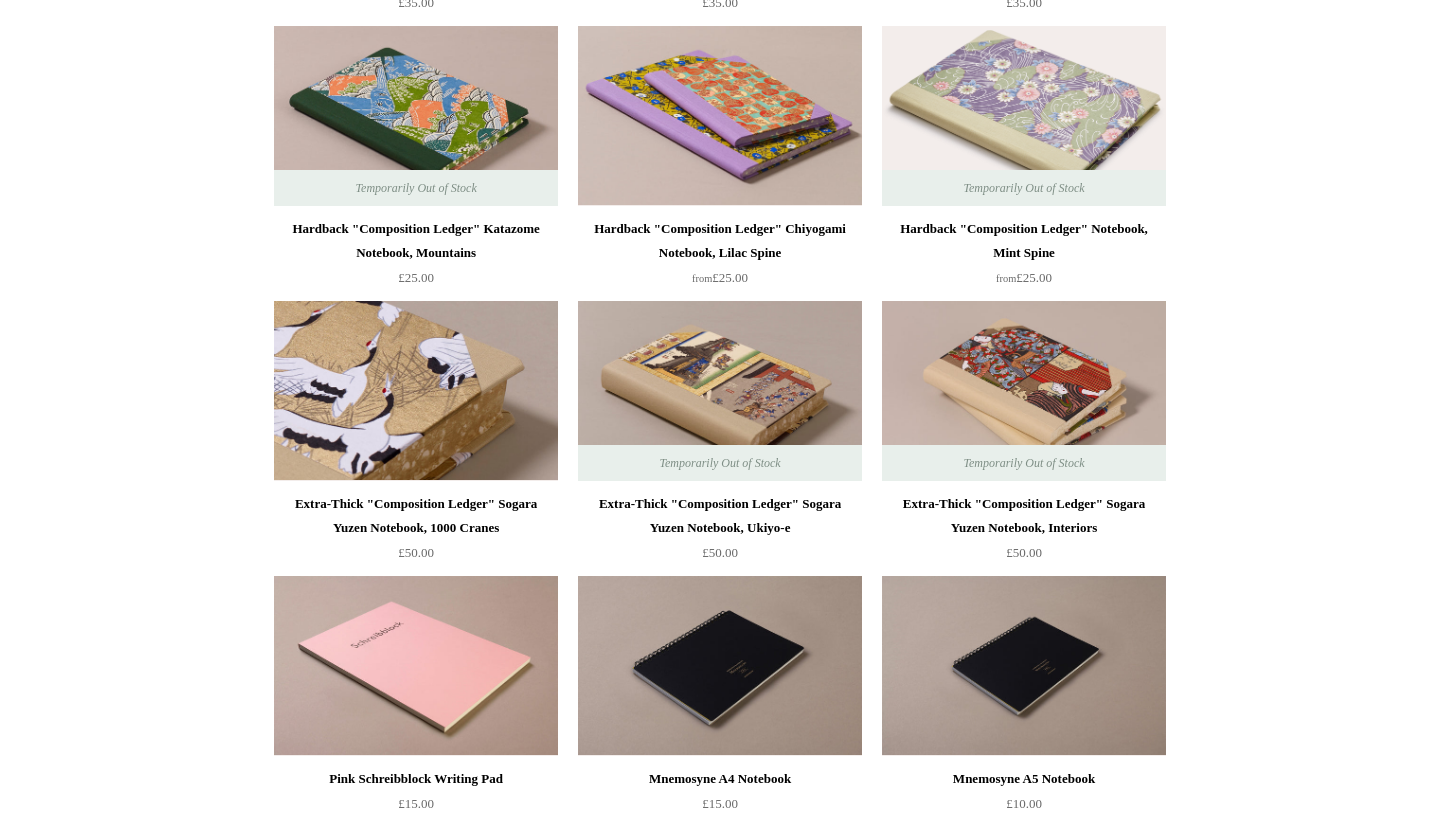click at bounding box center [416, 391] 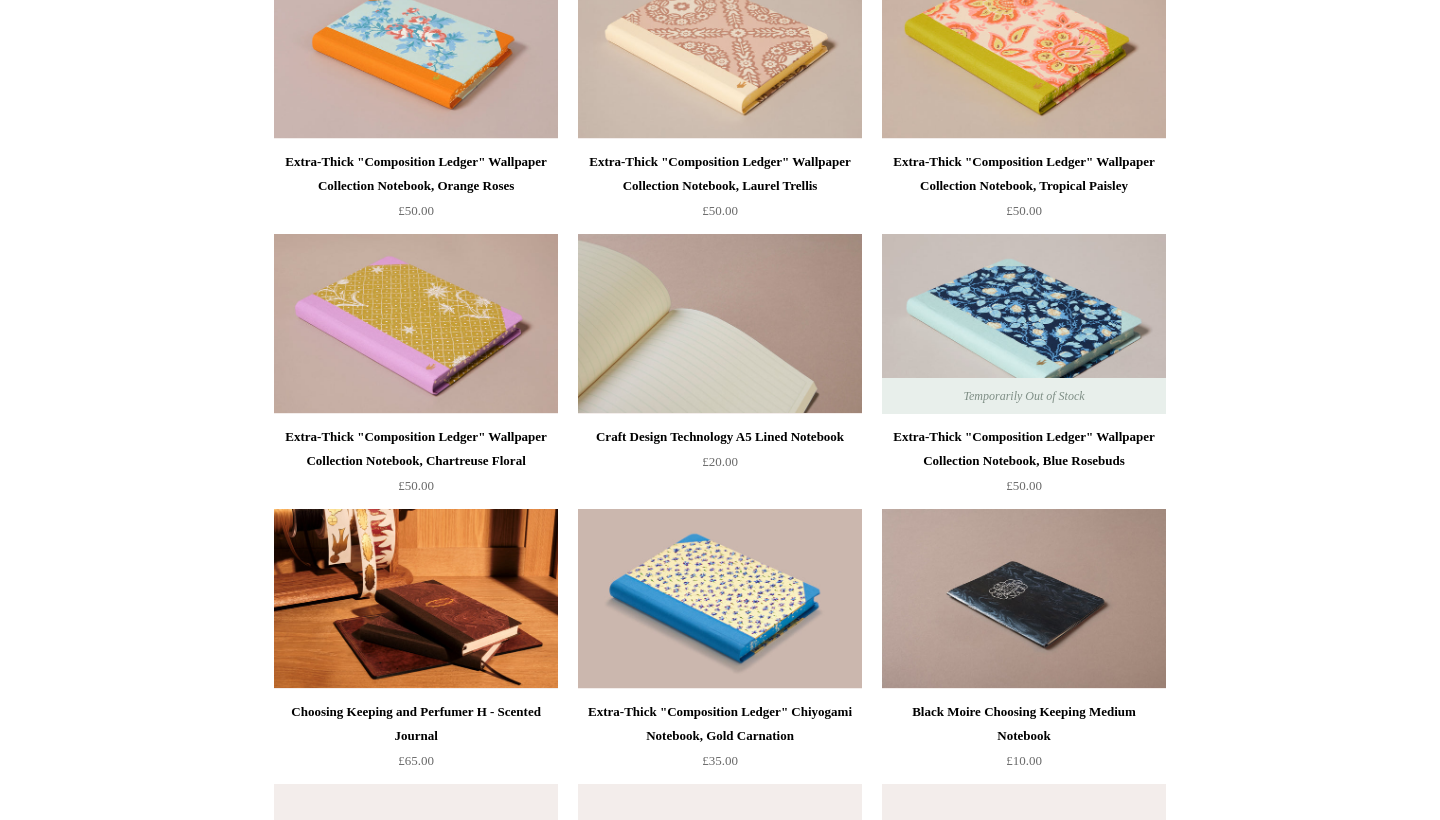 scroll, scrollTop: 4711, scrollLeft: 0, axis: vertical 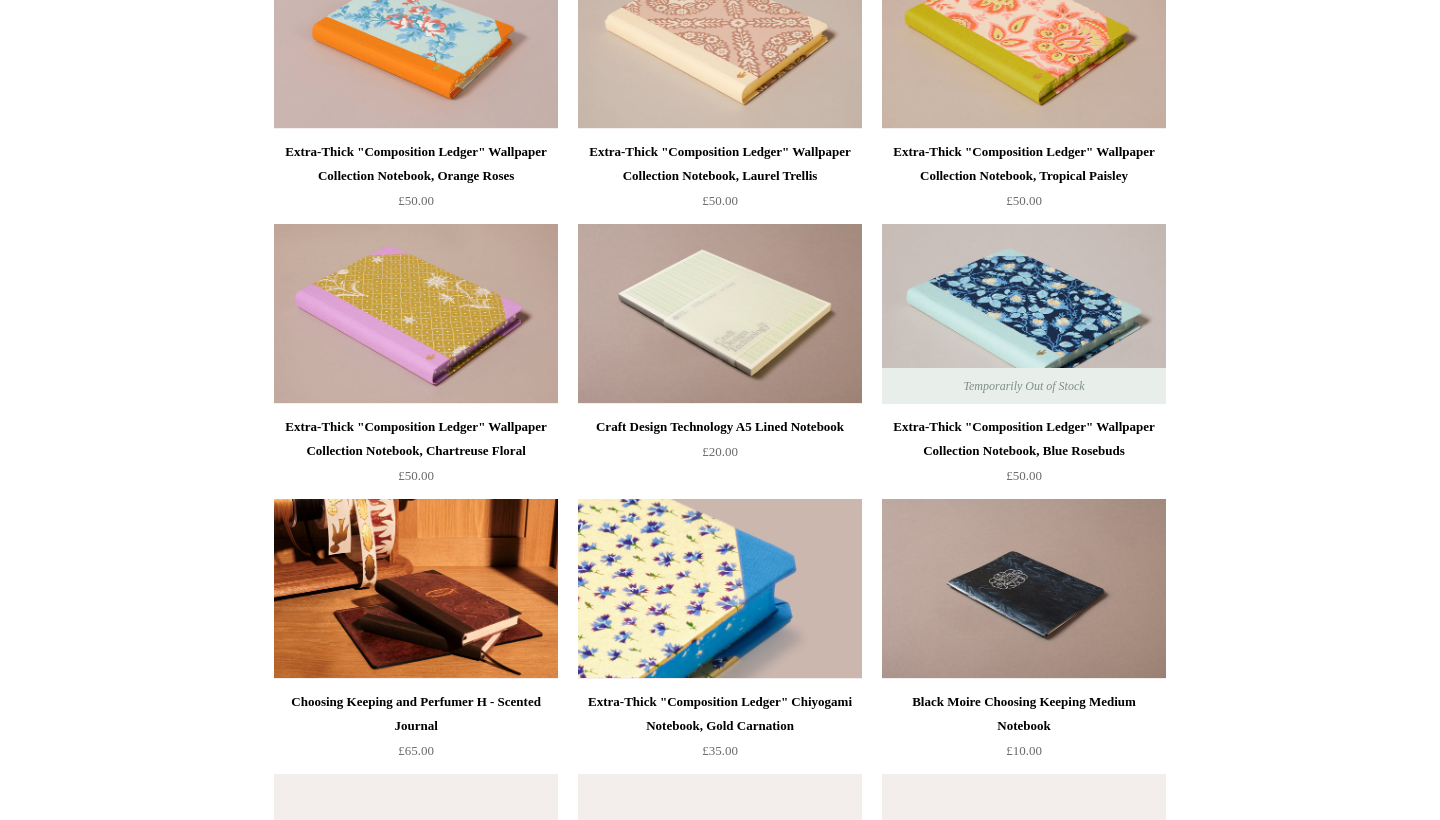 click at bounding box center (720, 589) 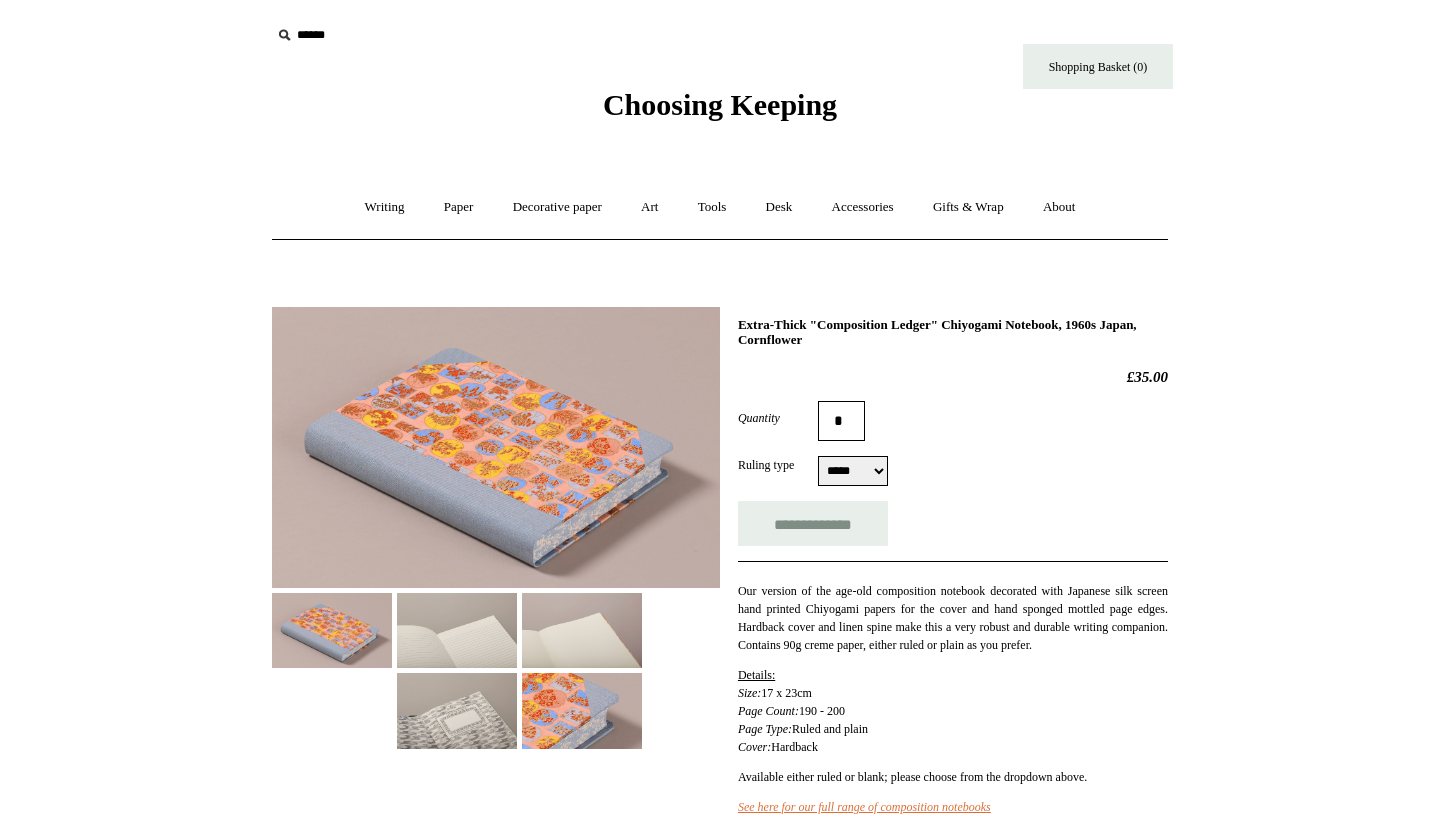 scroll, scrollTop: 0, scrollLeft: 0, axis: both 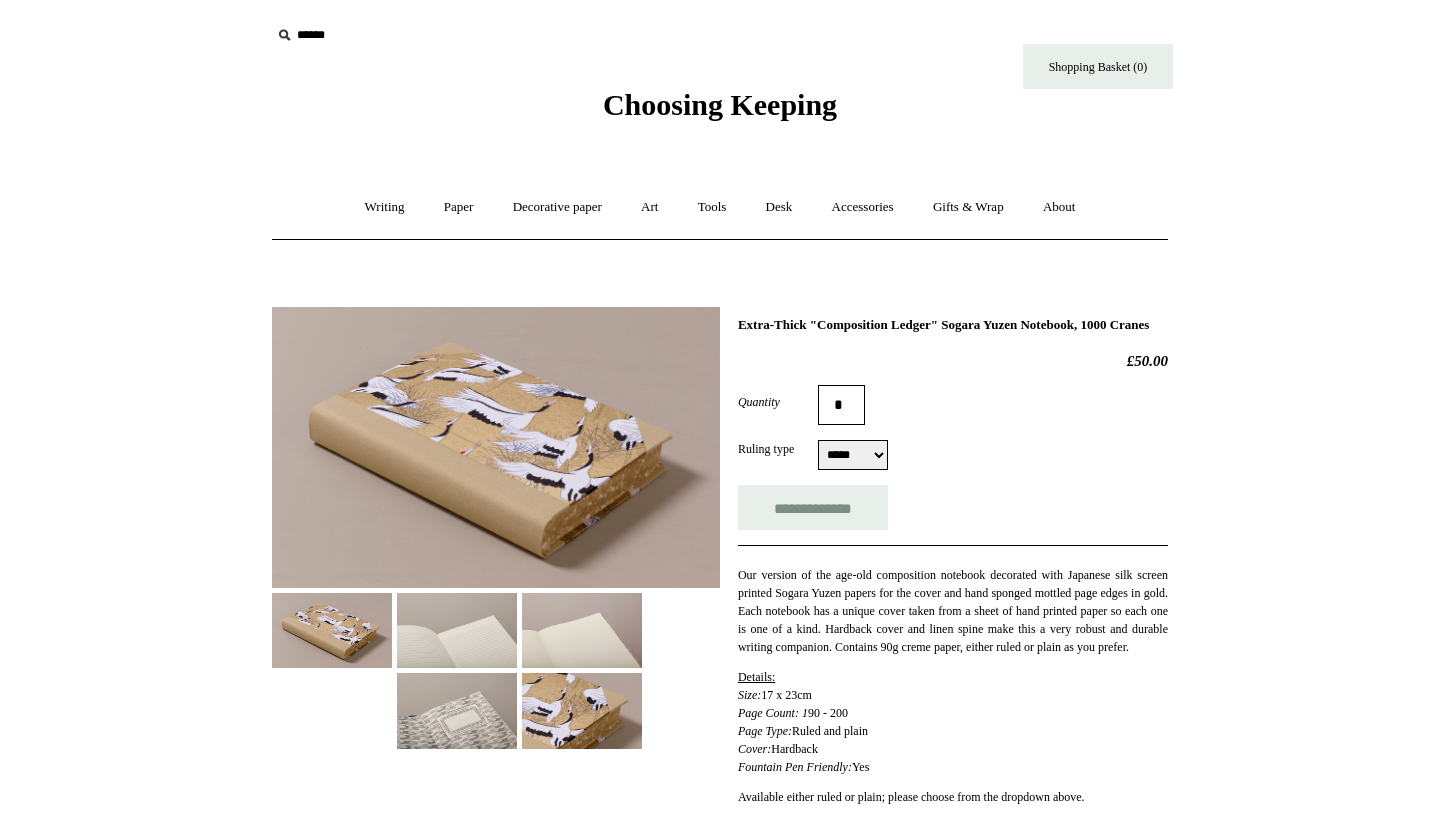 select on "*****" 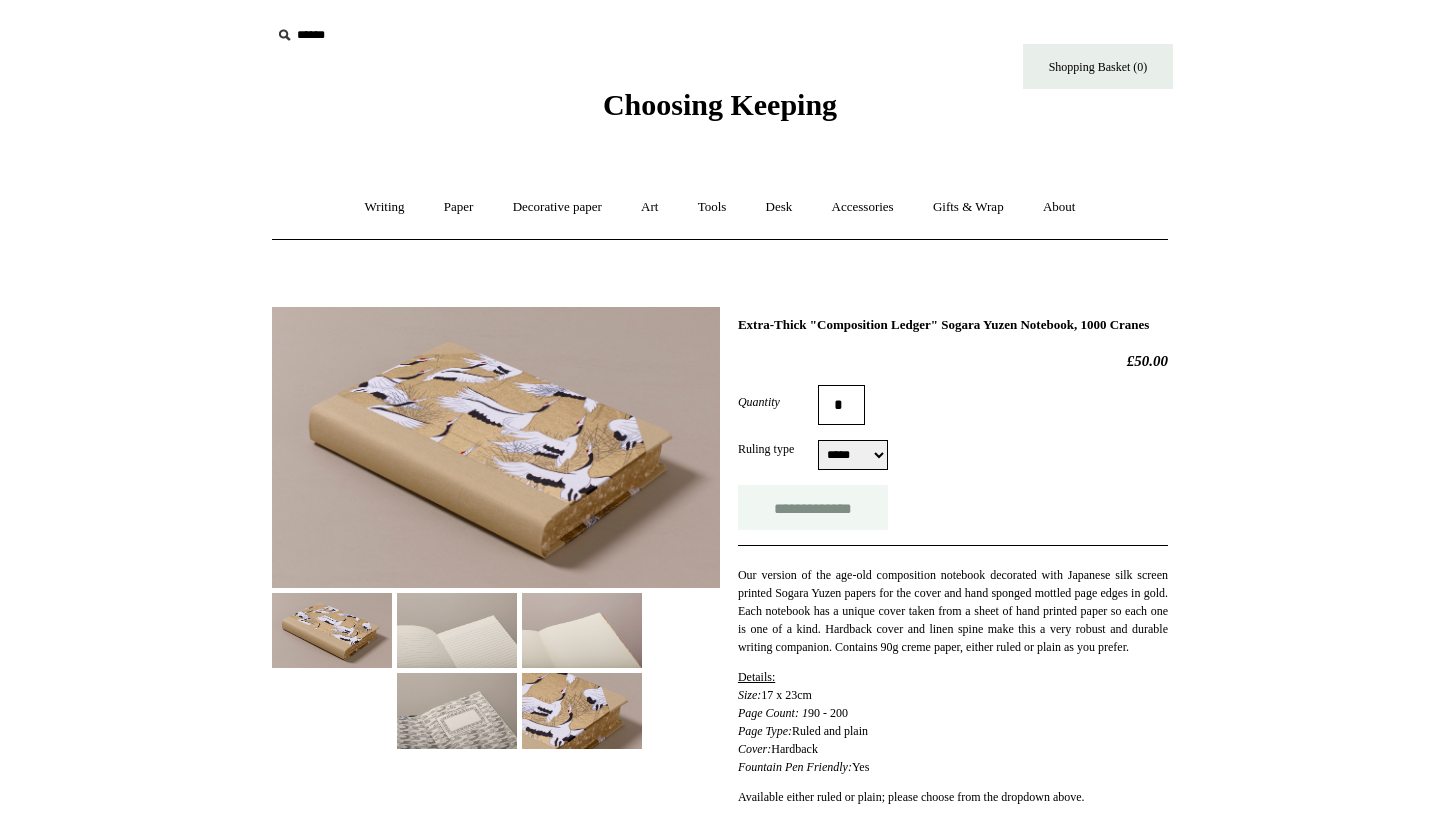 click on "**********" at bounding box center (813, 507) 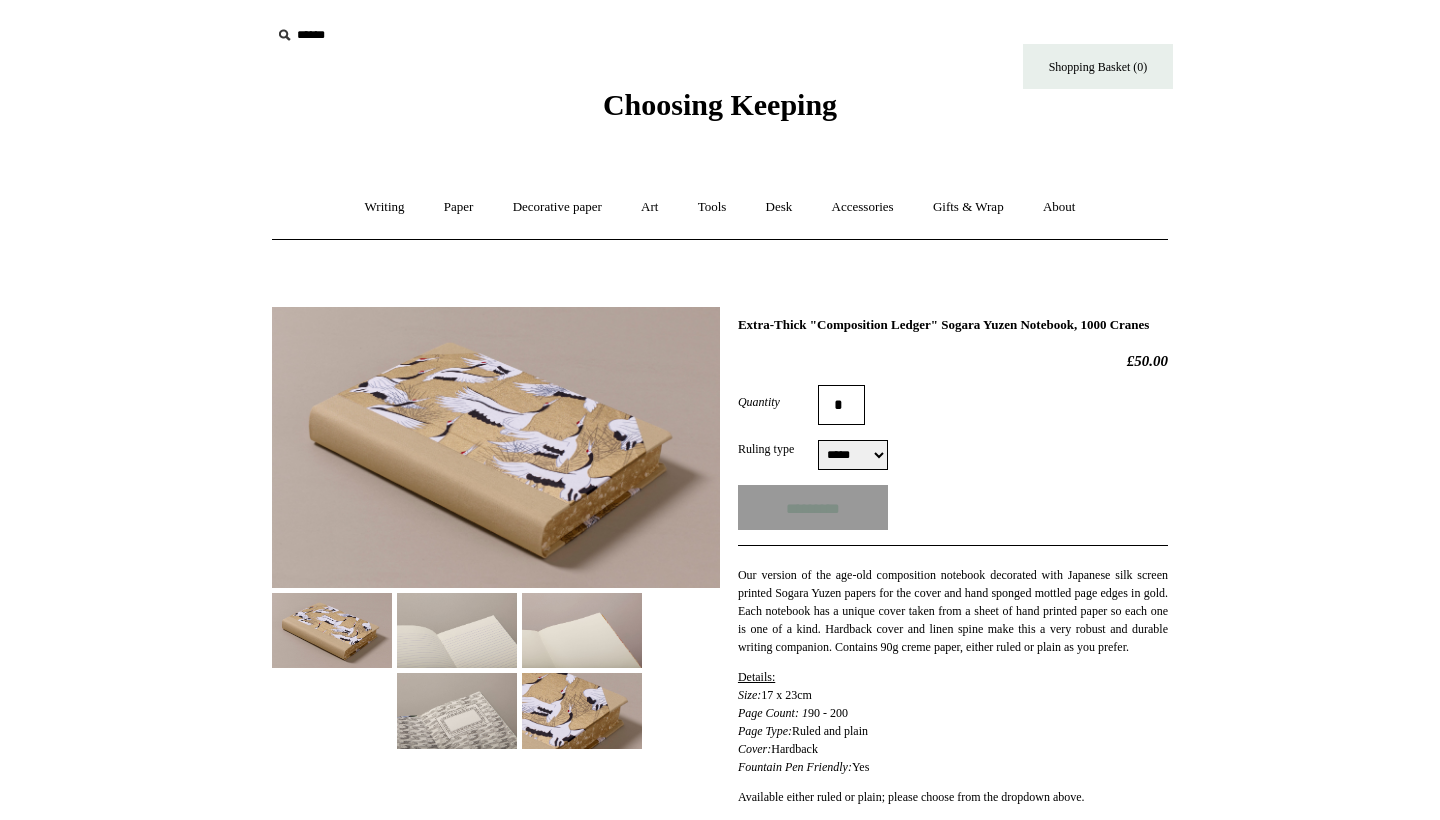 type on "**********" 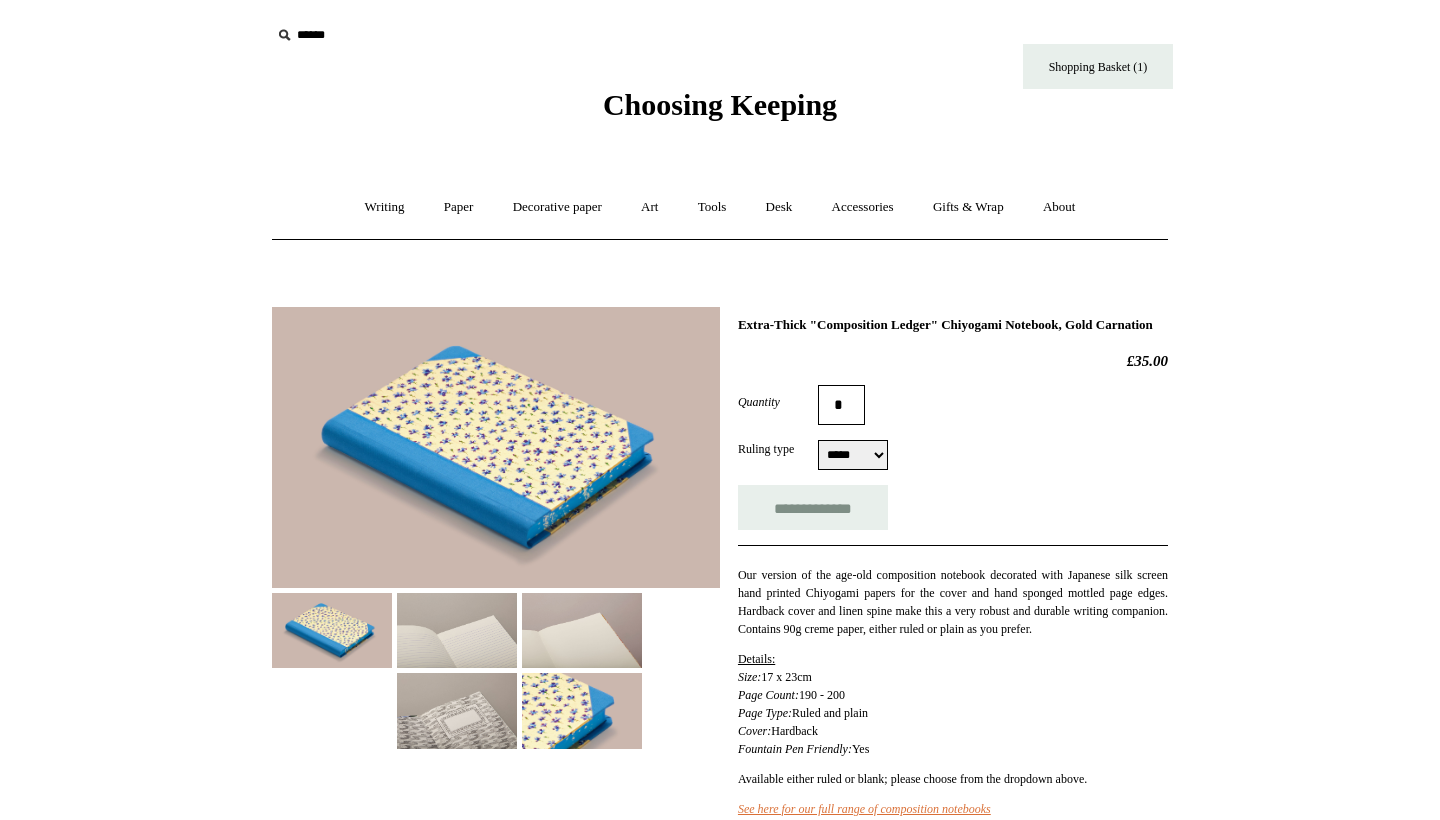 scroll, scrollTop: 0, scrollLeft: 0, axis: both 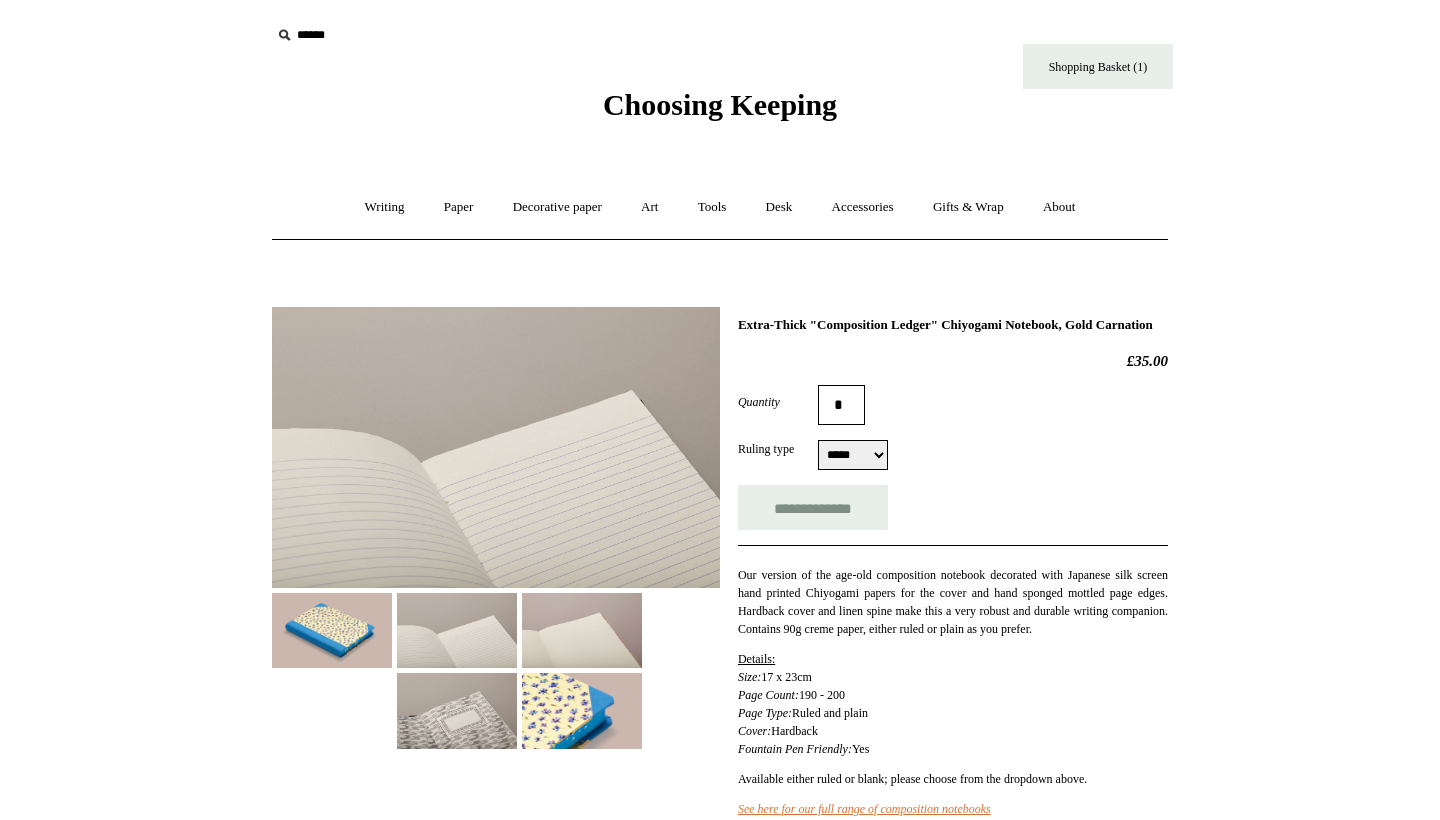click at bounding box center [582, 630] 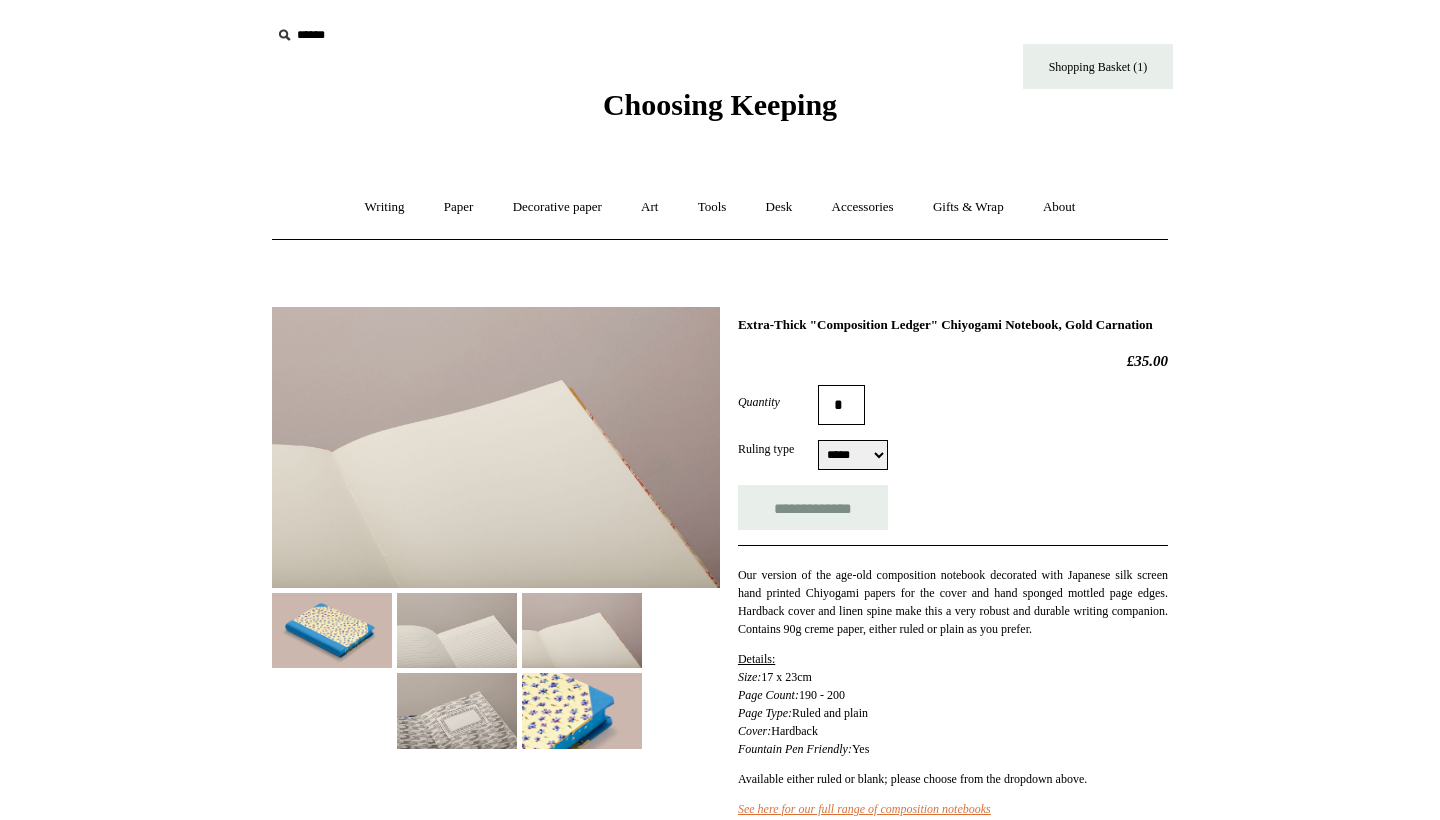click at bounding box center [457, 710] 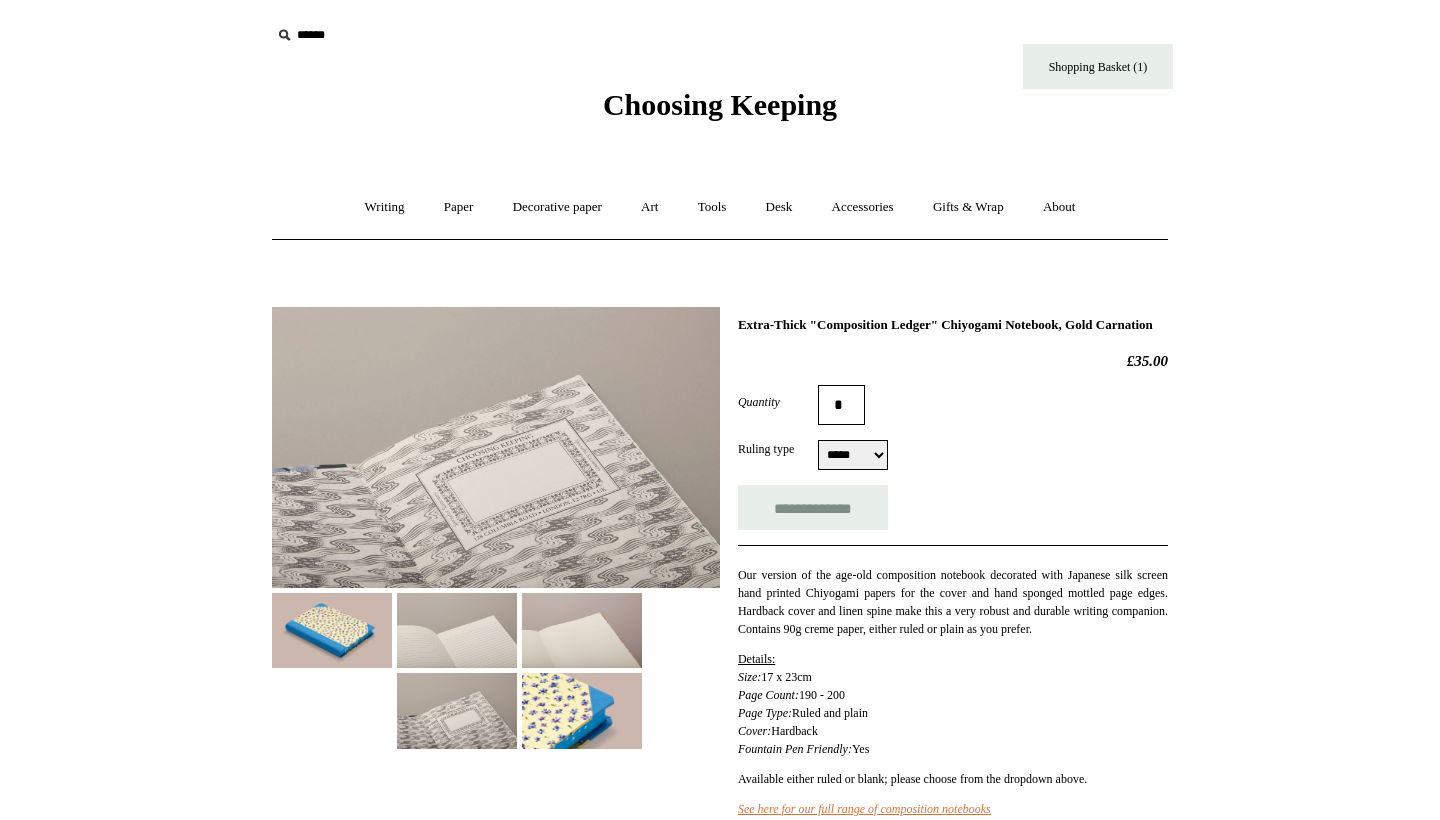click at bounding box center [582, 710] 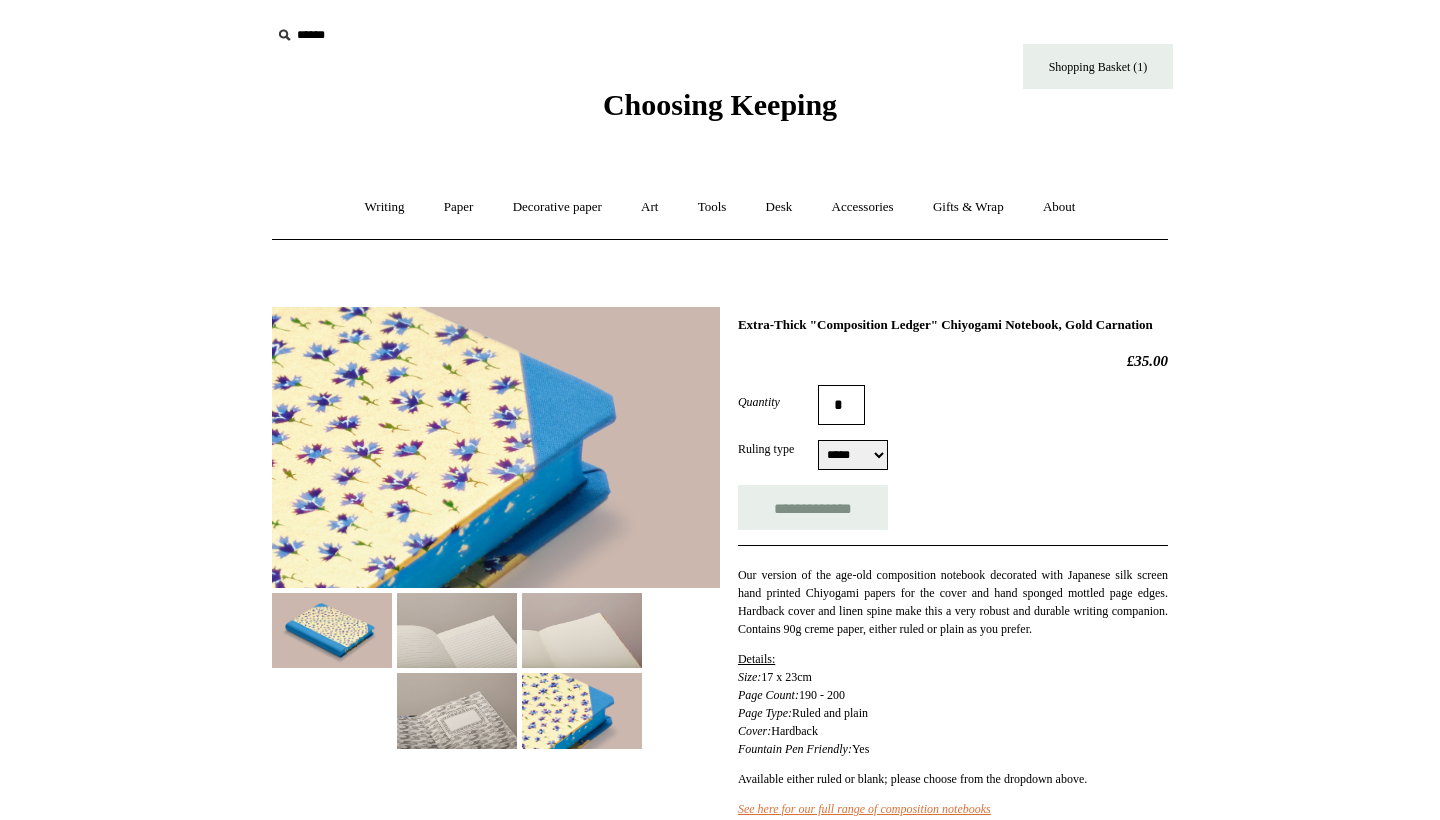 select on "*****" 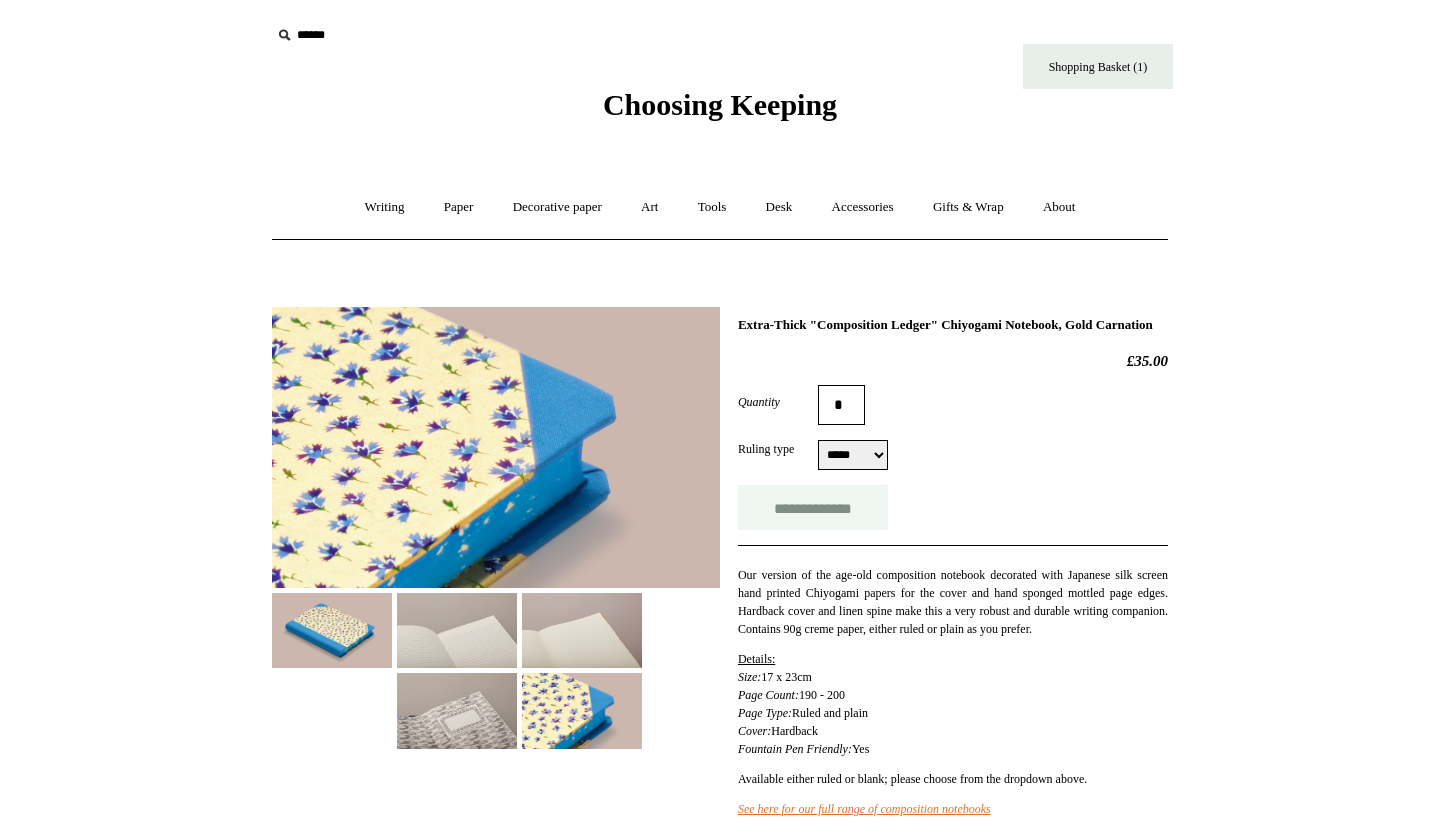 click on "**********" at bounding box center (813, 507) 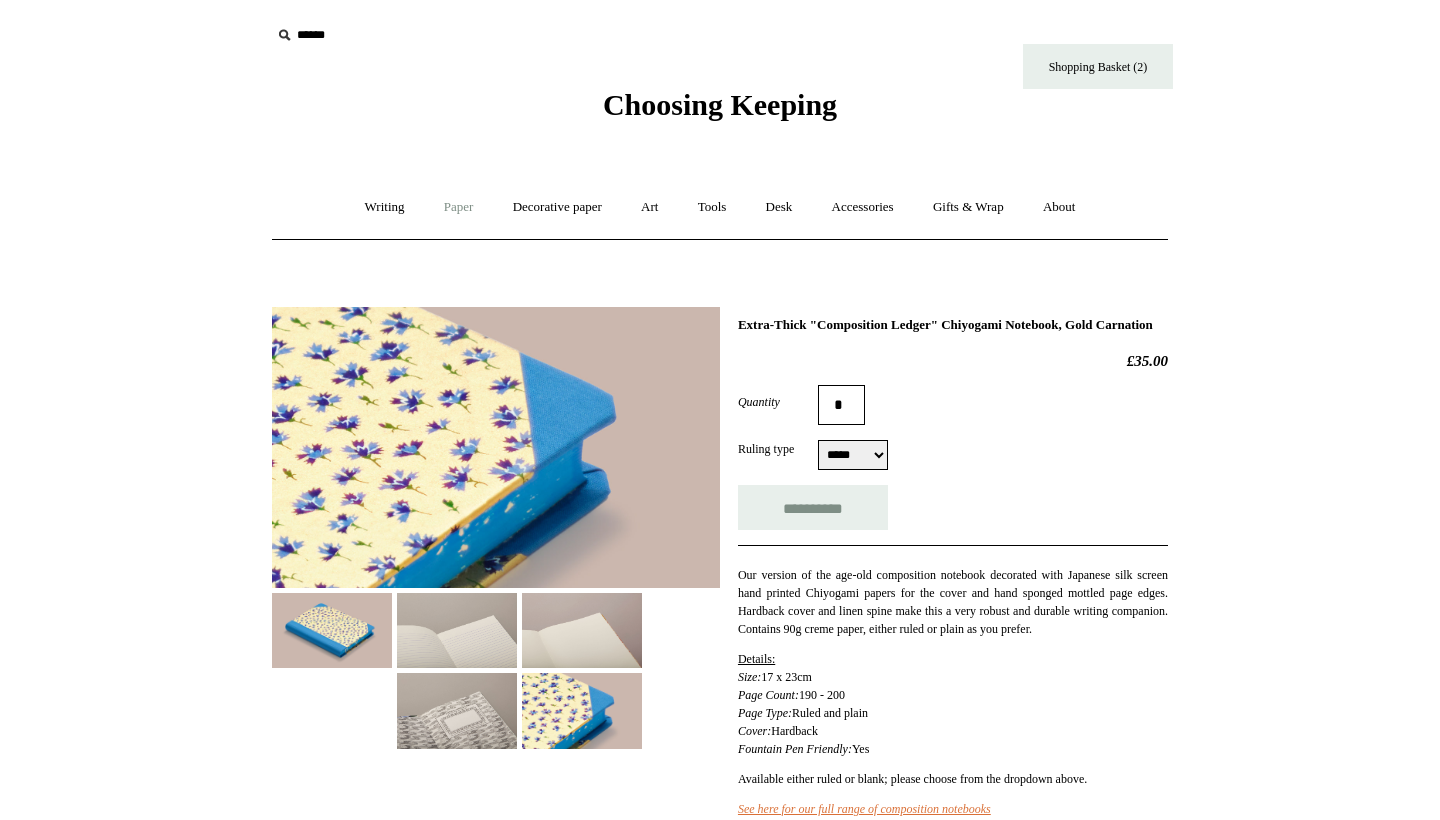 type on "**********" 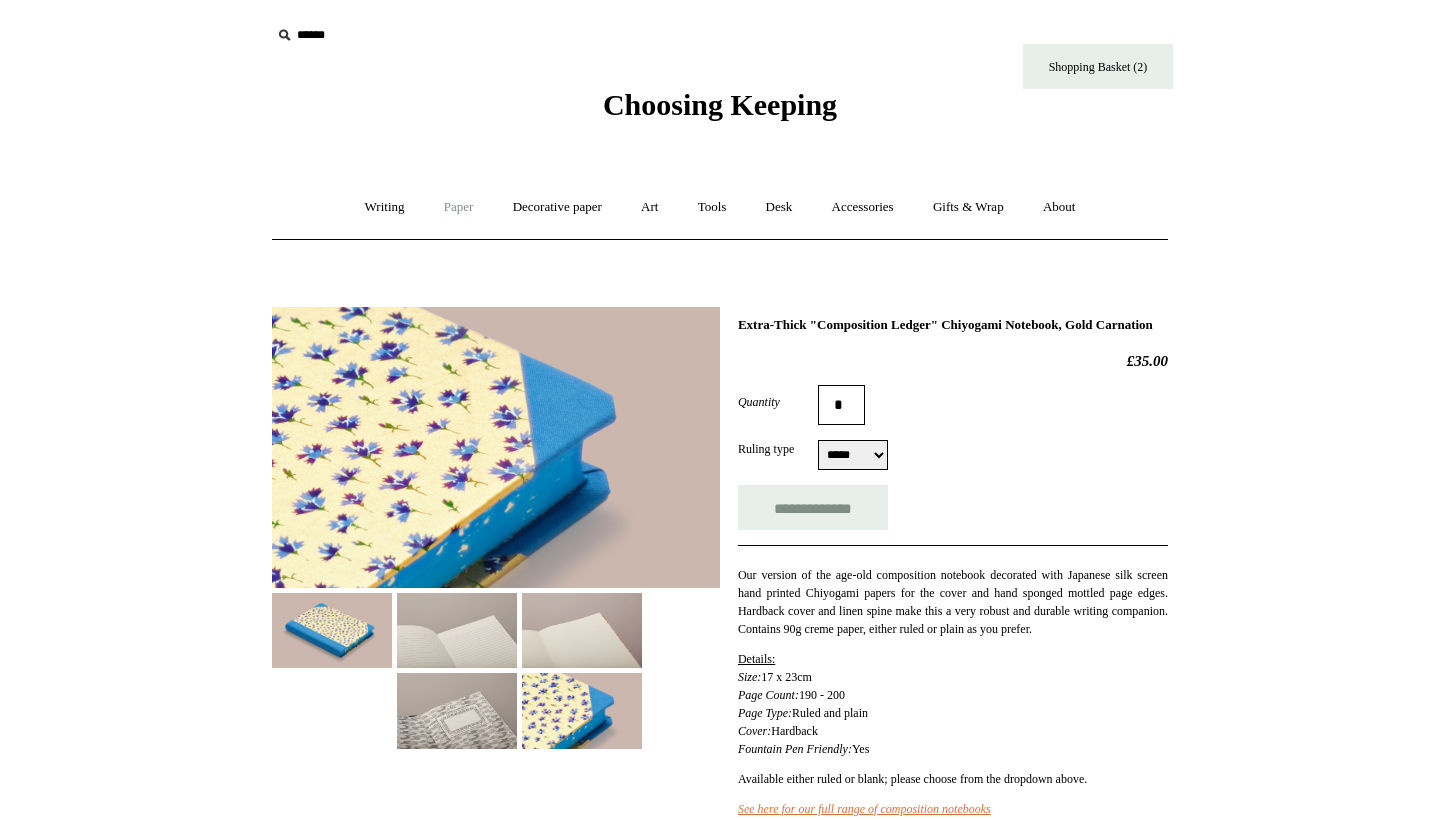 click on "Paper +" at bounding box center [459, 207] 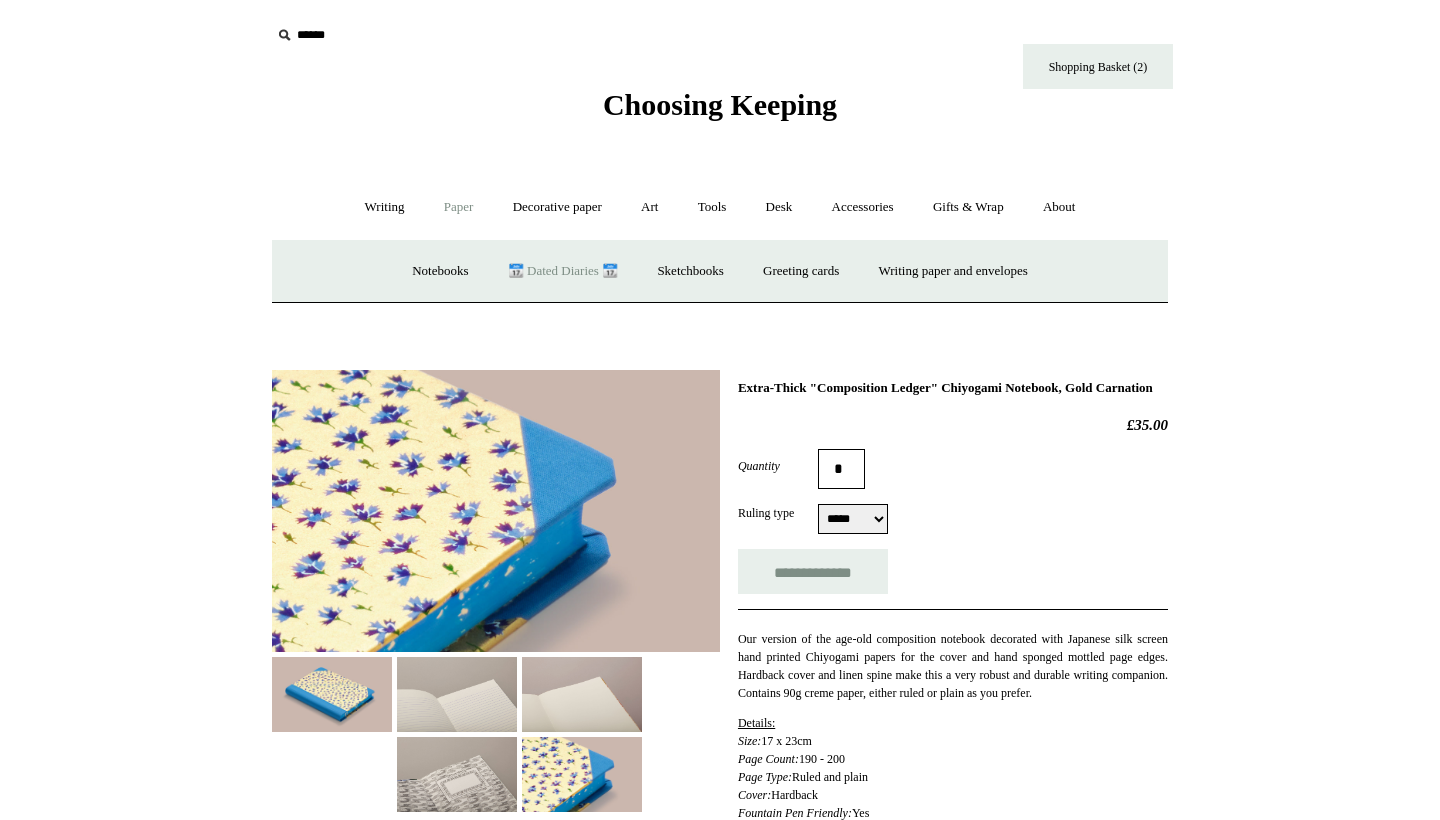 click on "📆 Dated Diaries 📆" at bounding box center (563, 271) 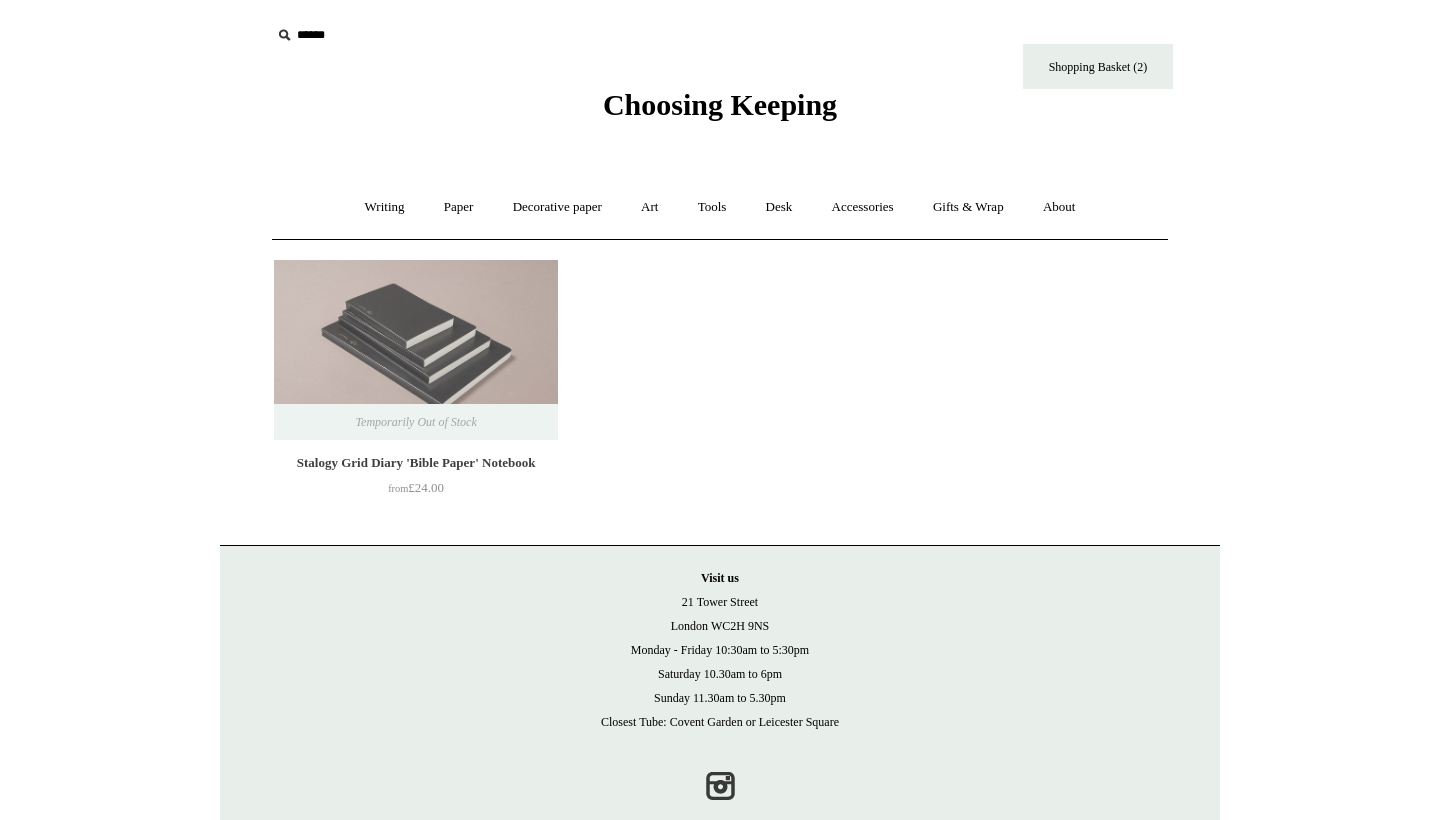 scroll, scrollTop: 0, scrollLeft: 0, axis: both 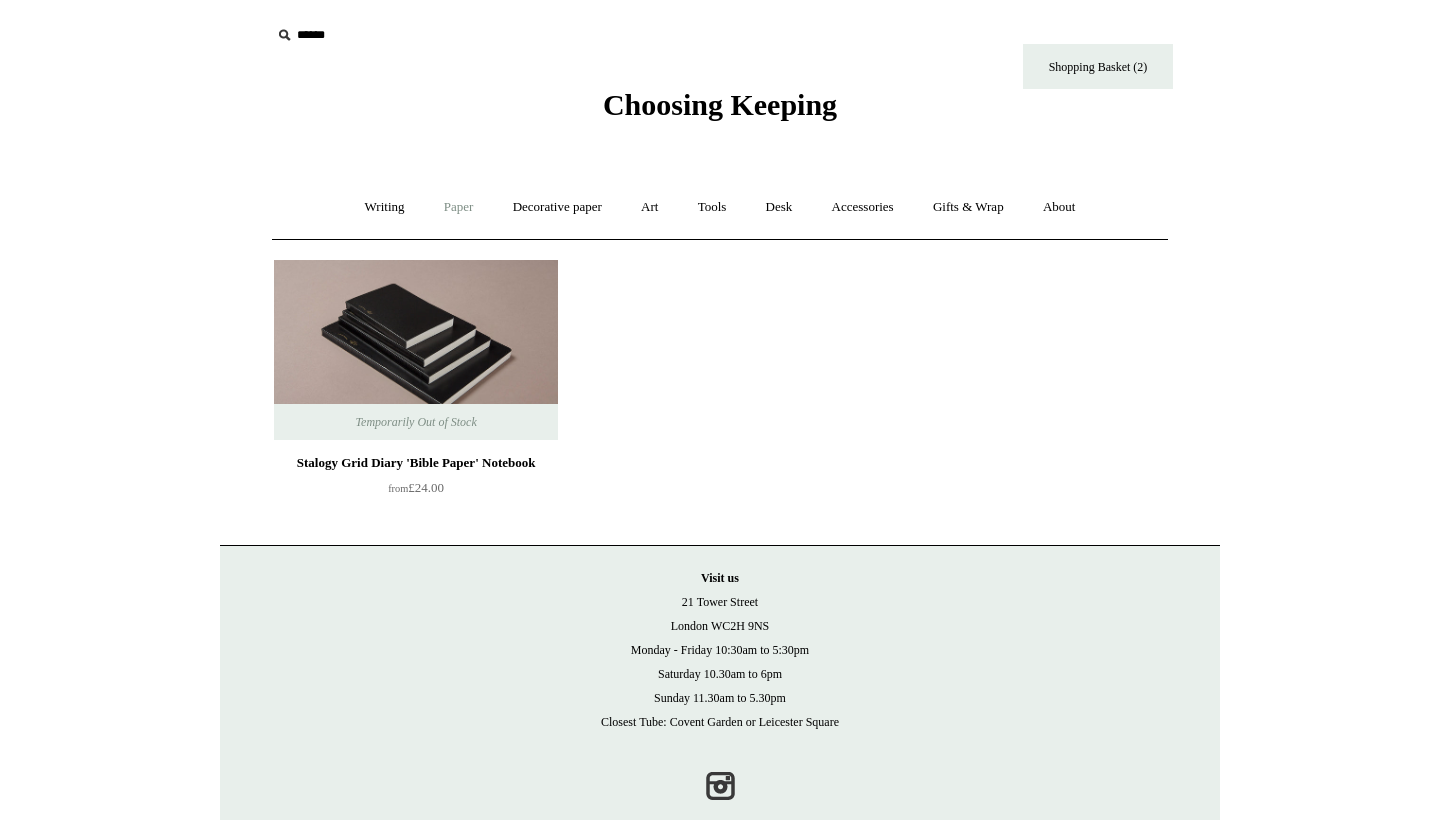 click on "Paper +" at bounding box center (459, 207) 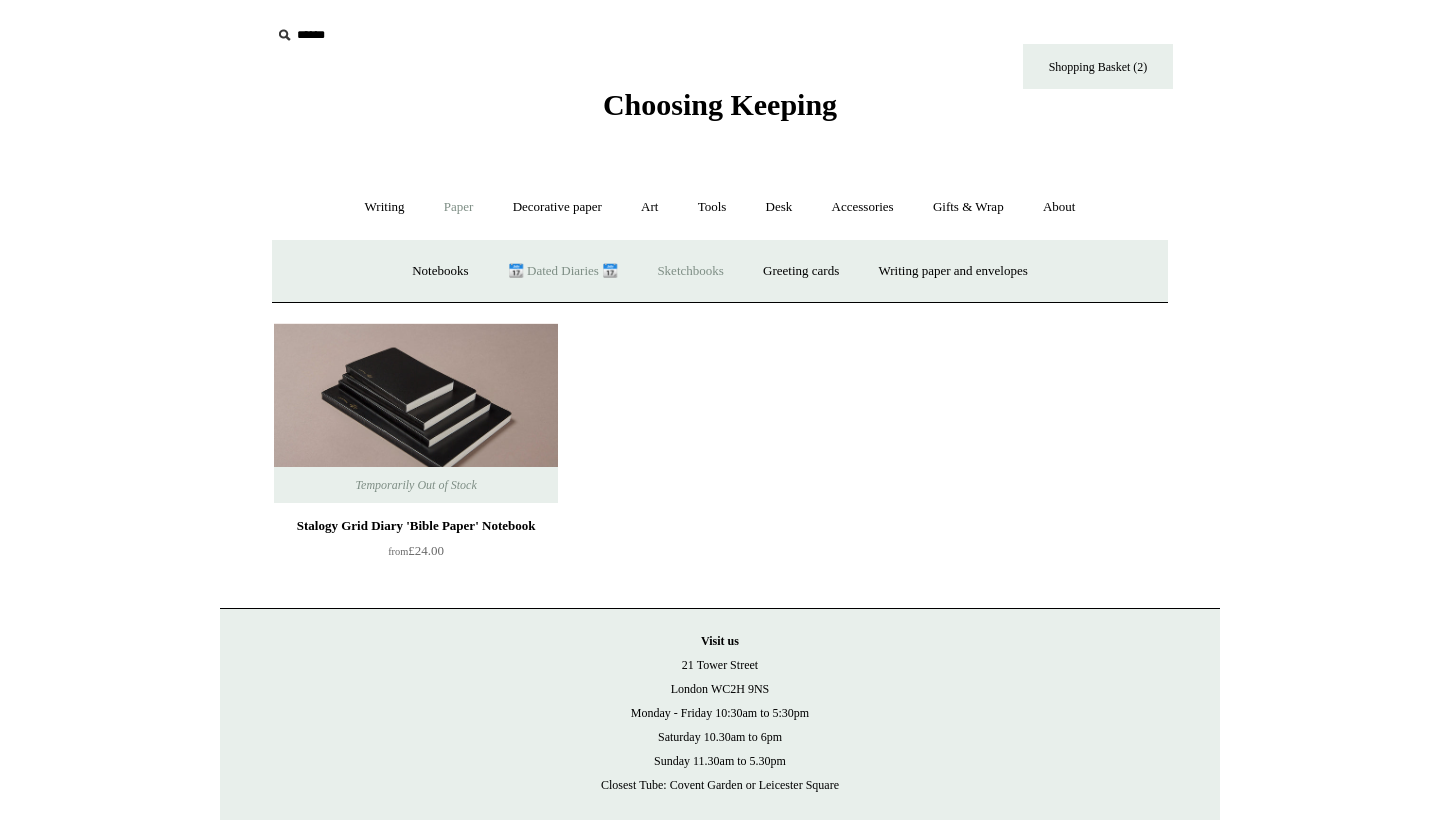 click on "Sketchbooks +" at bounding box center [690, 271] 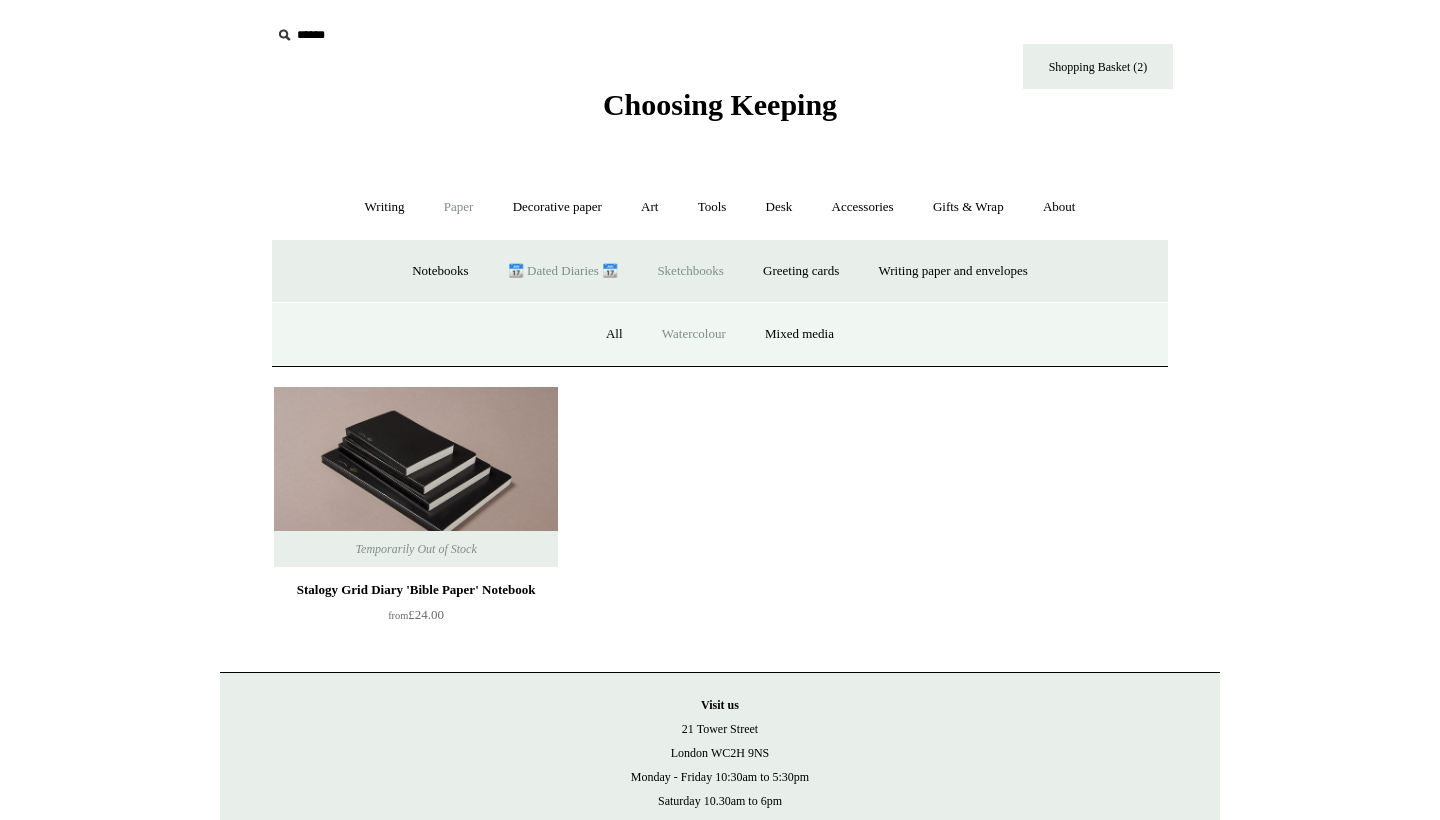 click on "Watercolour" at bounding box center (694, 334) 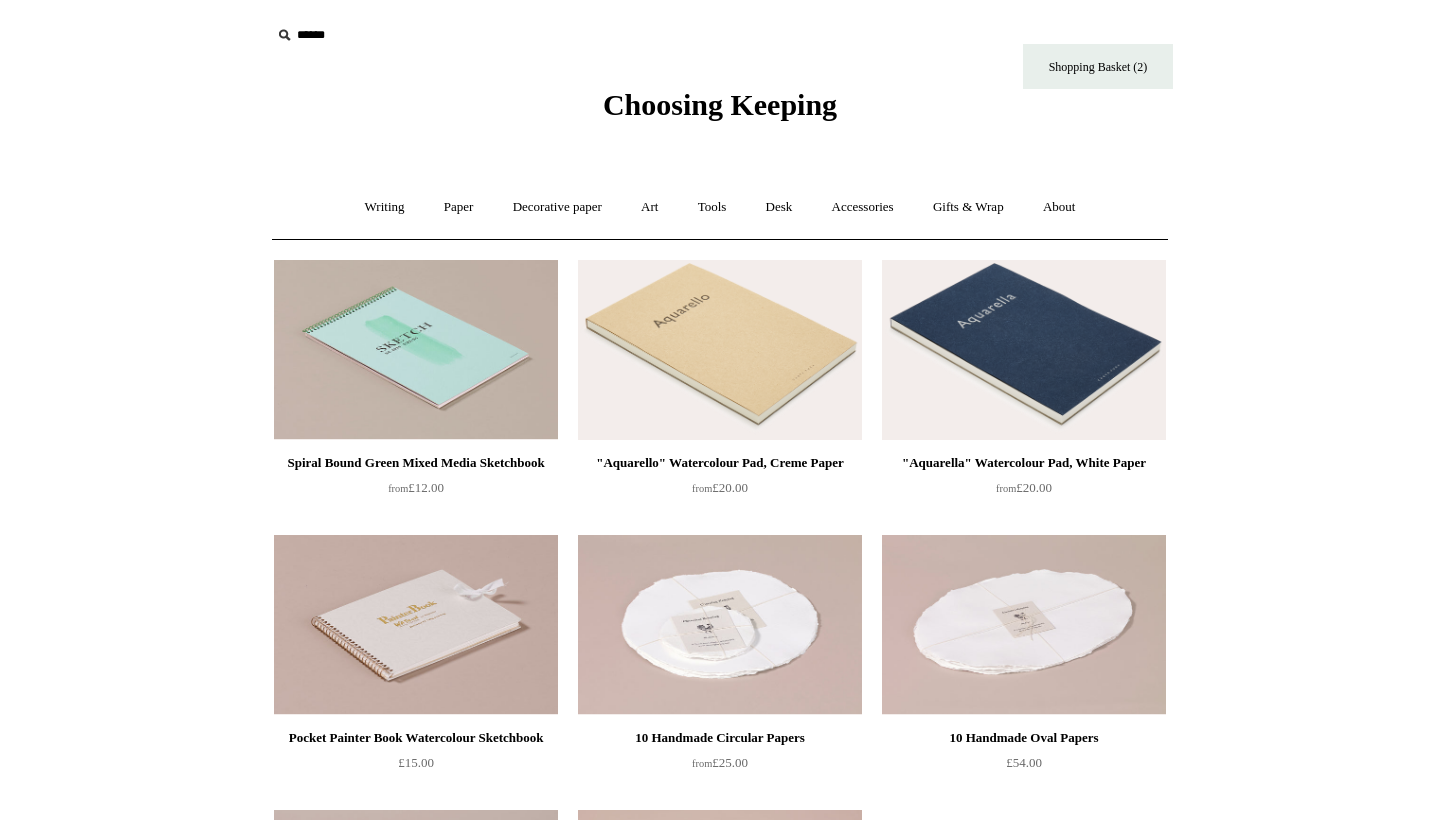 scroll, scrollTop: 0, scrollLeft: 0, axis: both 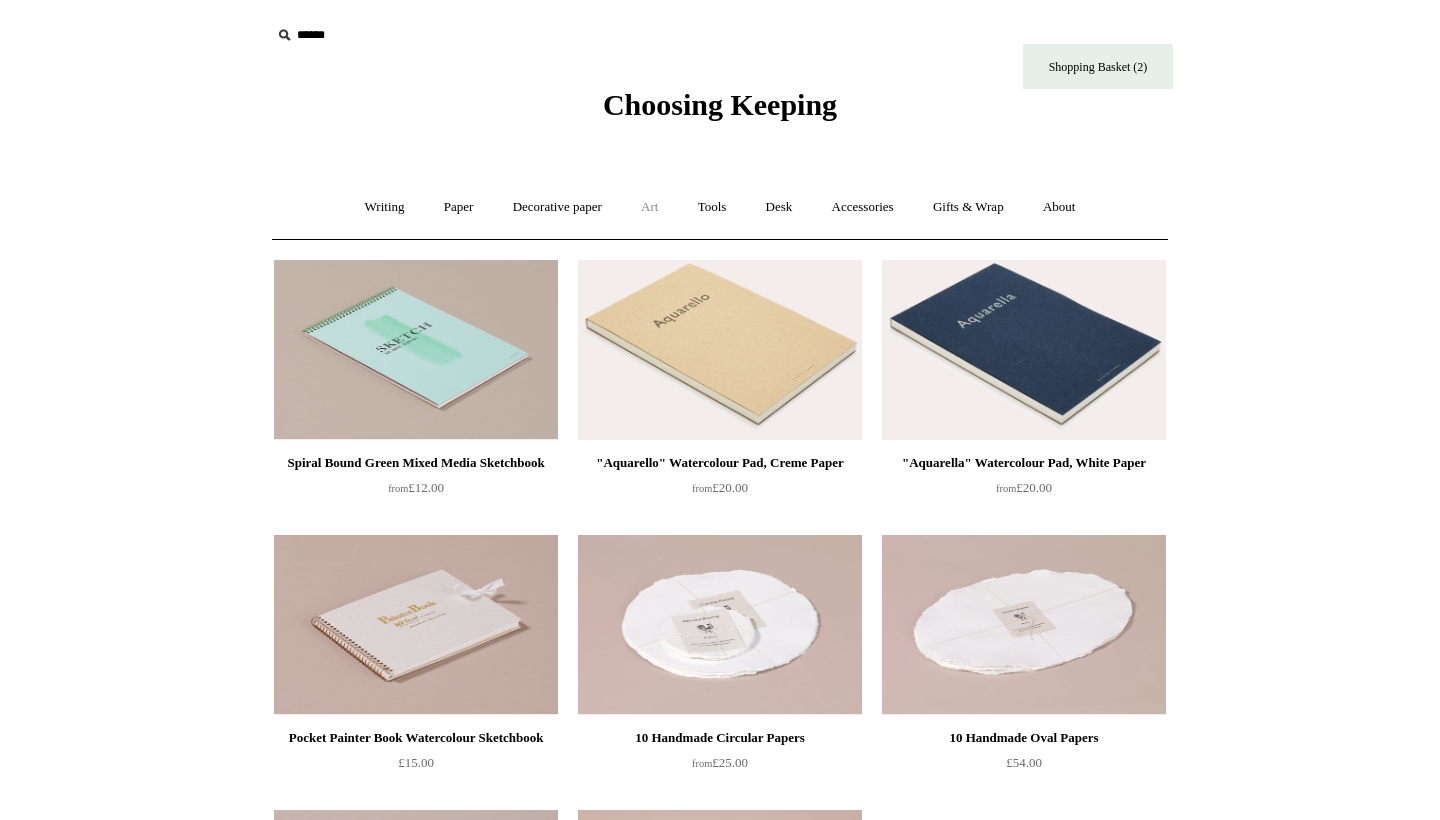 click on "Art +" at bounding box center [649, 207] 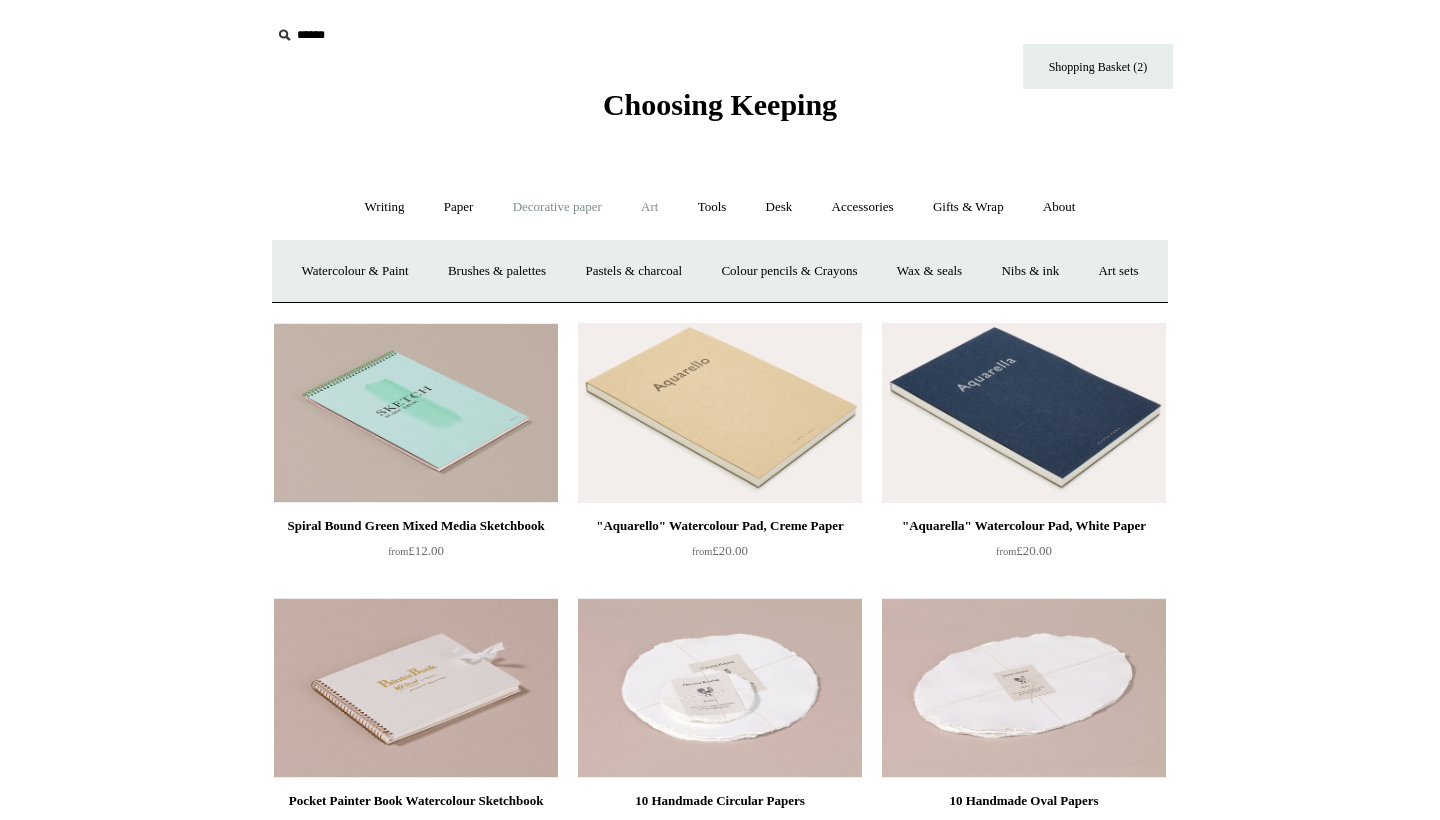 click on "Decorative paper +" at bounding box center [557, 207] 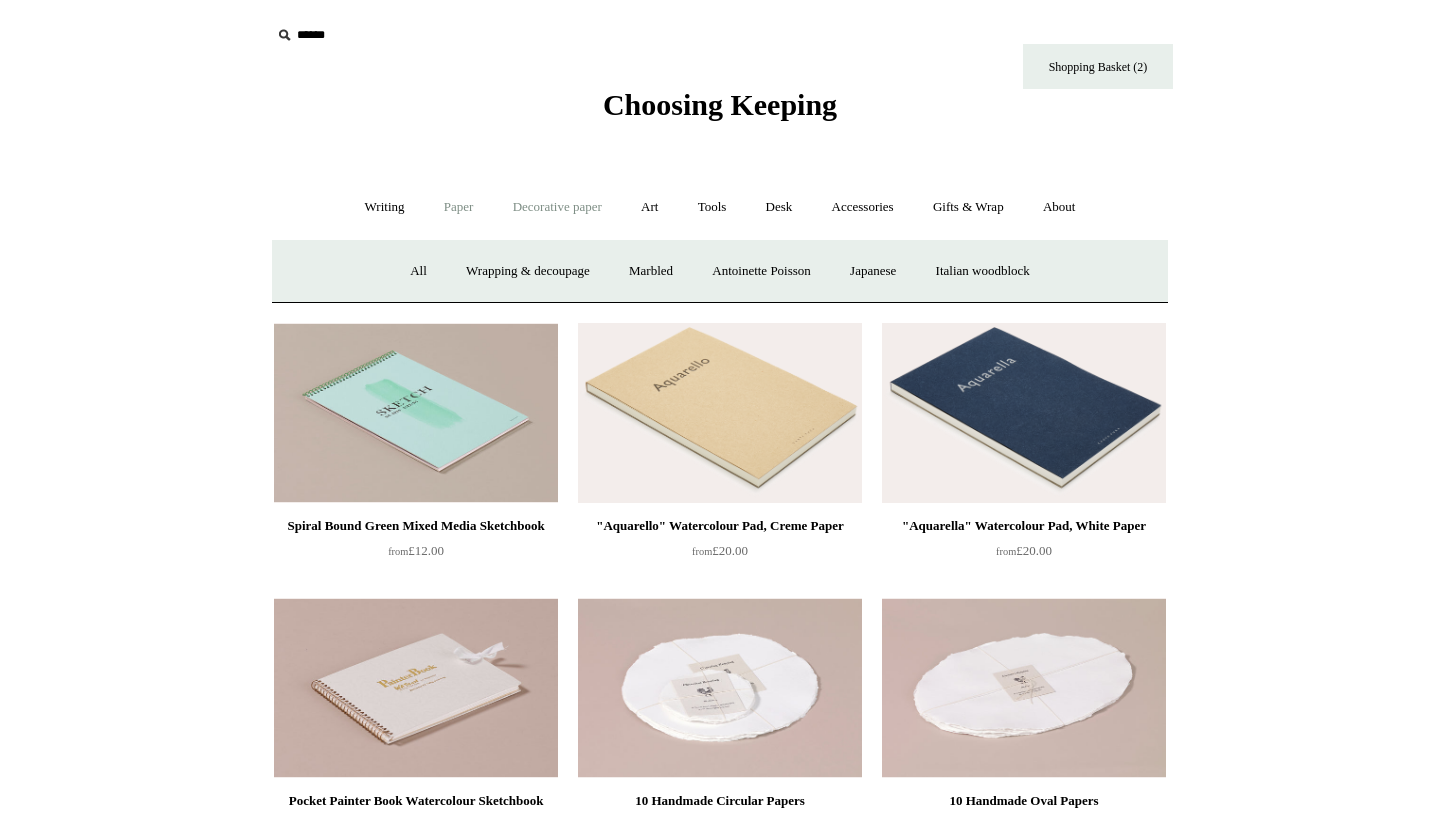 click on "Paper +" at bounding box center [459, 207] 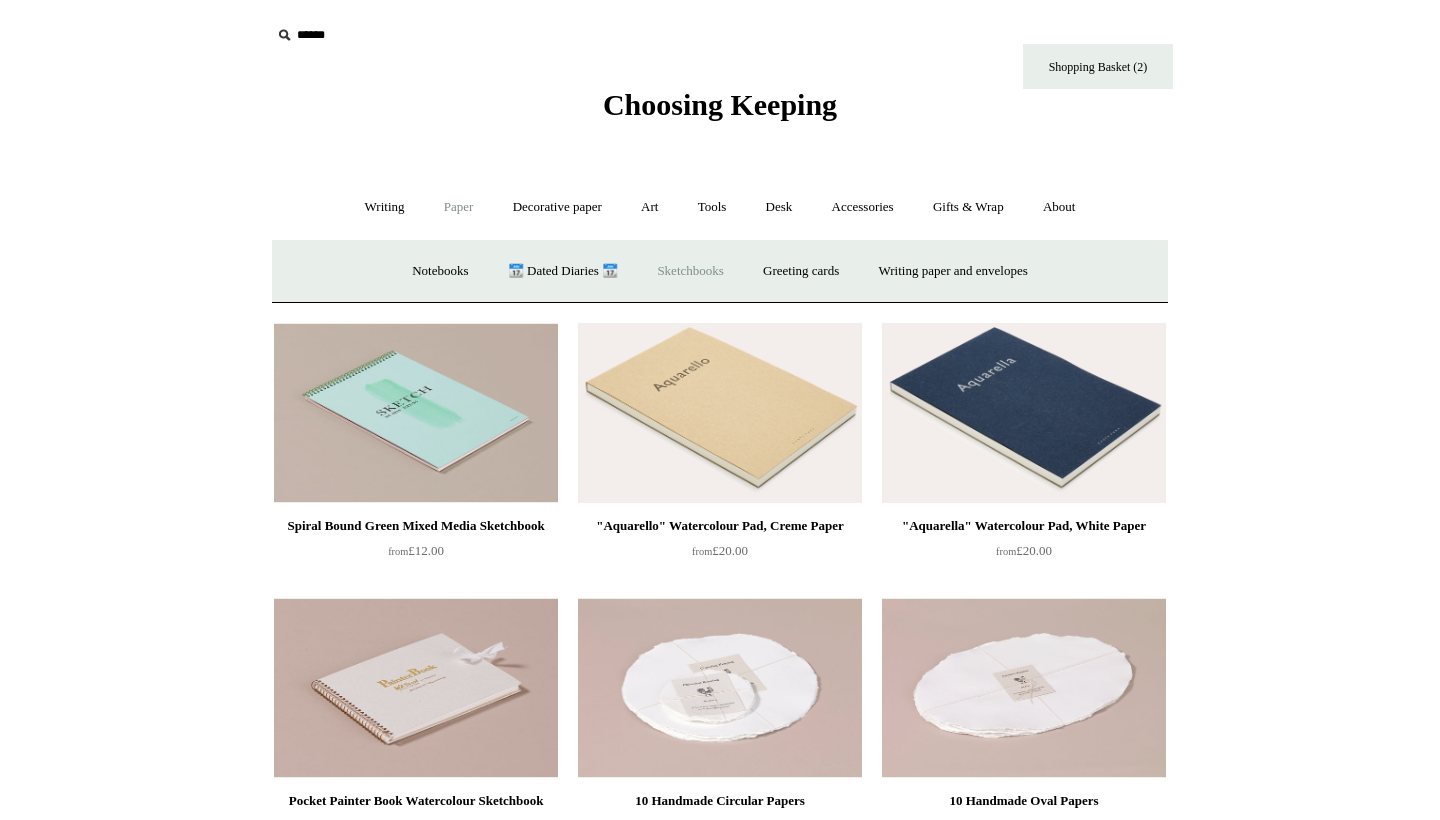 click on "Sketchbooks +" at bounding box center (690, 271) 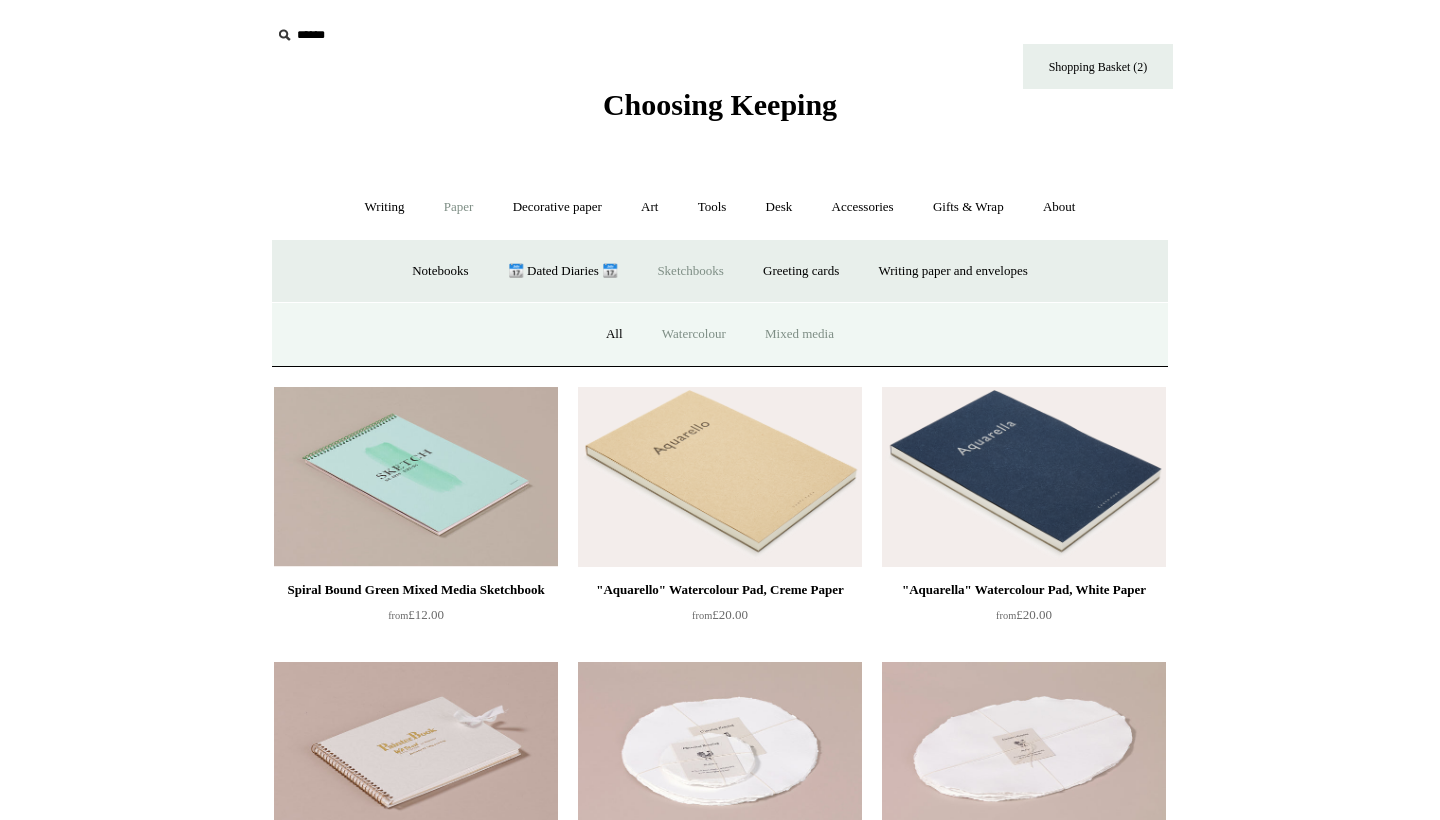 click on "Mixed media" at bounding box center [799, 334] 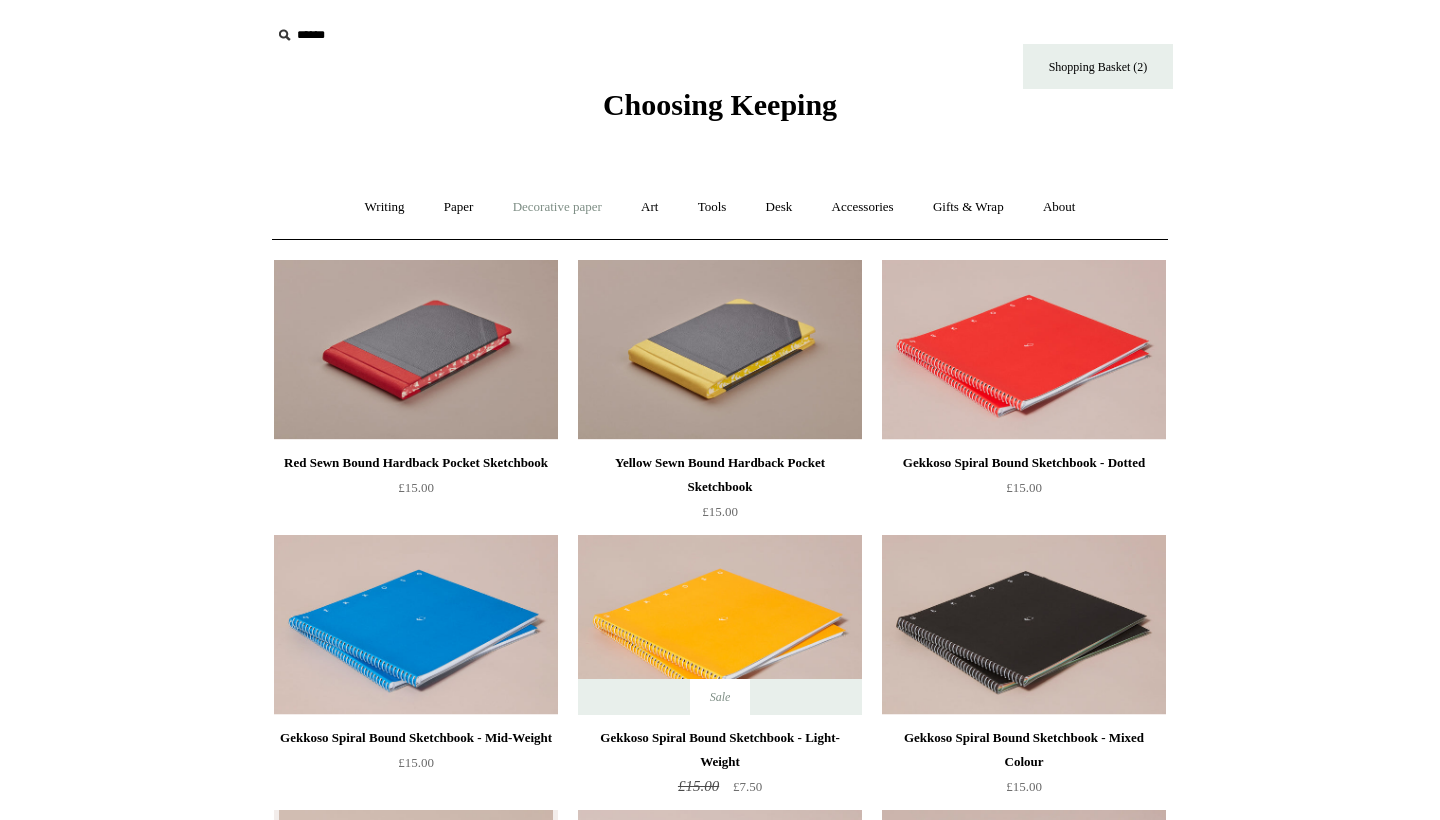 scroll, scrollTop: 0, scrollLeft: 0, axis: both 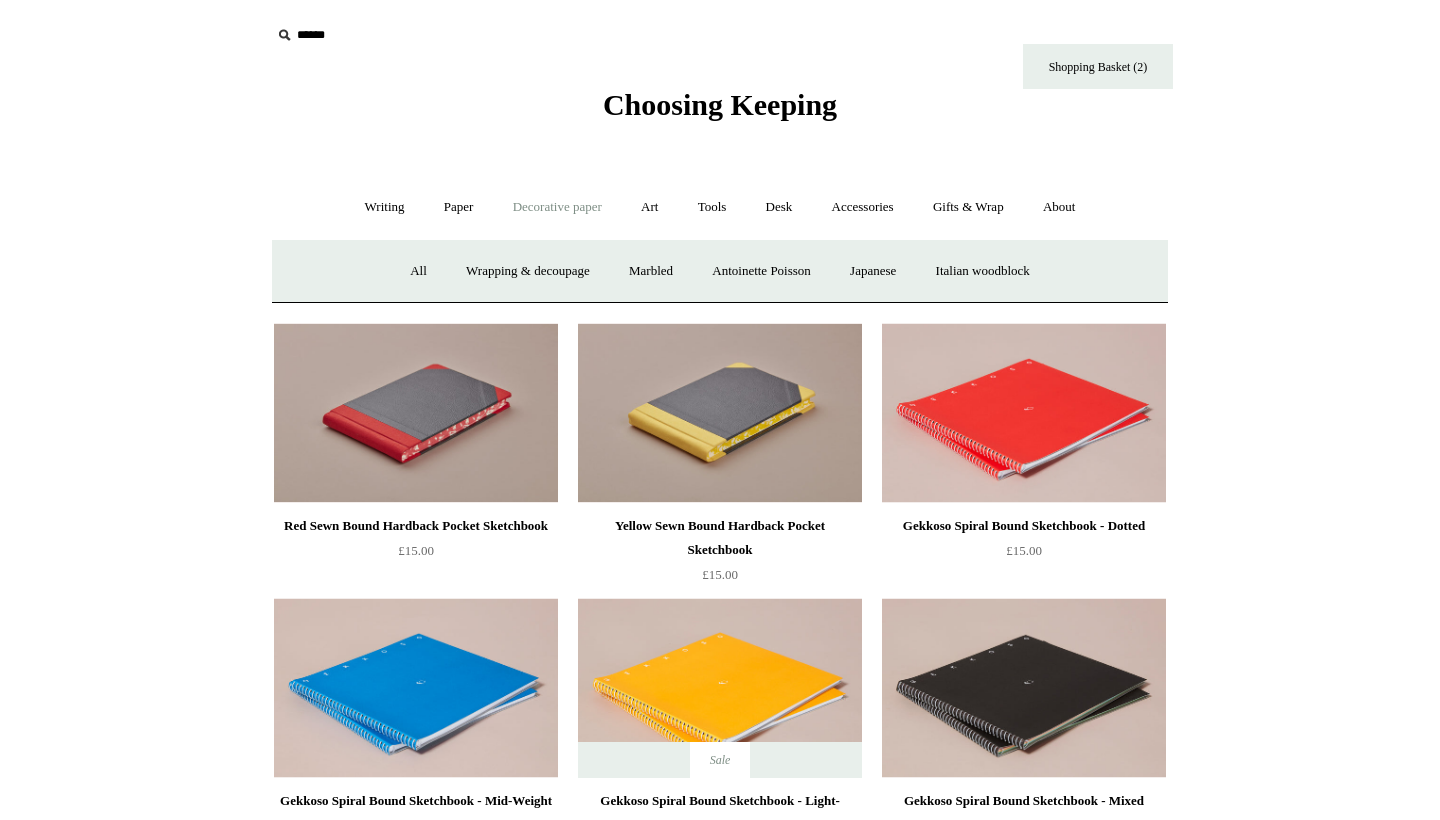 click on "Decorative paper -" at bounding box center [557, 207] 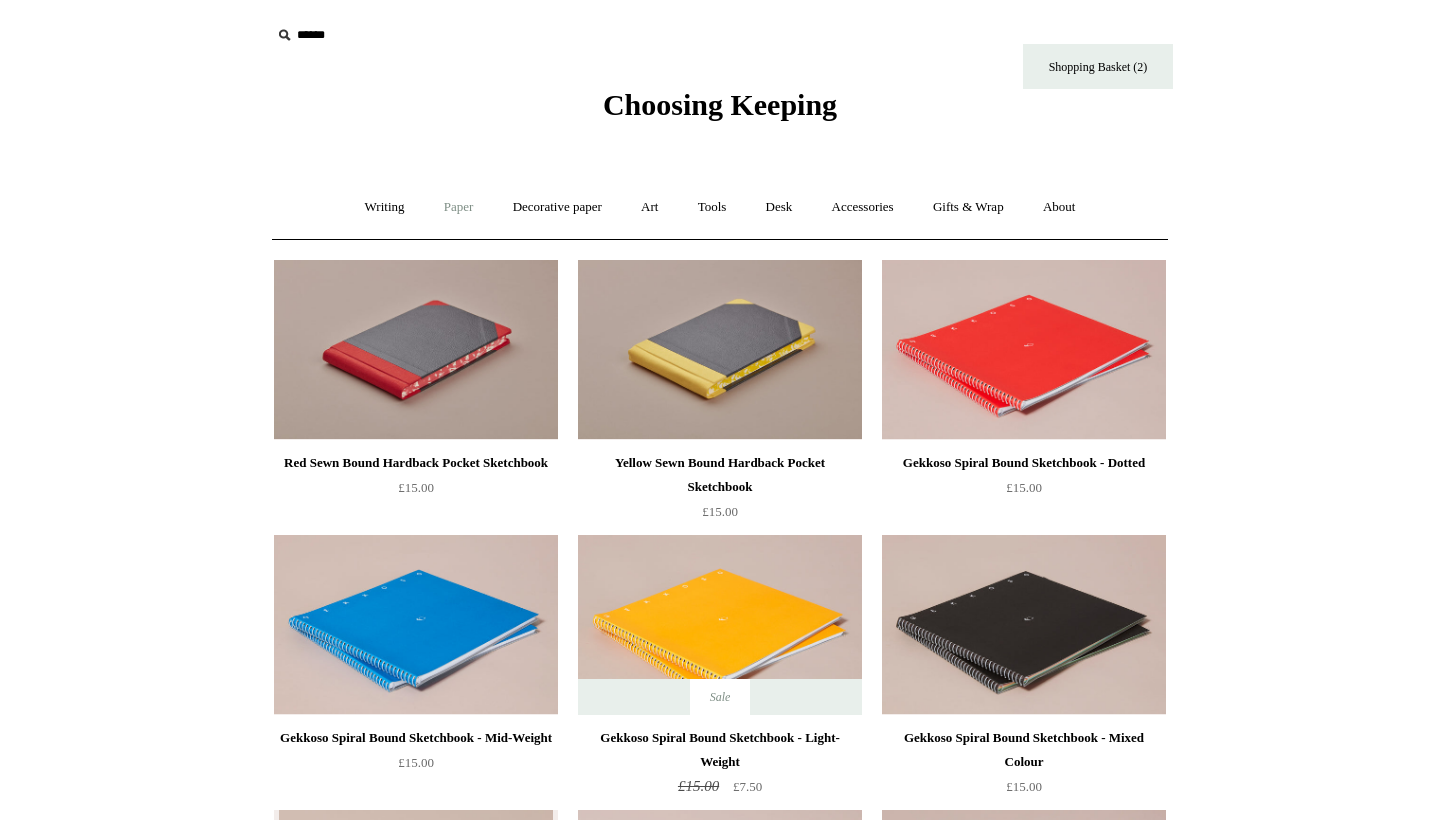 click on "Paper +" at bounding box center (459, 207) 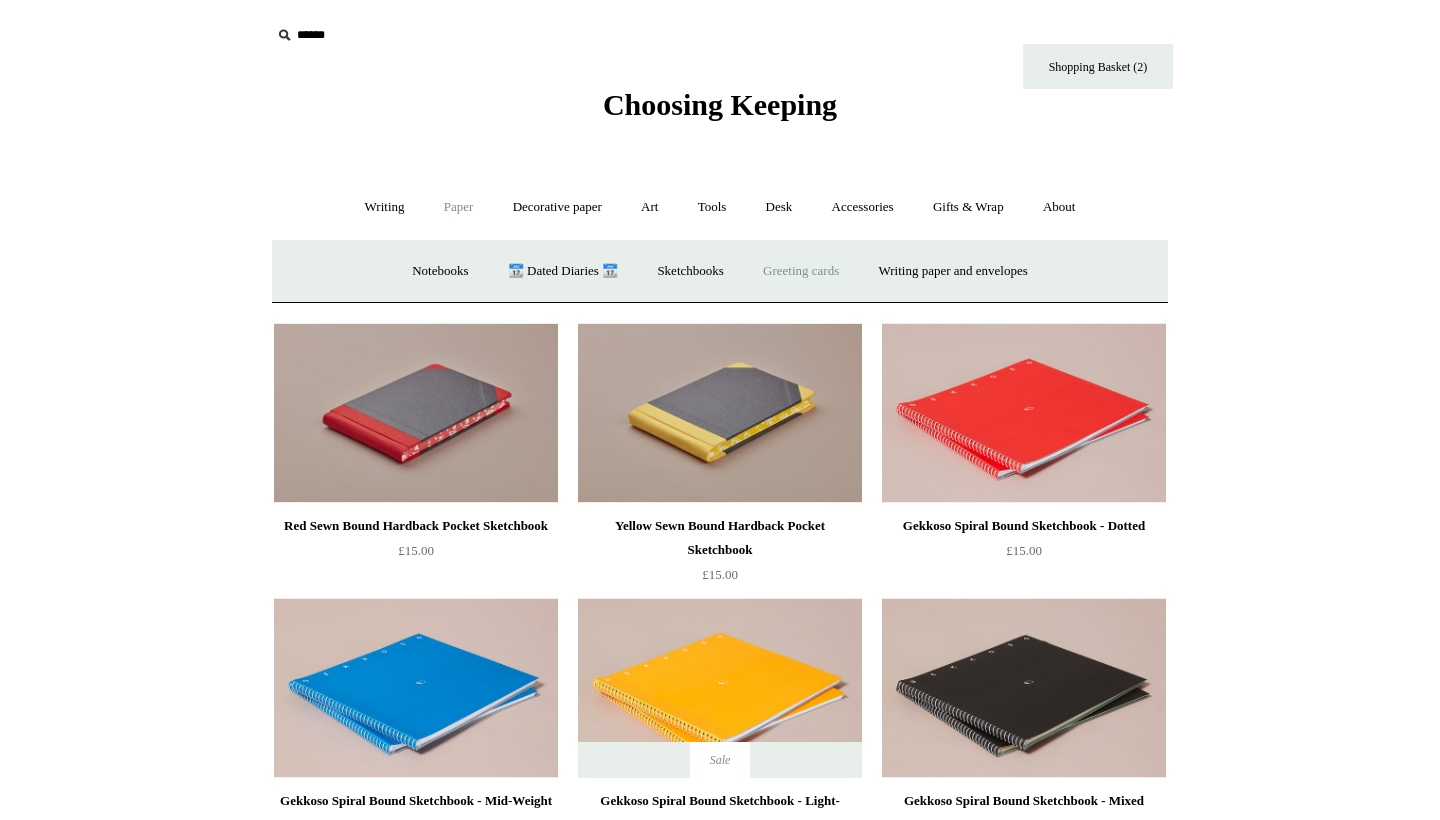 click on "Greeting cards +" at bounding box center (801, 271) 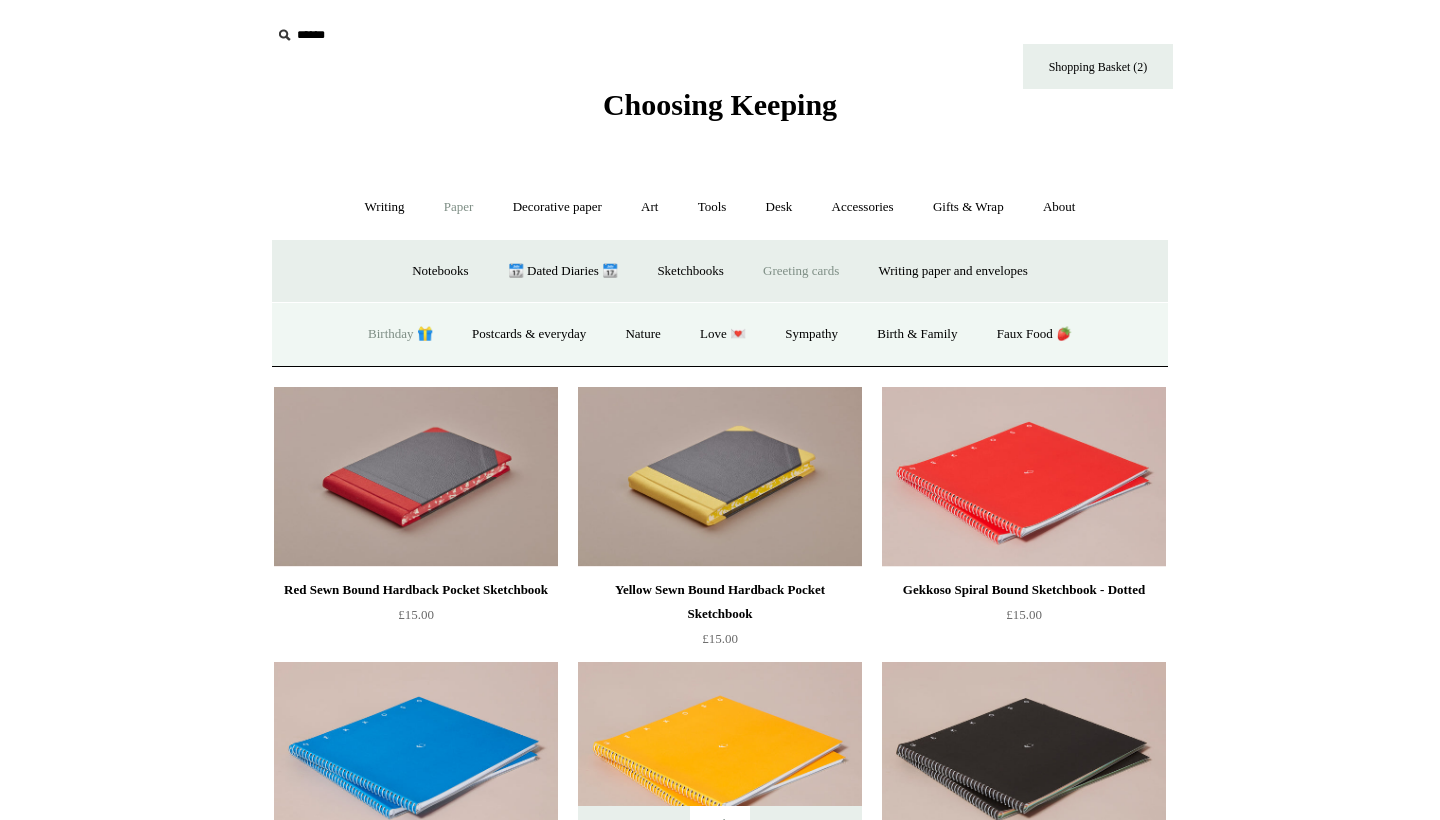 click on "Birthday 🎁" at bounding box center [400, 334] 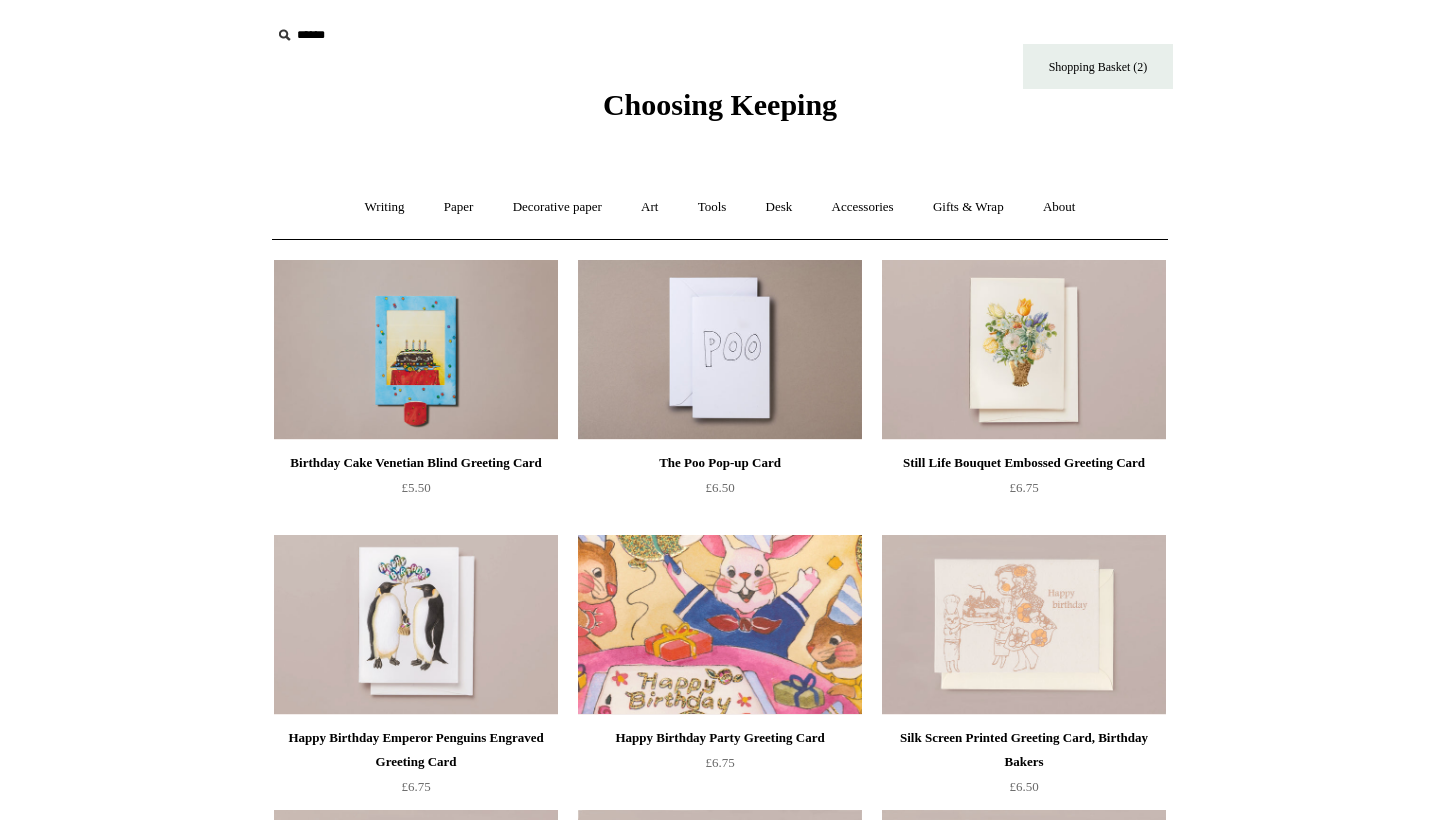 scroll, scrollTop: 1, scrollLeft: 0, axis: vertical 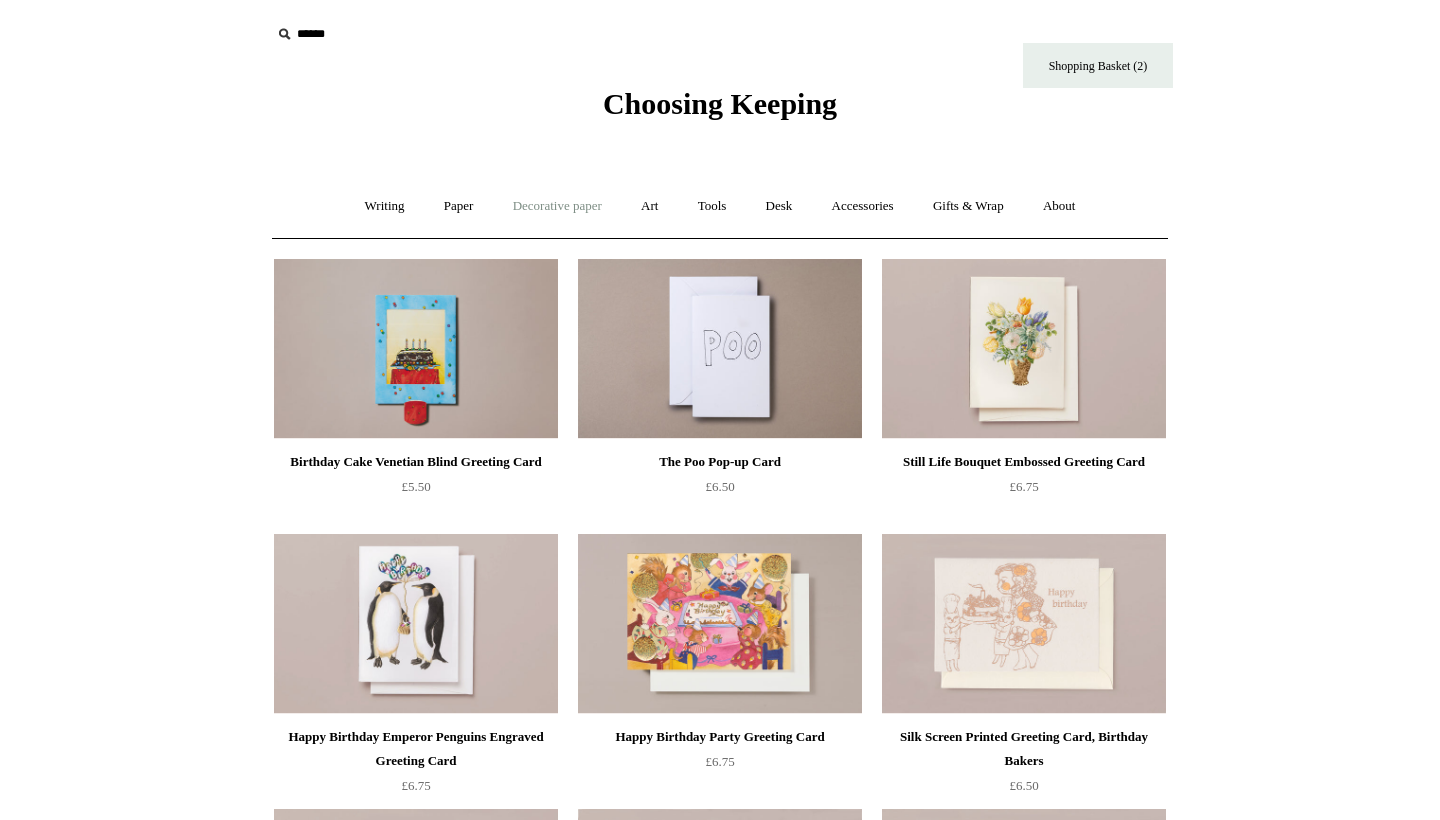 click on "Decorative paper +" at bounding box center [557, 206] 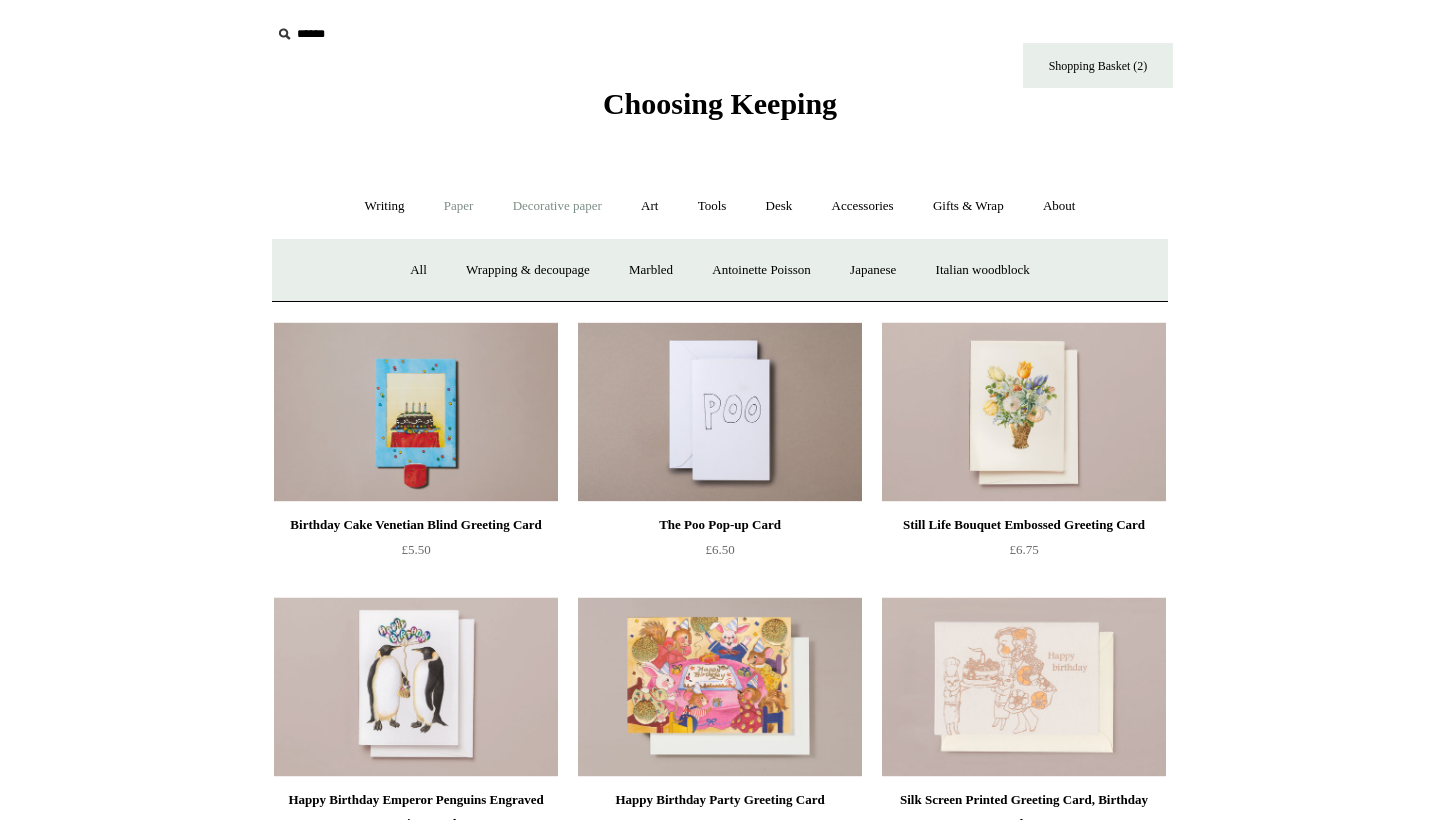 click on "Paper +" at bounding box center (459, 206) 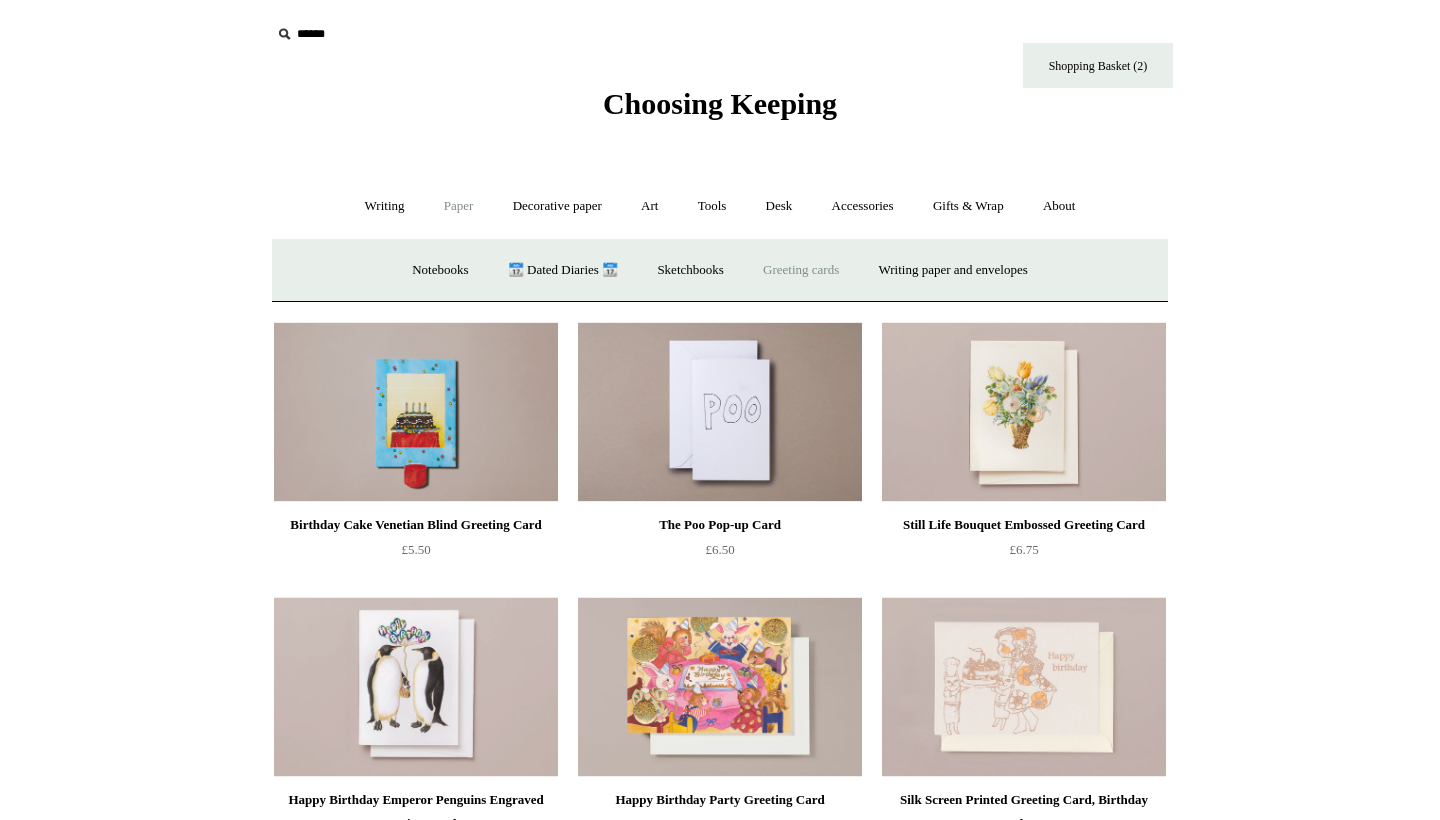 click on "Greeting cards +" at bounding box center (801, 270) 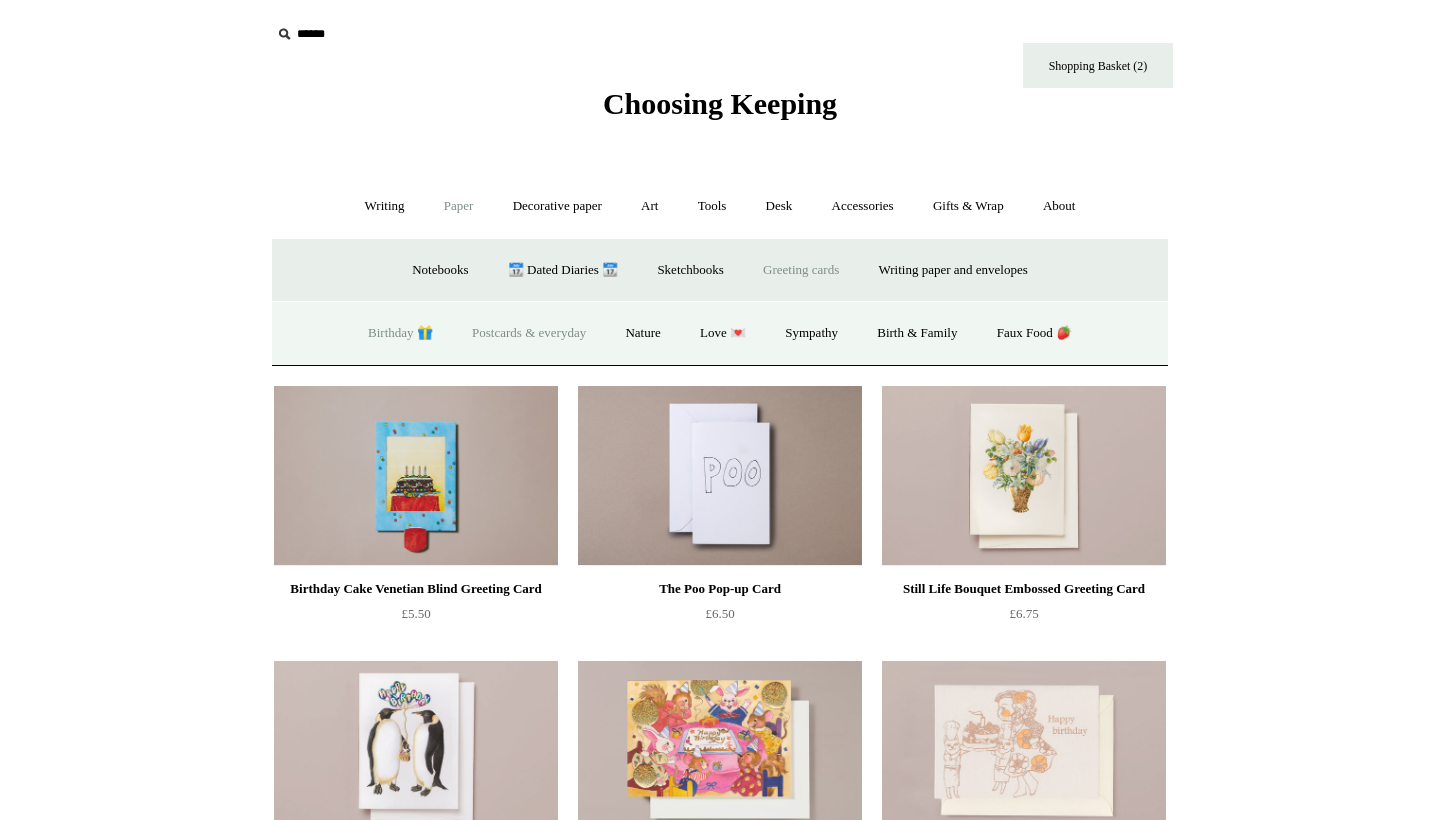 click on "Postcards & everyday" at bounding box center (529, 333) 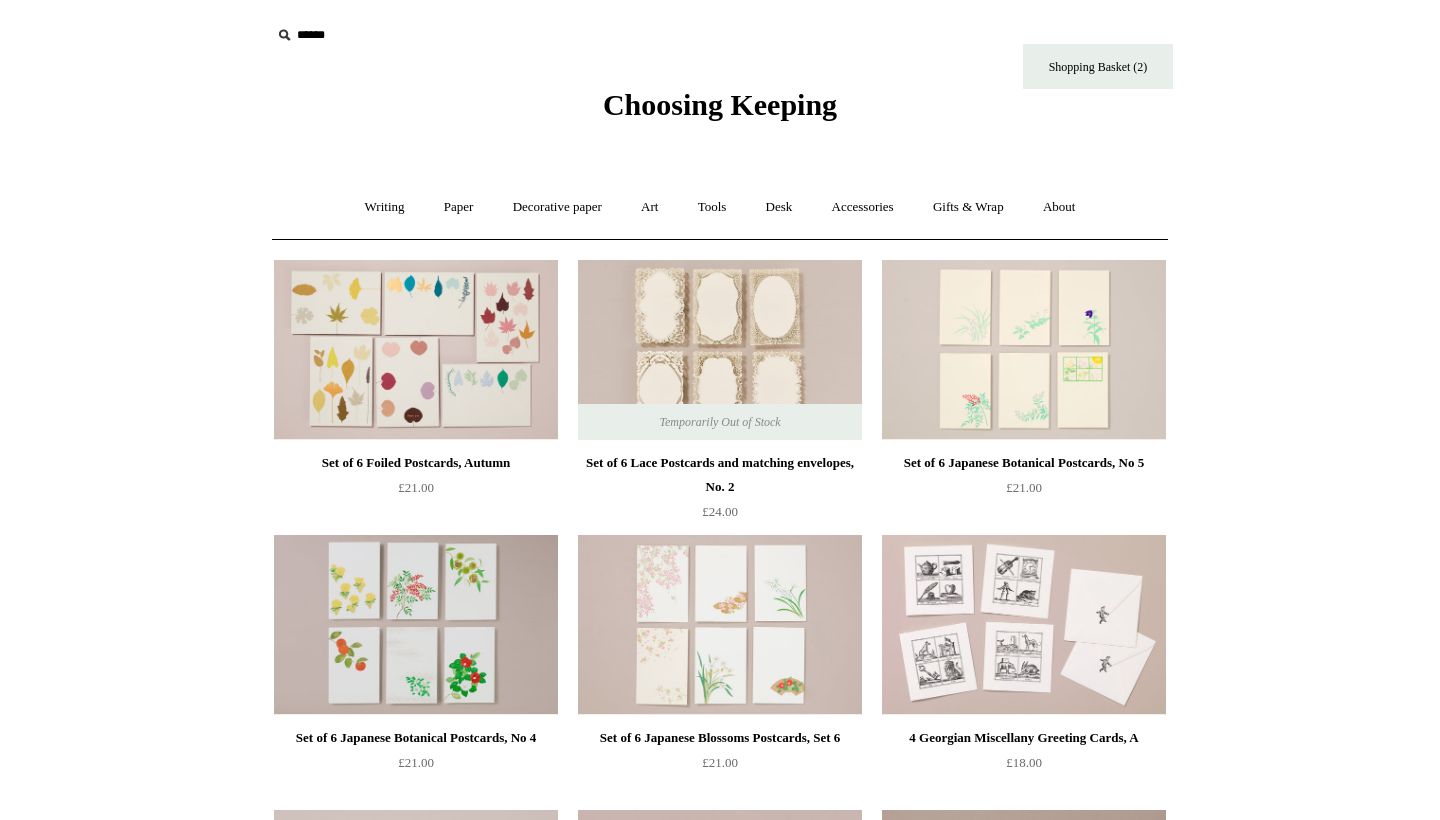 scroll, scrollTop: 0, scrollLeft: 0, axis: both 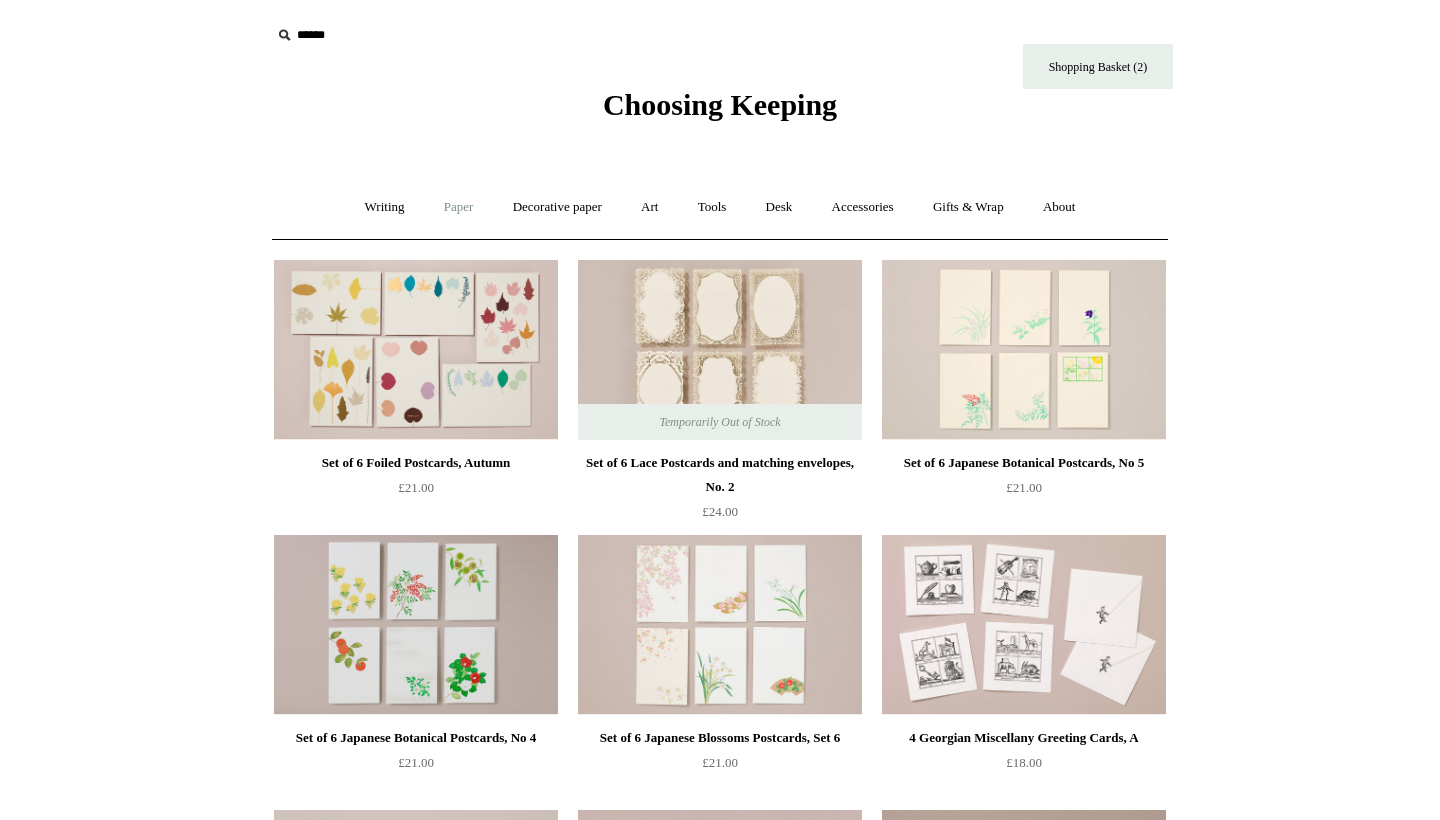 click on "Paper +" at bounding box center (459, 207) 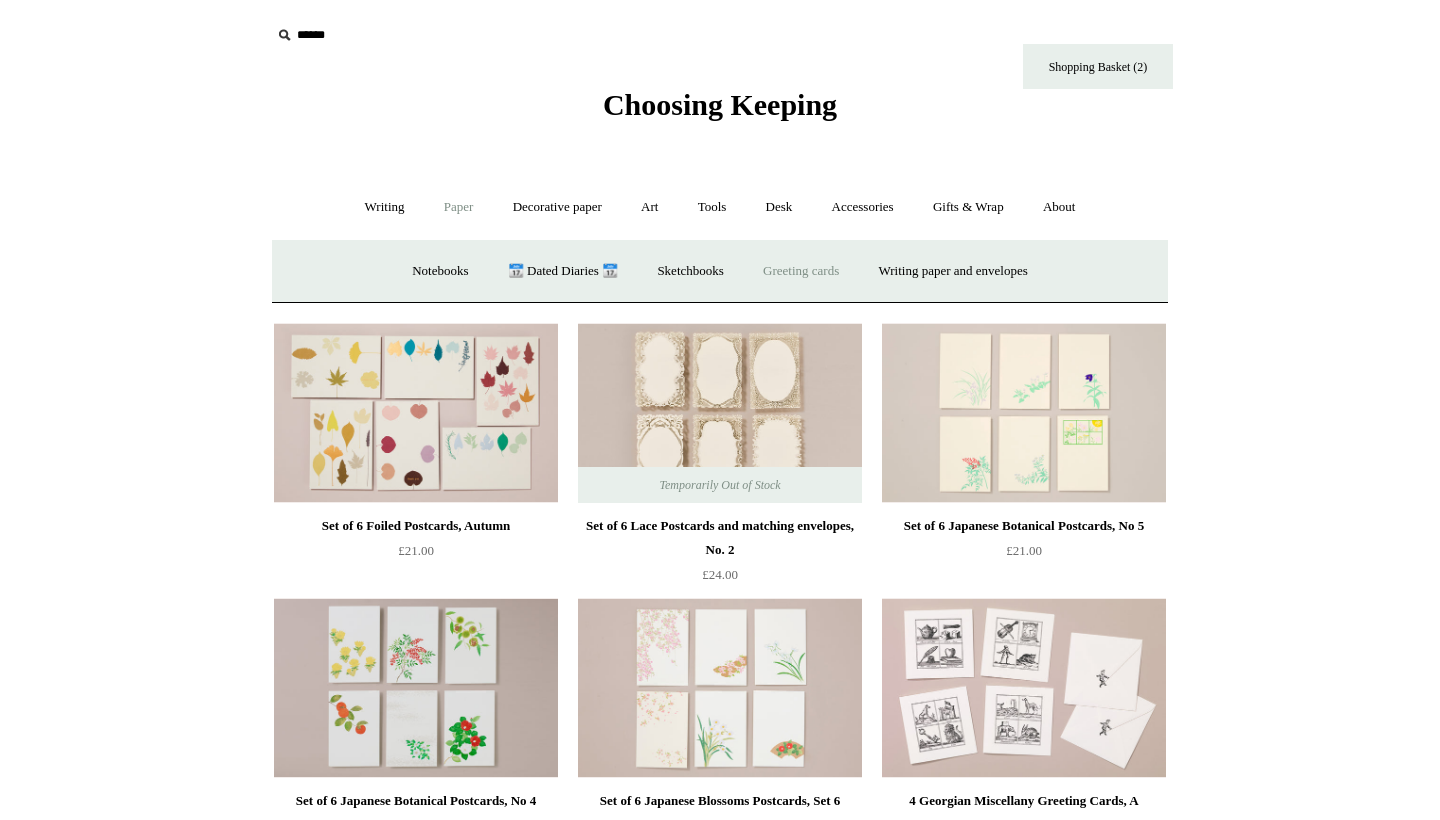 click on "Greeting cards +" at bounding box center [801, 271] 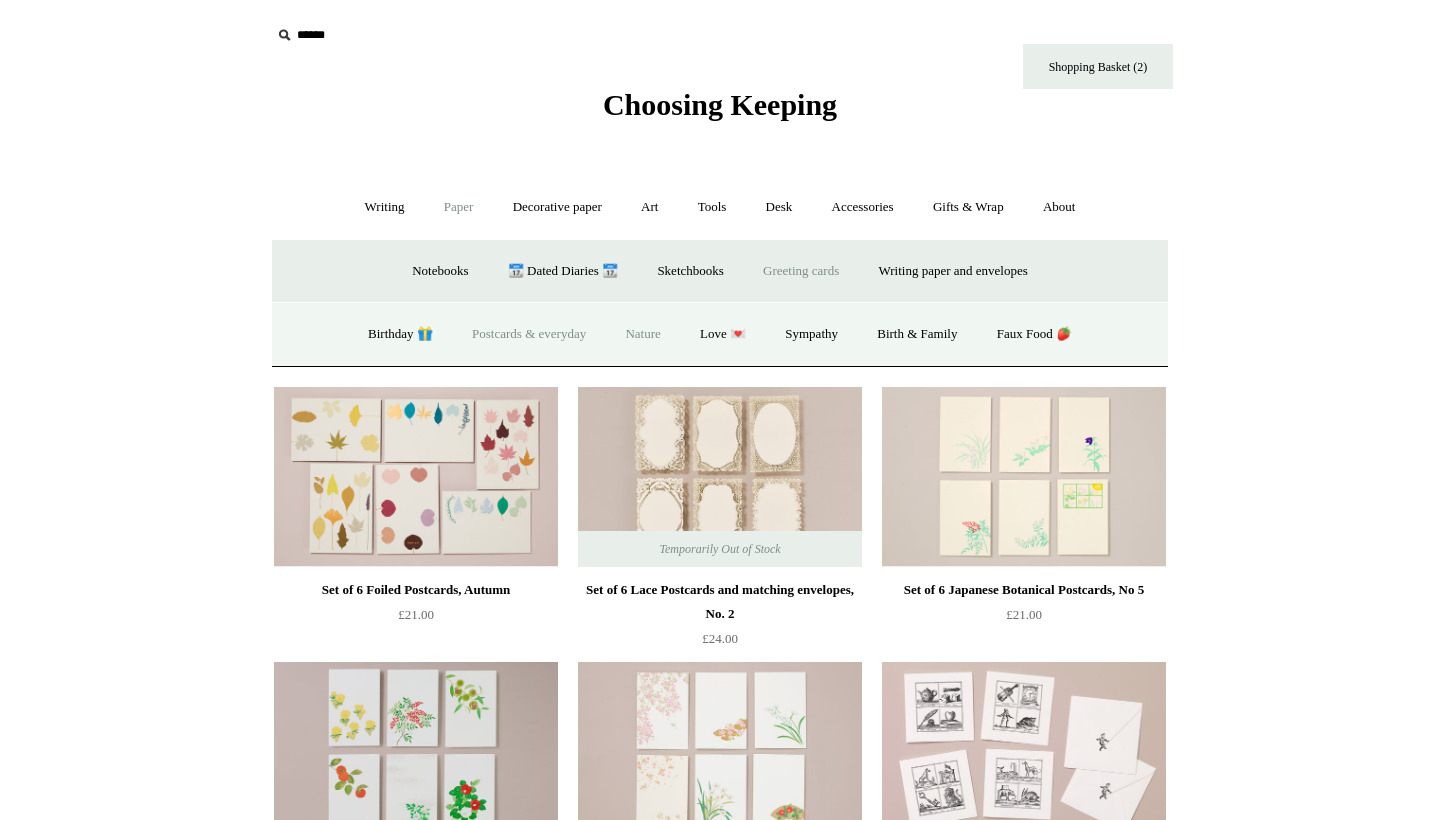 click on "Nature" at bounding box center [642, 334] 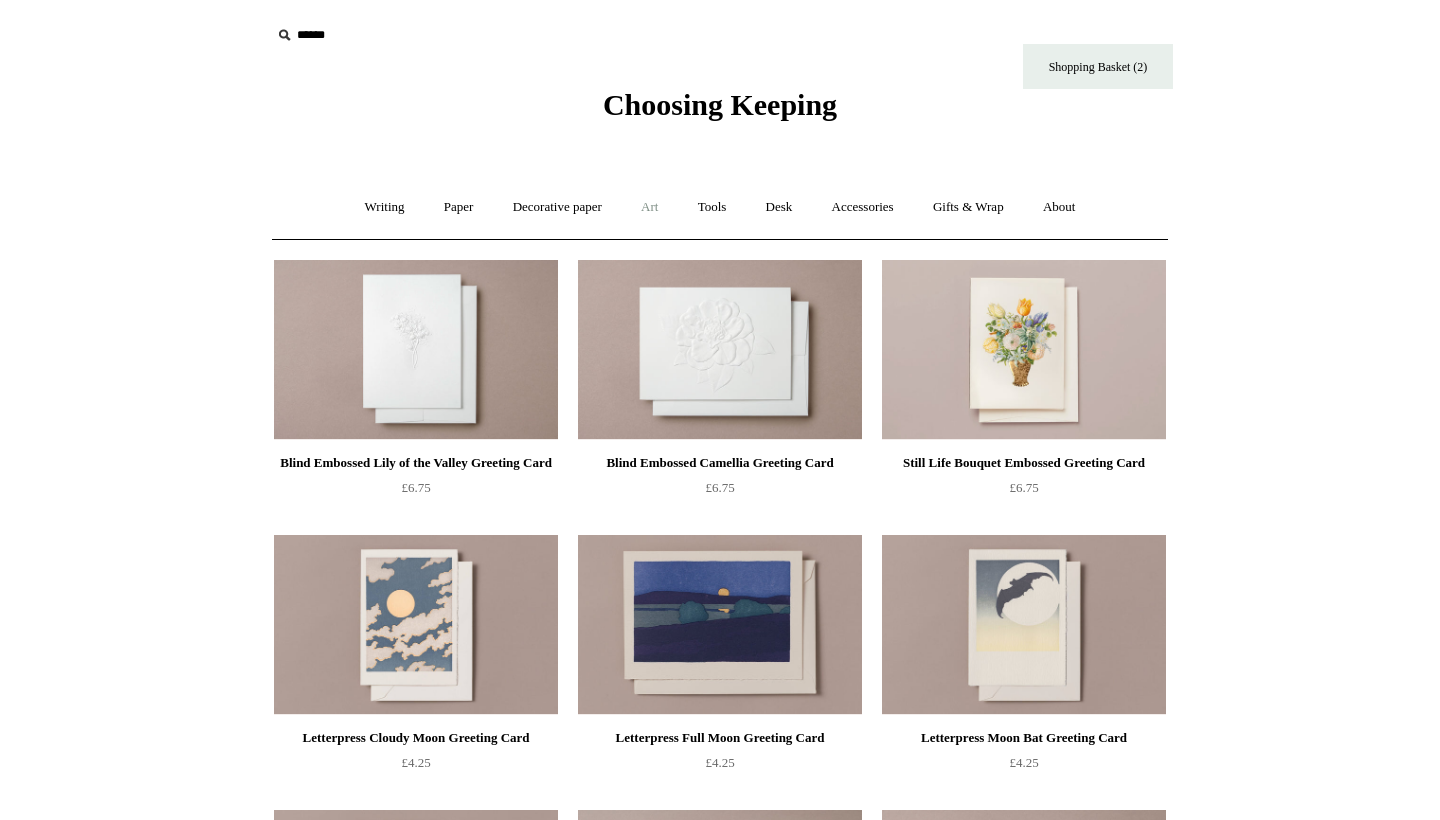 scroll, scrollTop: 0, scrollLeft: 0, axis: both 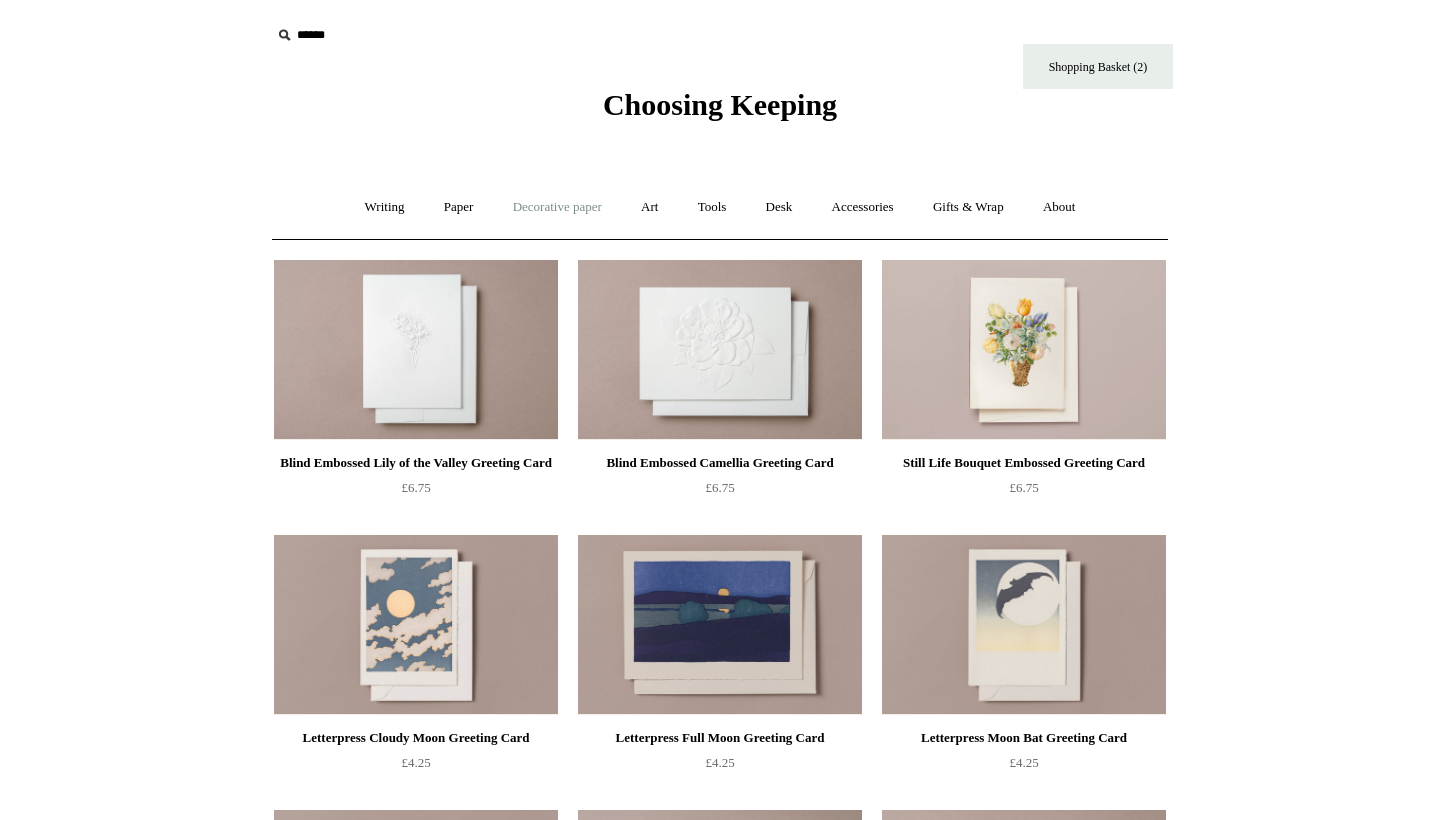 click on "Decorative paper +" at bounding box center (557, 207) 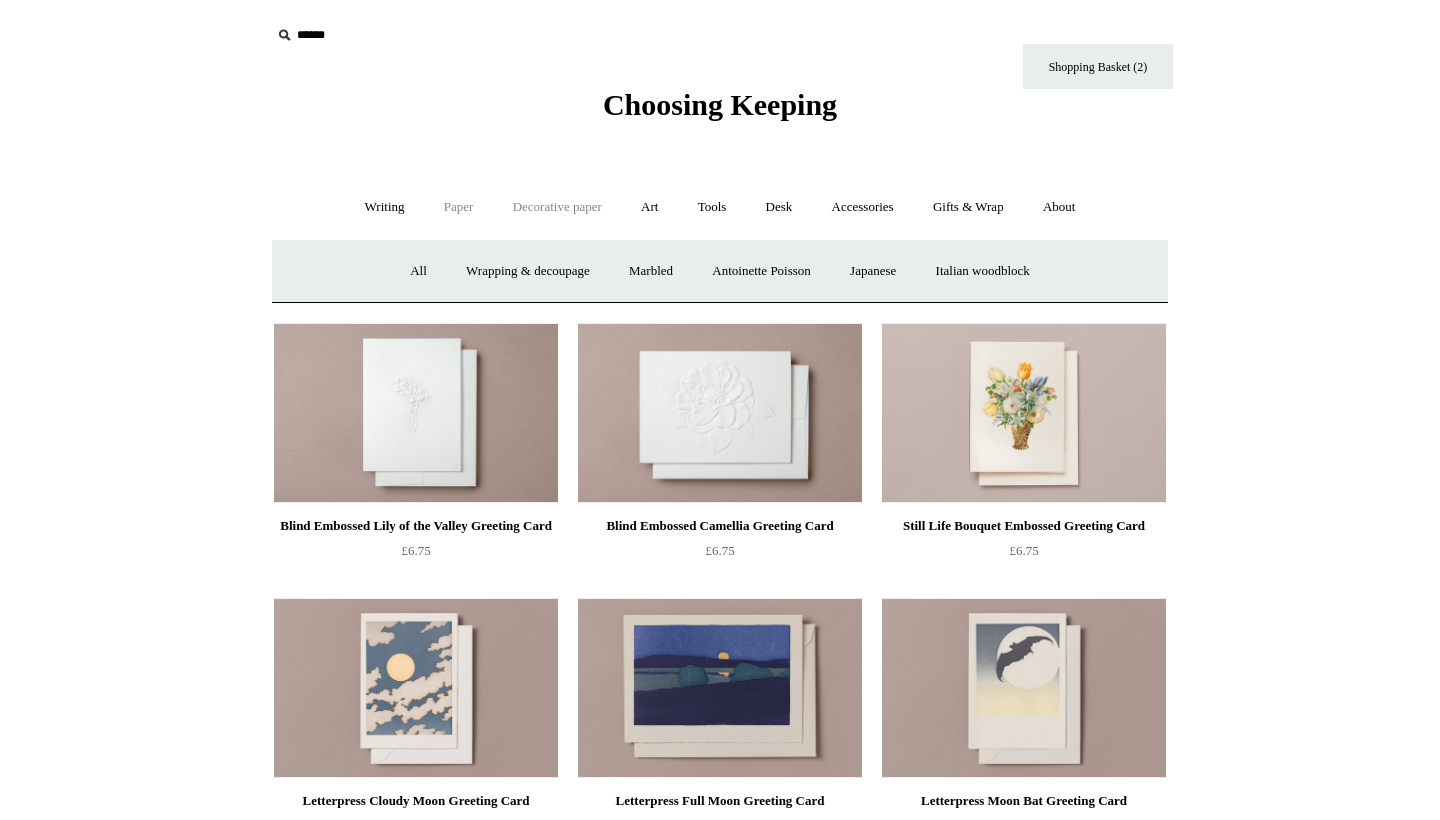 click on "Paper +" at bounding box center [459, 207] 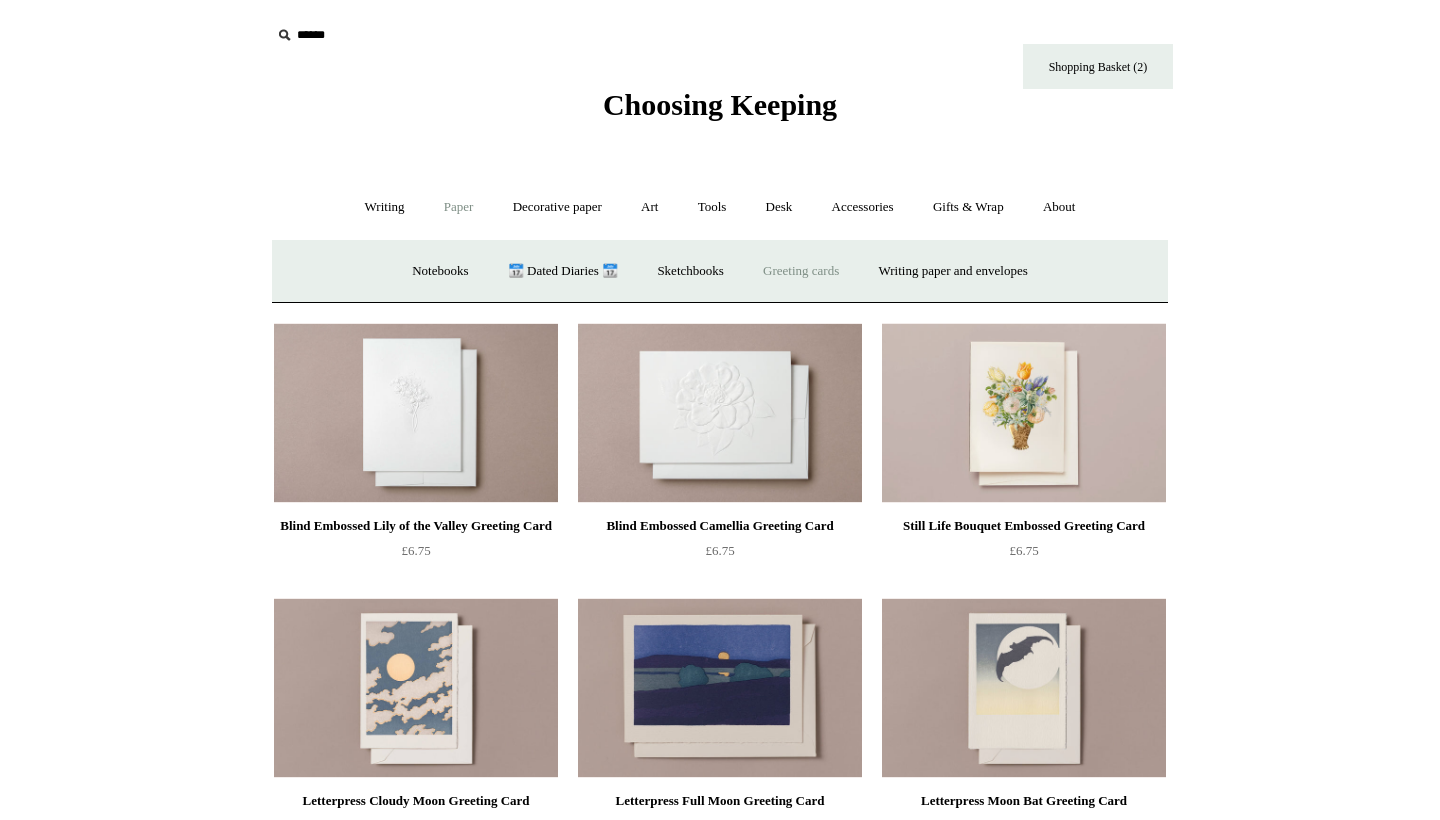 click on "Greeting cards +" at bounding box center [801, 271] 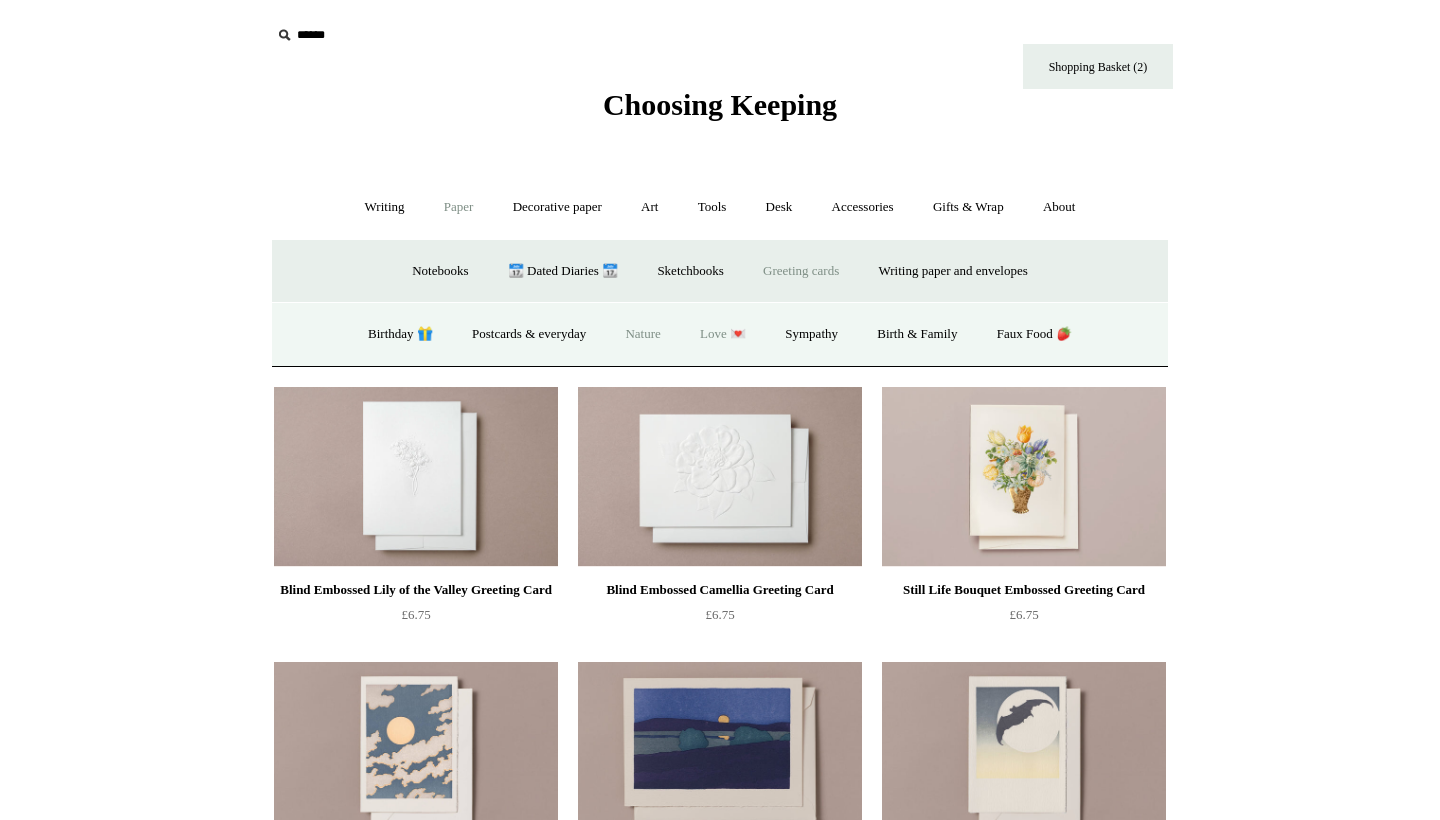 click on "Love 💌" at bounding box center (723, 334) 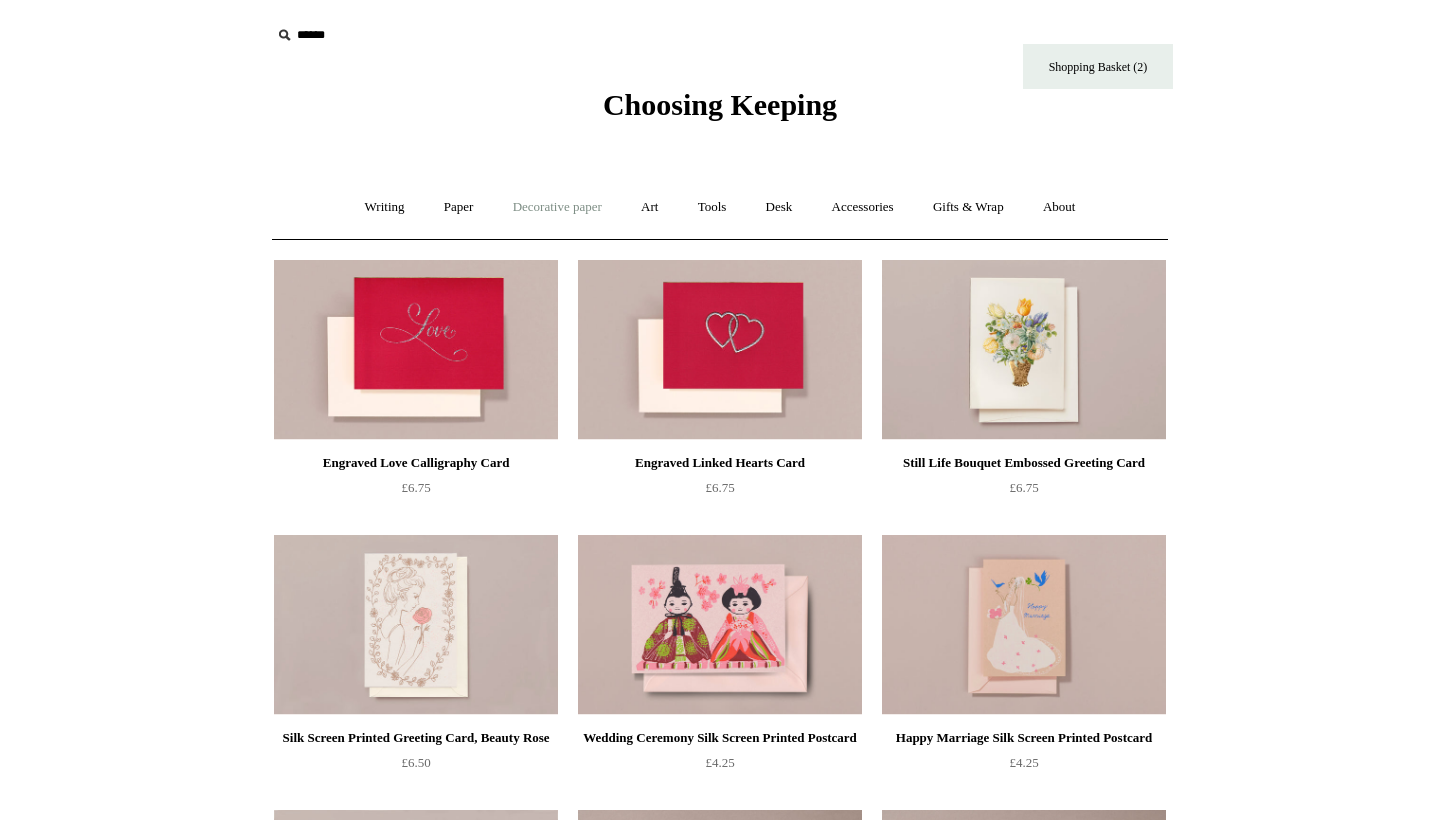 scroll, scrollTop: 0, scrollLeft: 0, axis: both 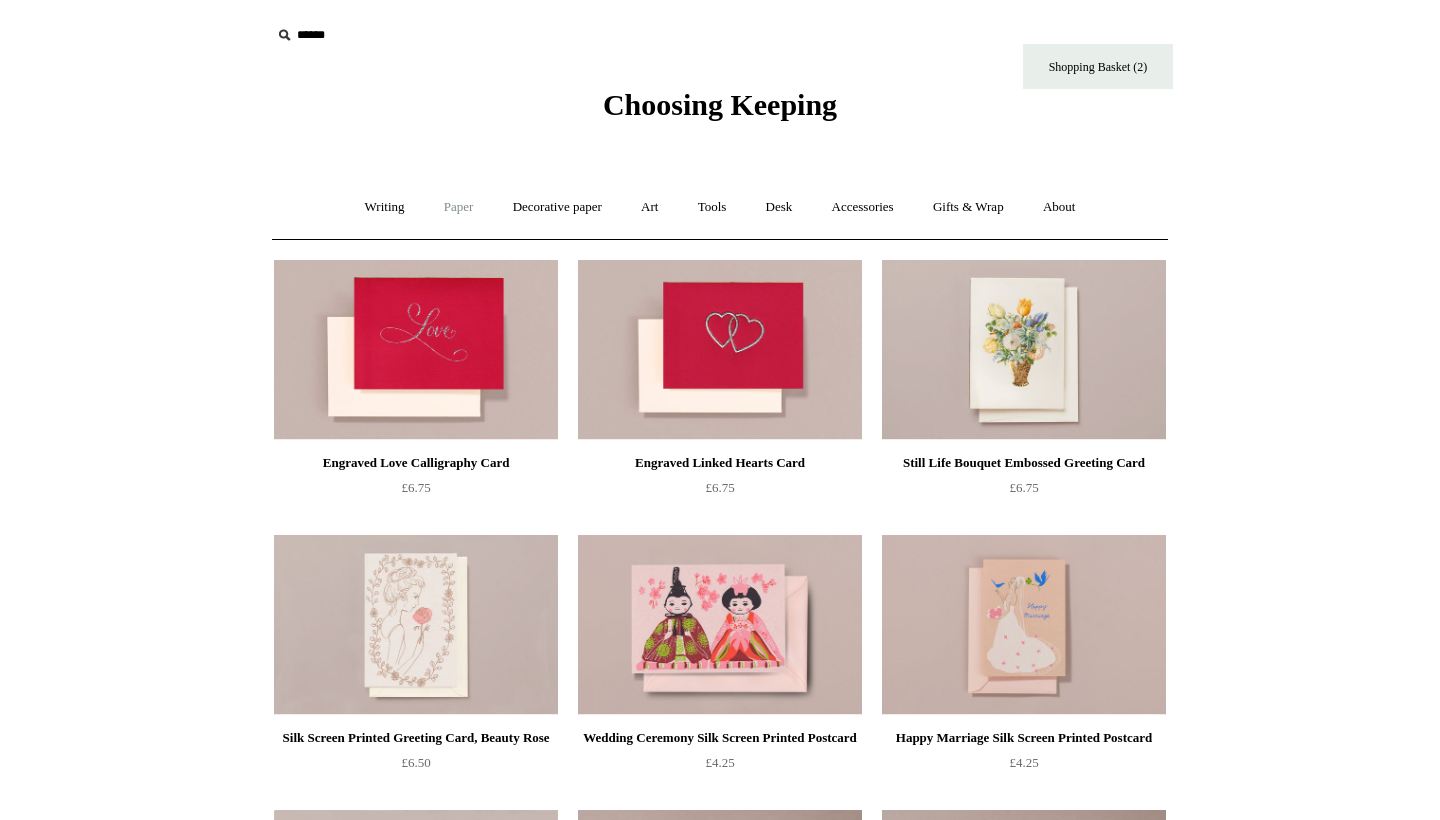 click on "Paper +" at bounding box center [459, 207] 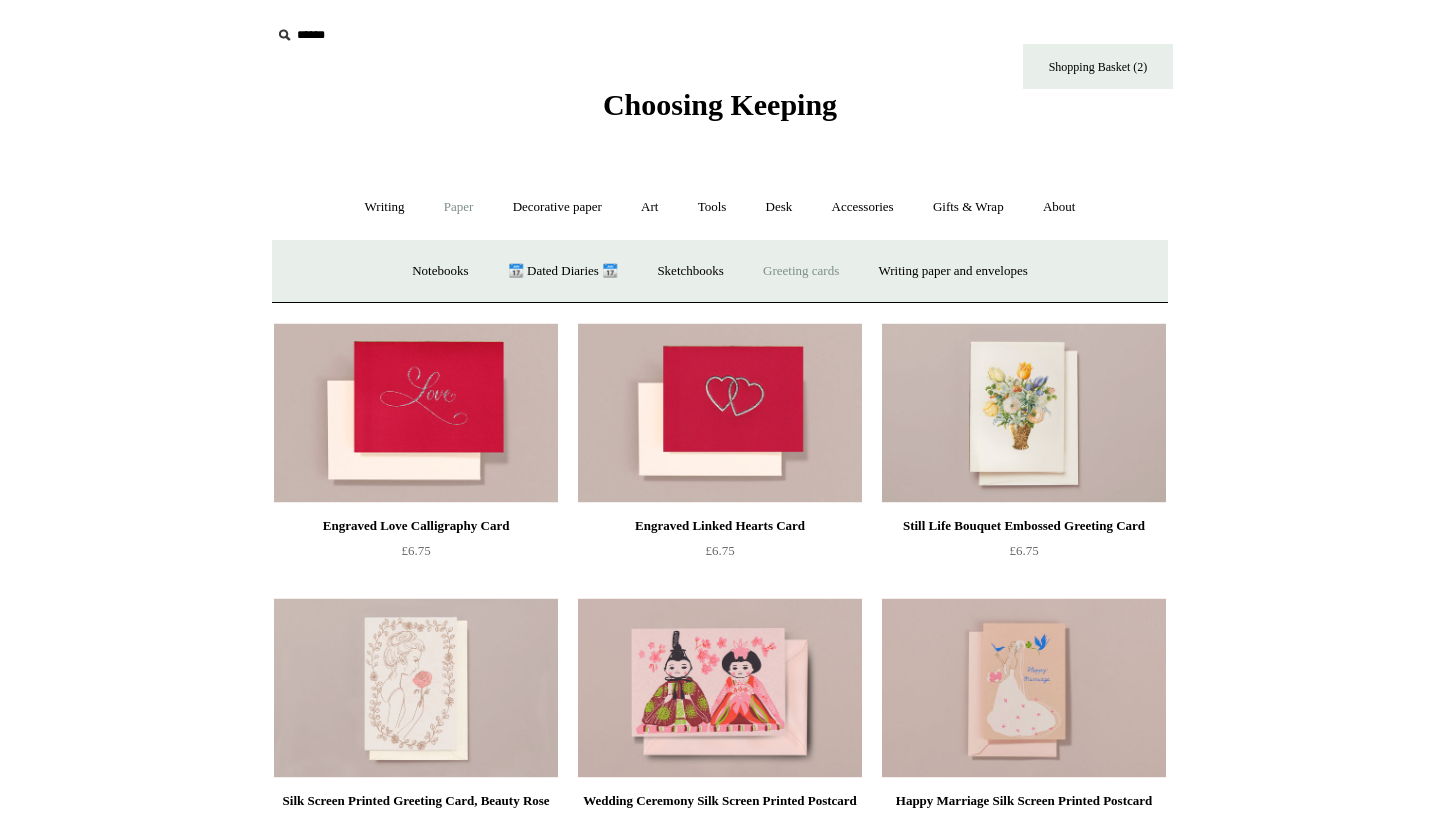 click on "Greeting cards +" at bounding box center (801, 271) 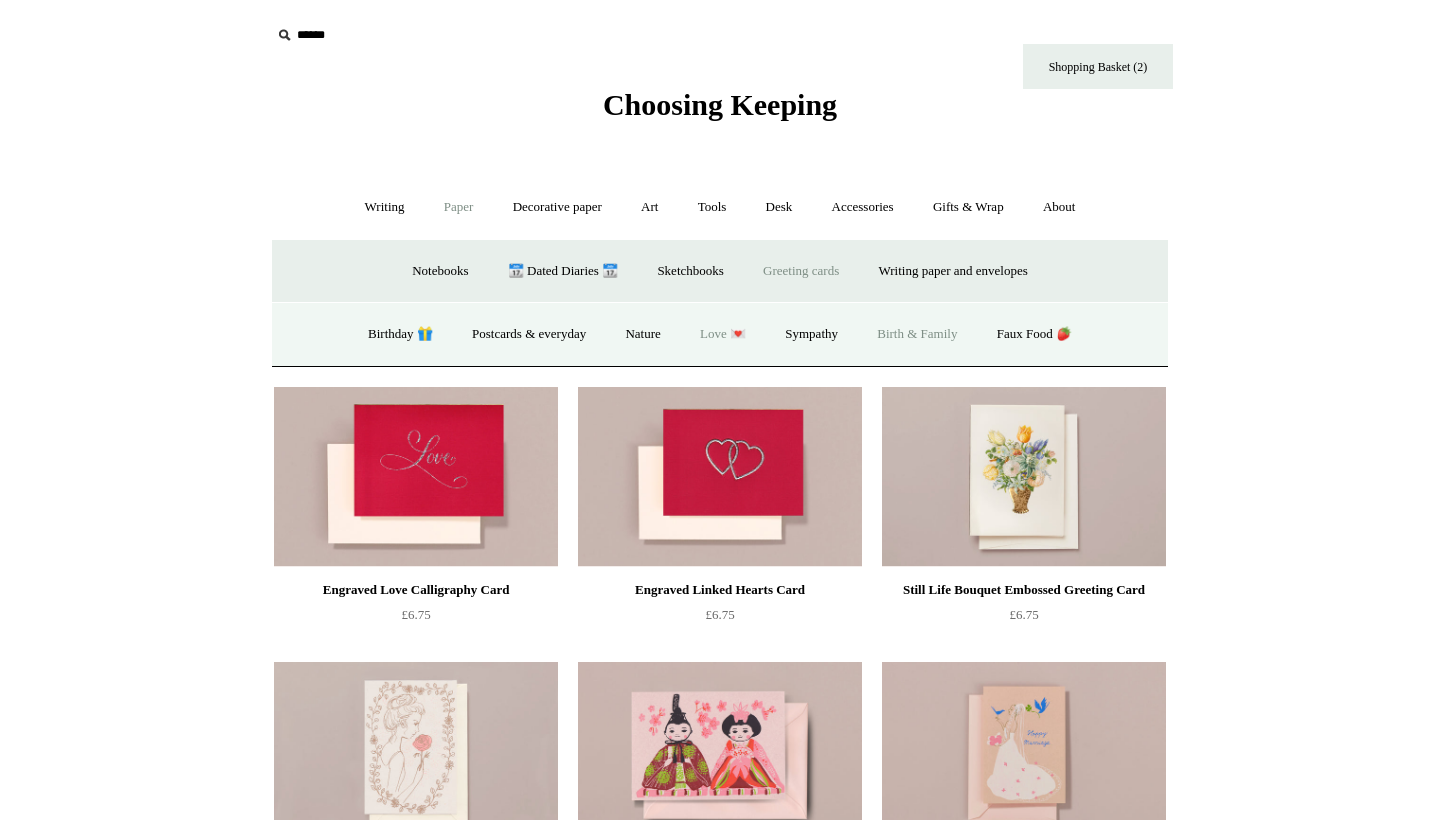 click on "Birth & Family" at bounding box center (917, 334) 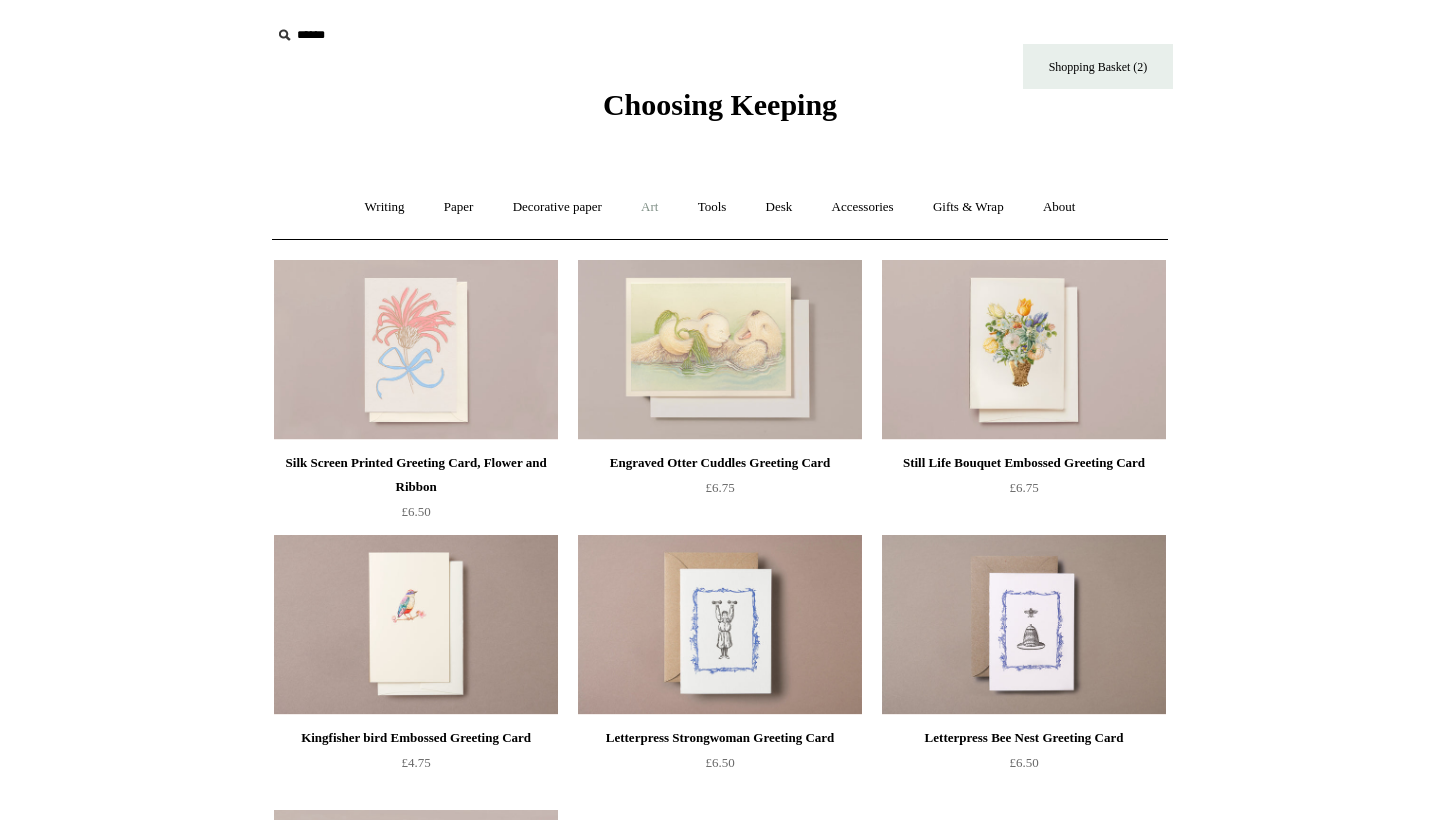 scroll, scrollTop: 0, scrollLeft: 0, axis: both 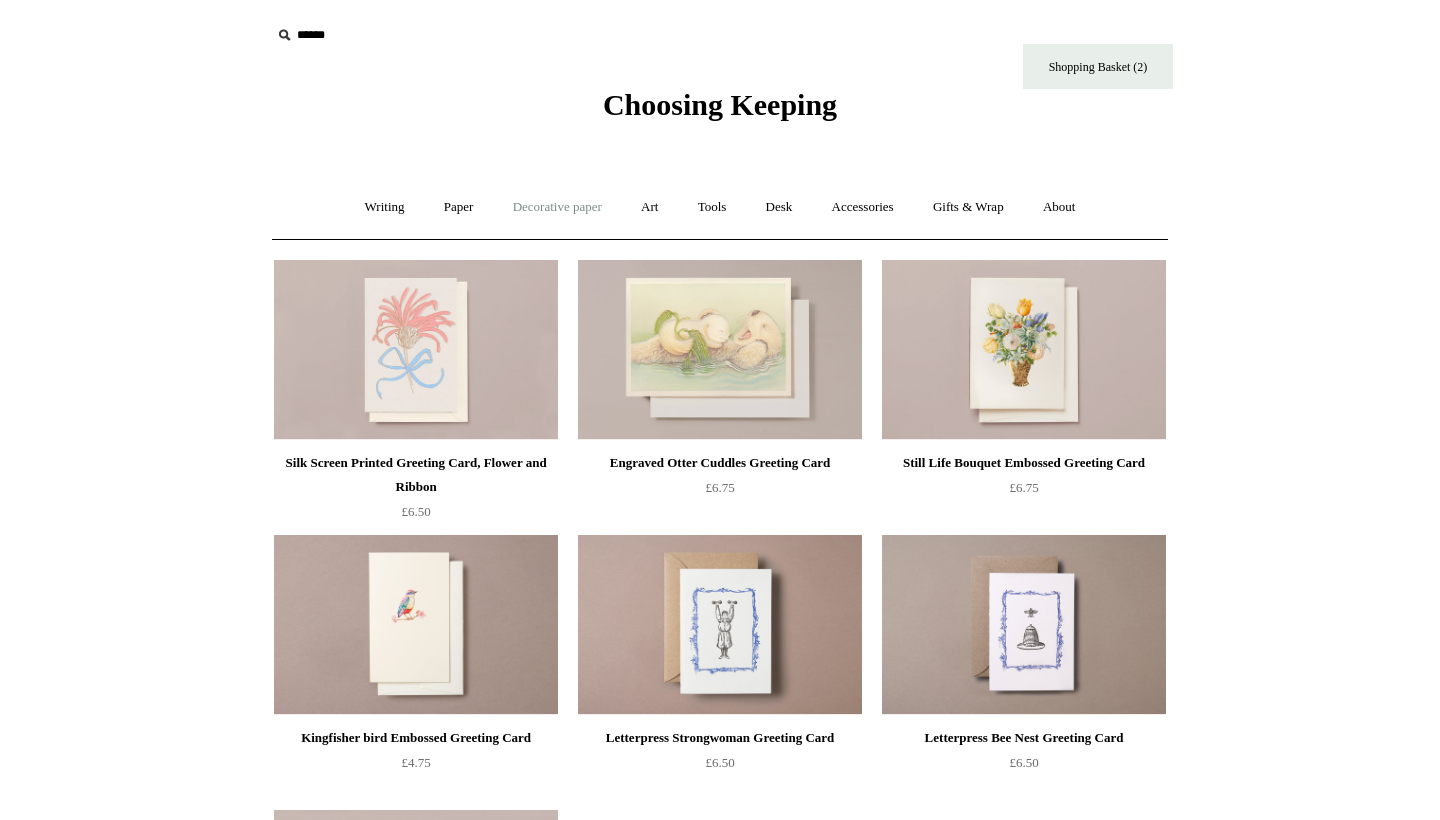 click on "Decorative paper +" at bounding box center (557, 207) 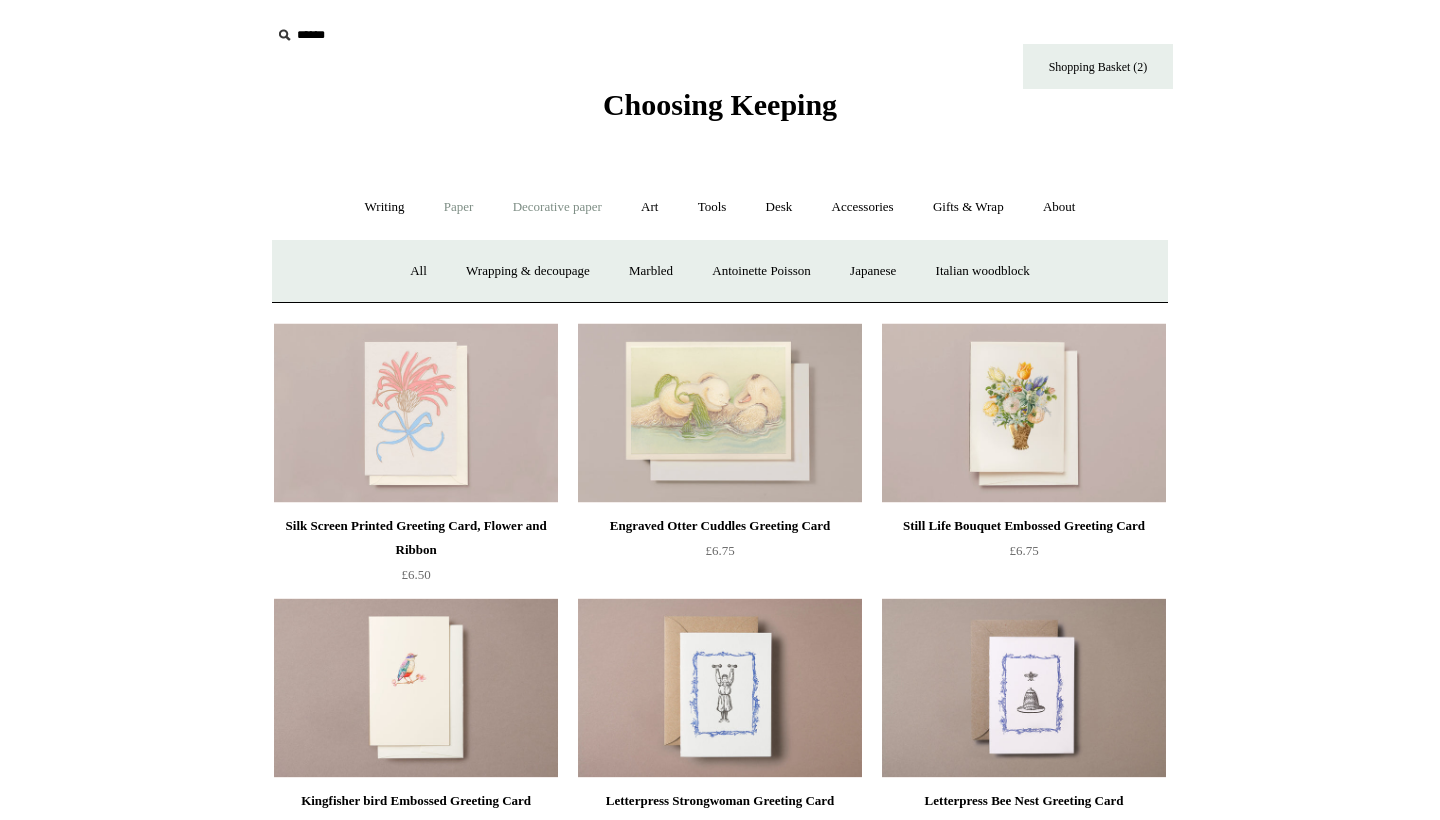 click on "Paper +" at bounding box center [459, 207] 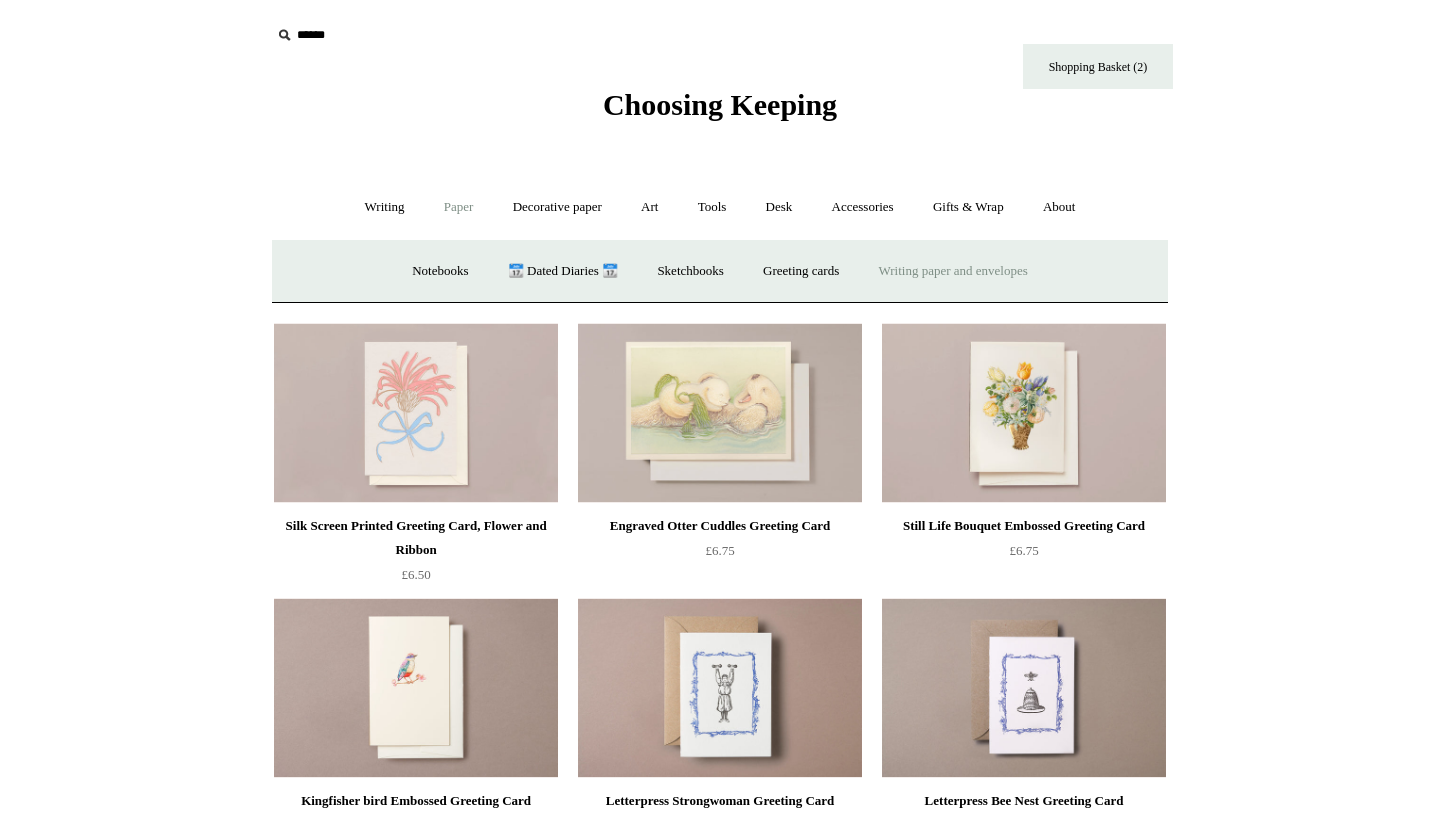 click on "Writing paper and envelopes +" at bounding box center (953, 271) 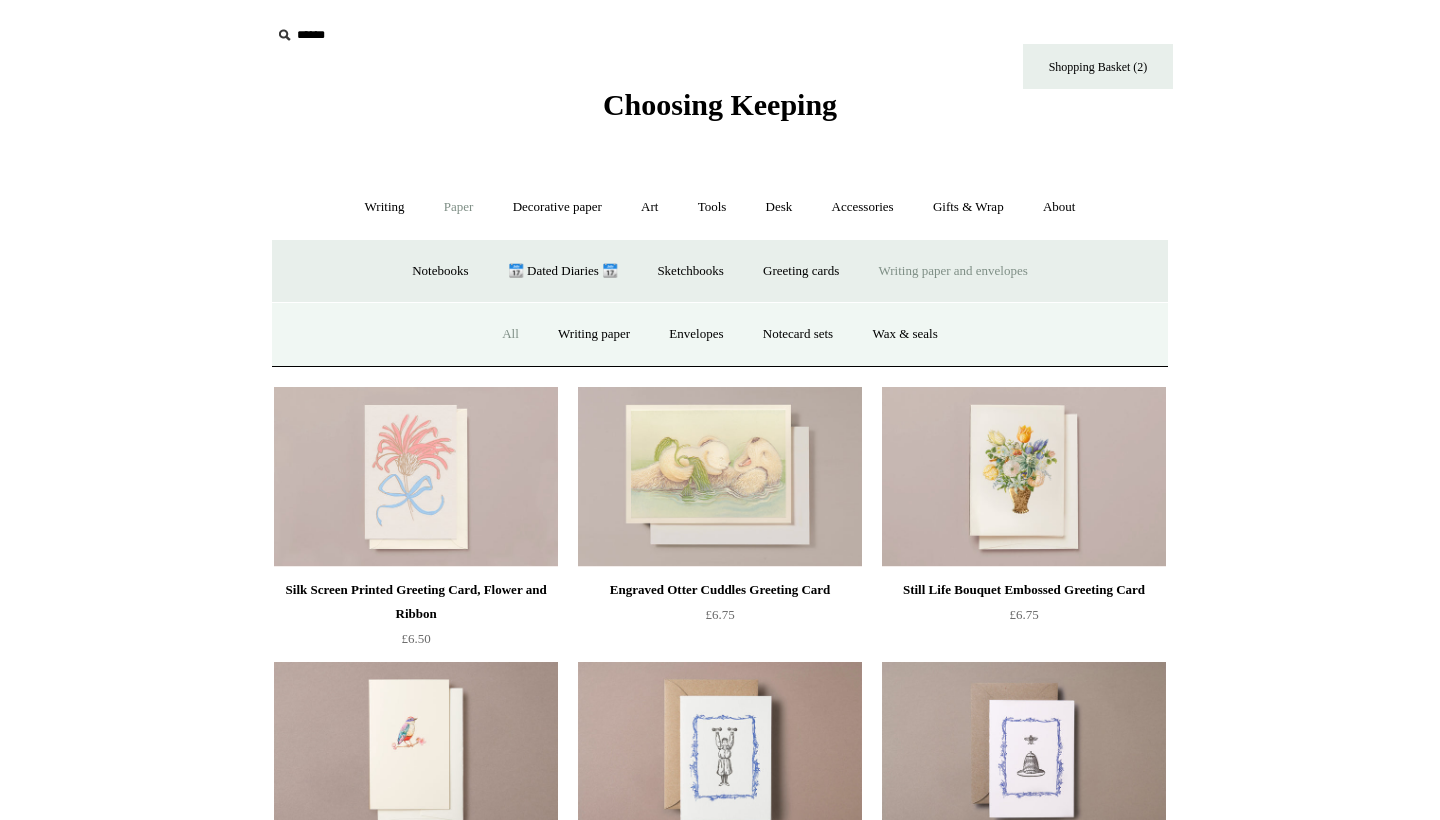 click on "All" at bounding box center (510, 334) 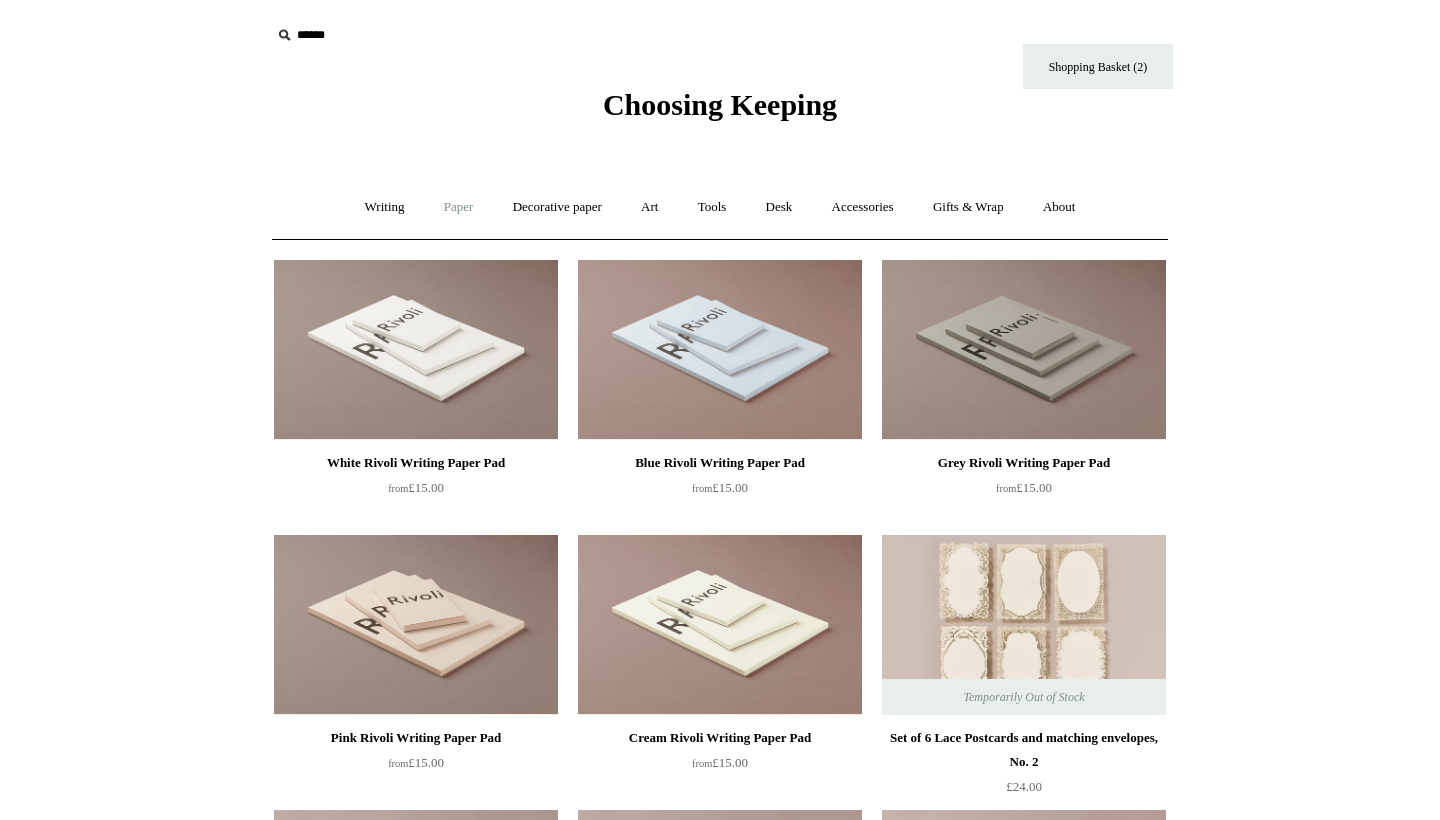 scroll, scrollTop: 0, scrollLeft: 0, axis: both 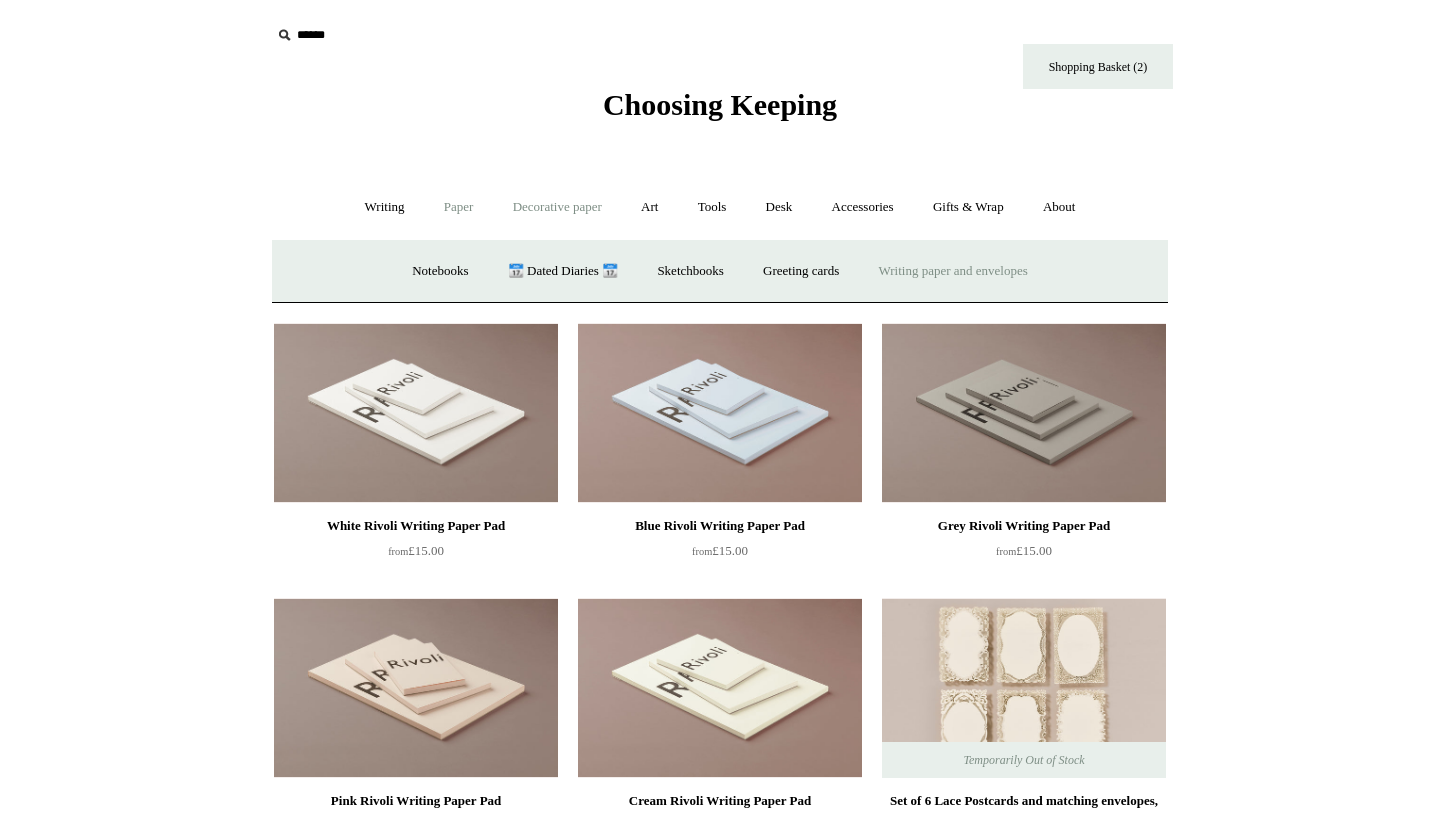 click on "Decorative paper +" at bounding box center (557, 207) 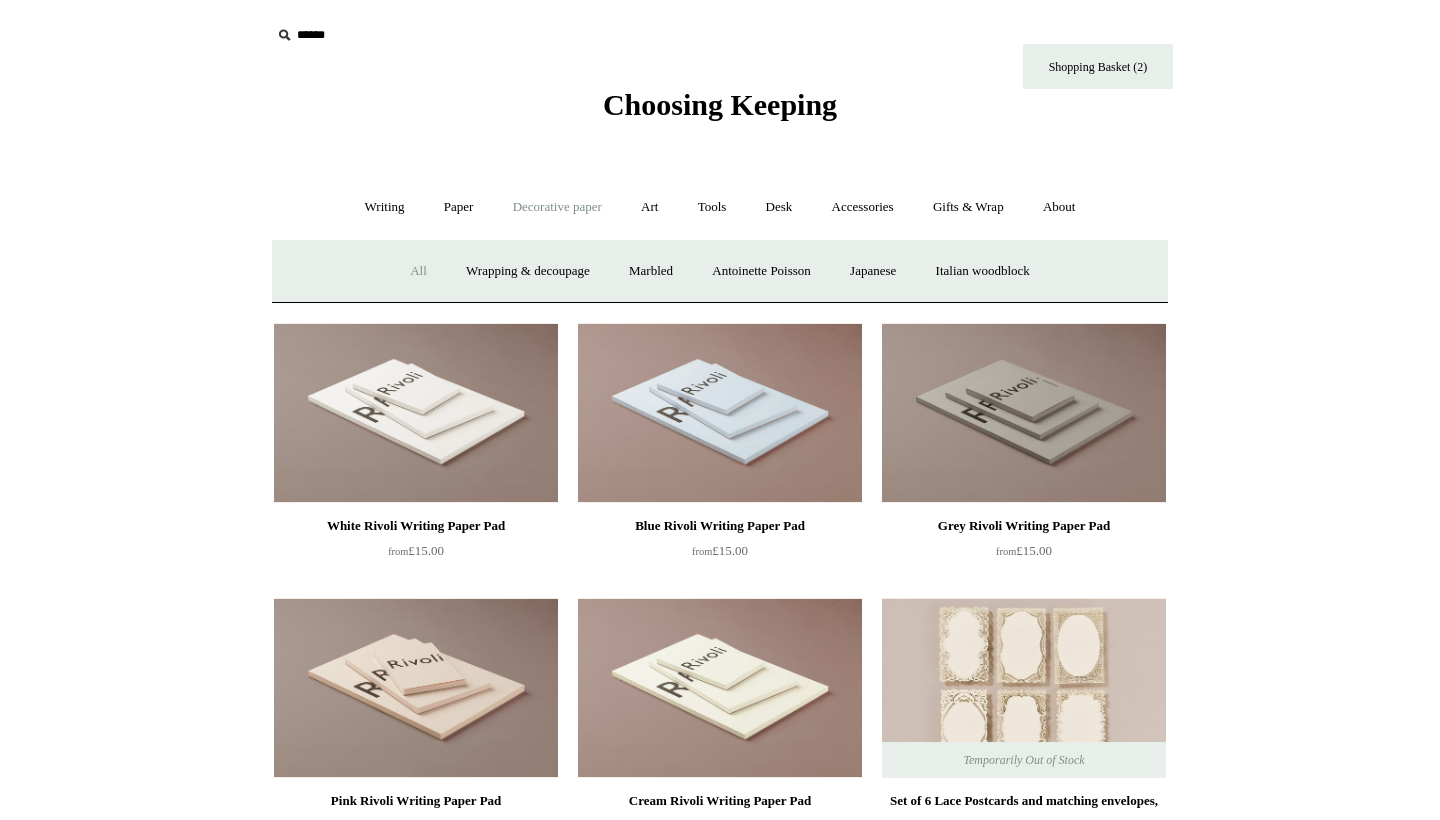 click on "All" at bounding box center (418, 271) 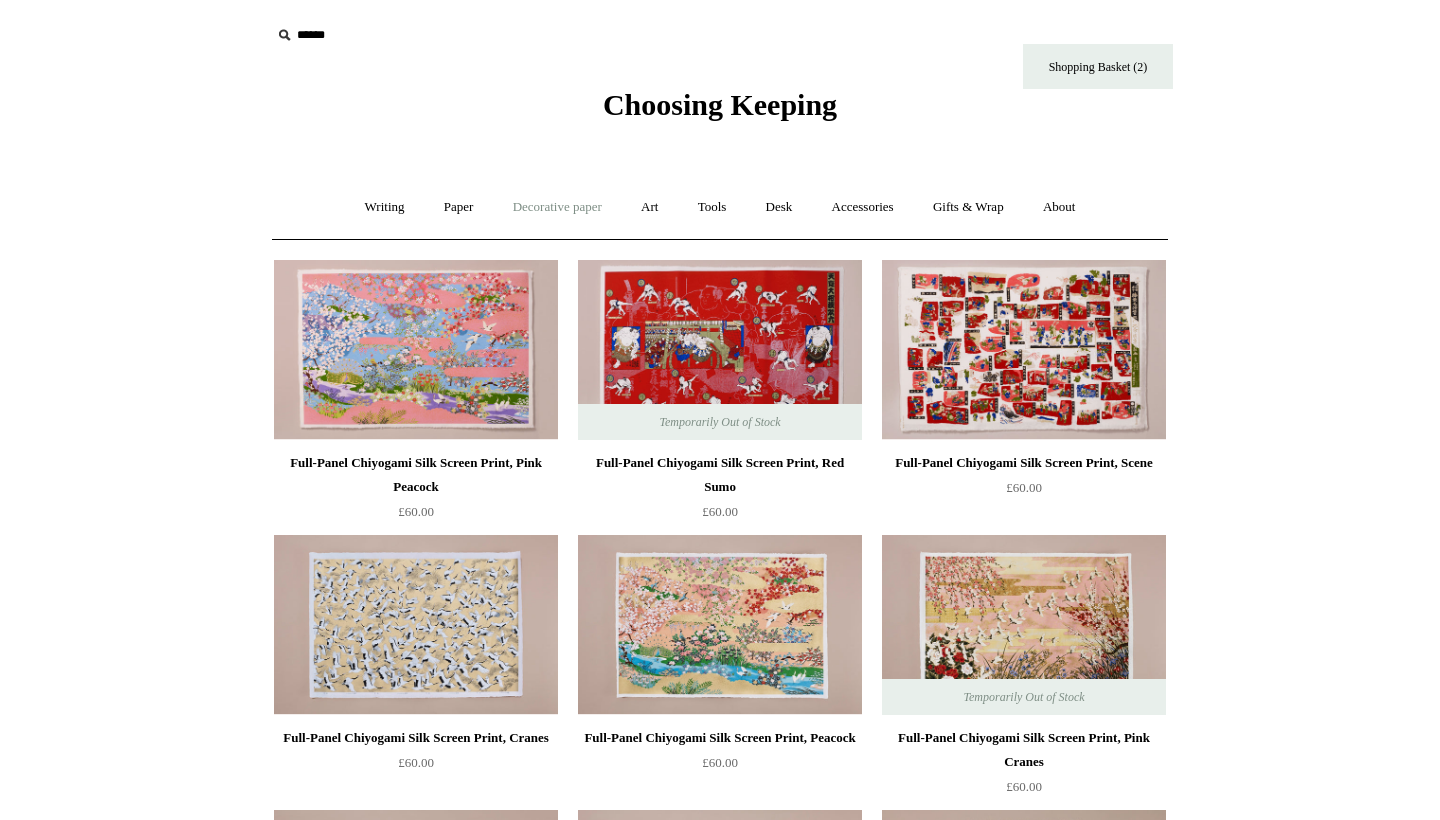 scroll, scrollTop: 0, scrollLeft: 0, axis: both 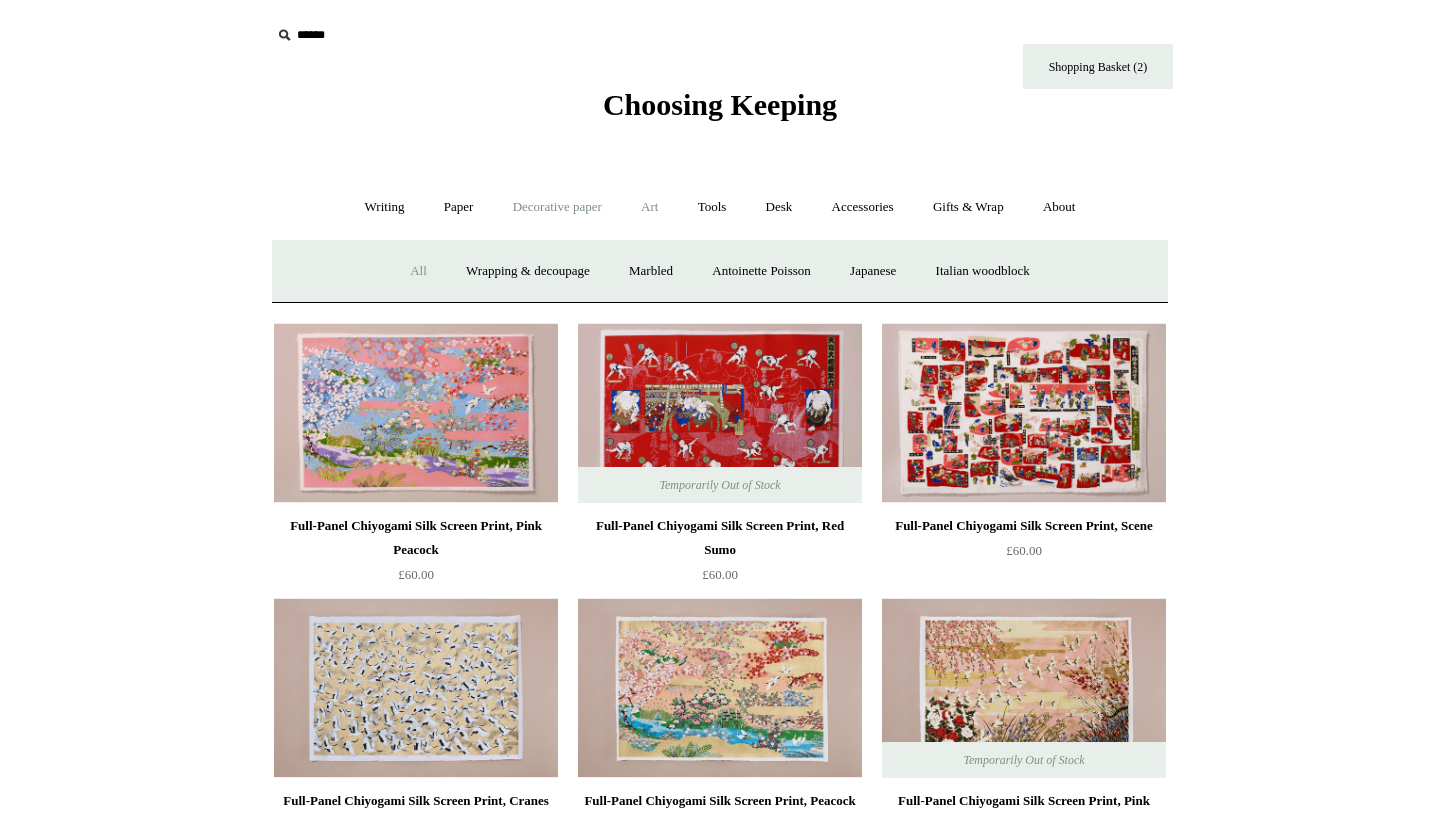 click on "Art +" at bounding box center [649, 207] 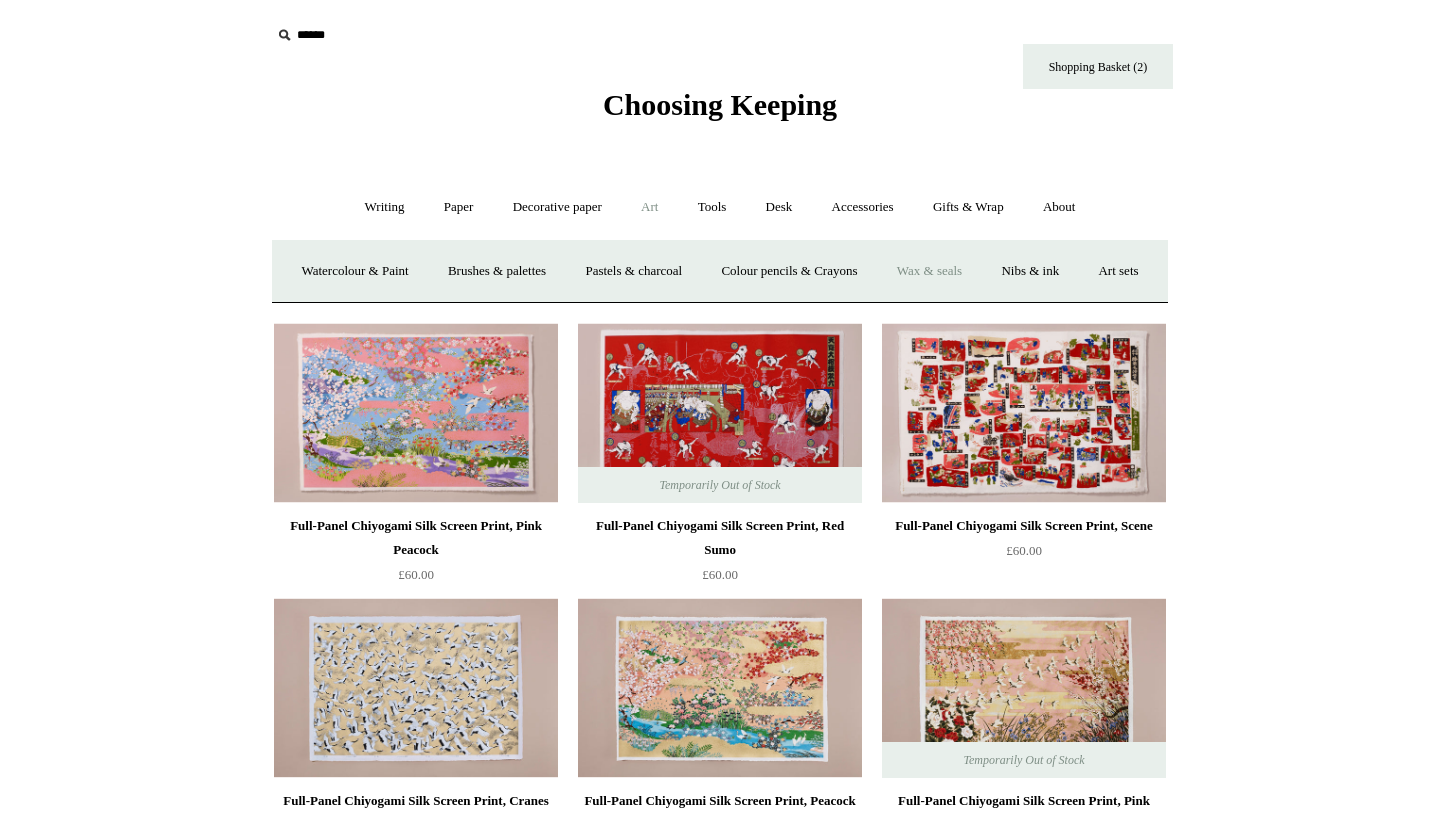 click on "Wax & seals" at bounding box center [929, 271] 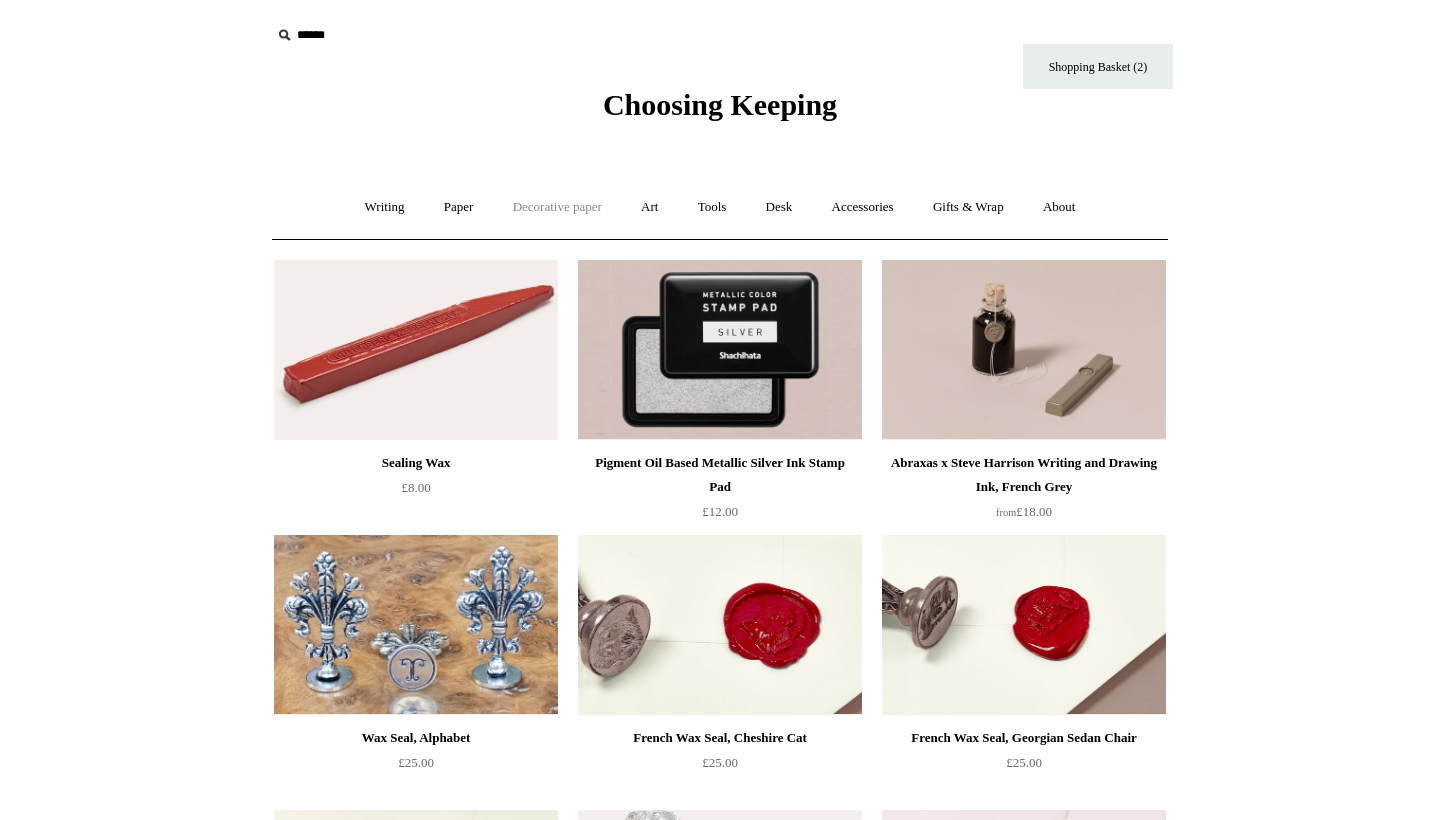 scroll, scrollTop: 0, scrollLeft: 0, axis: both 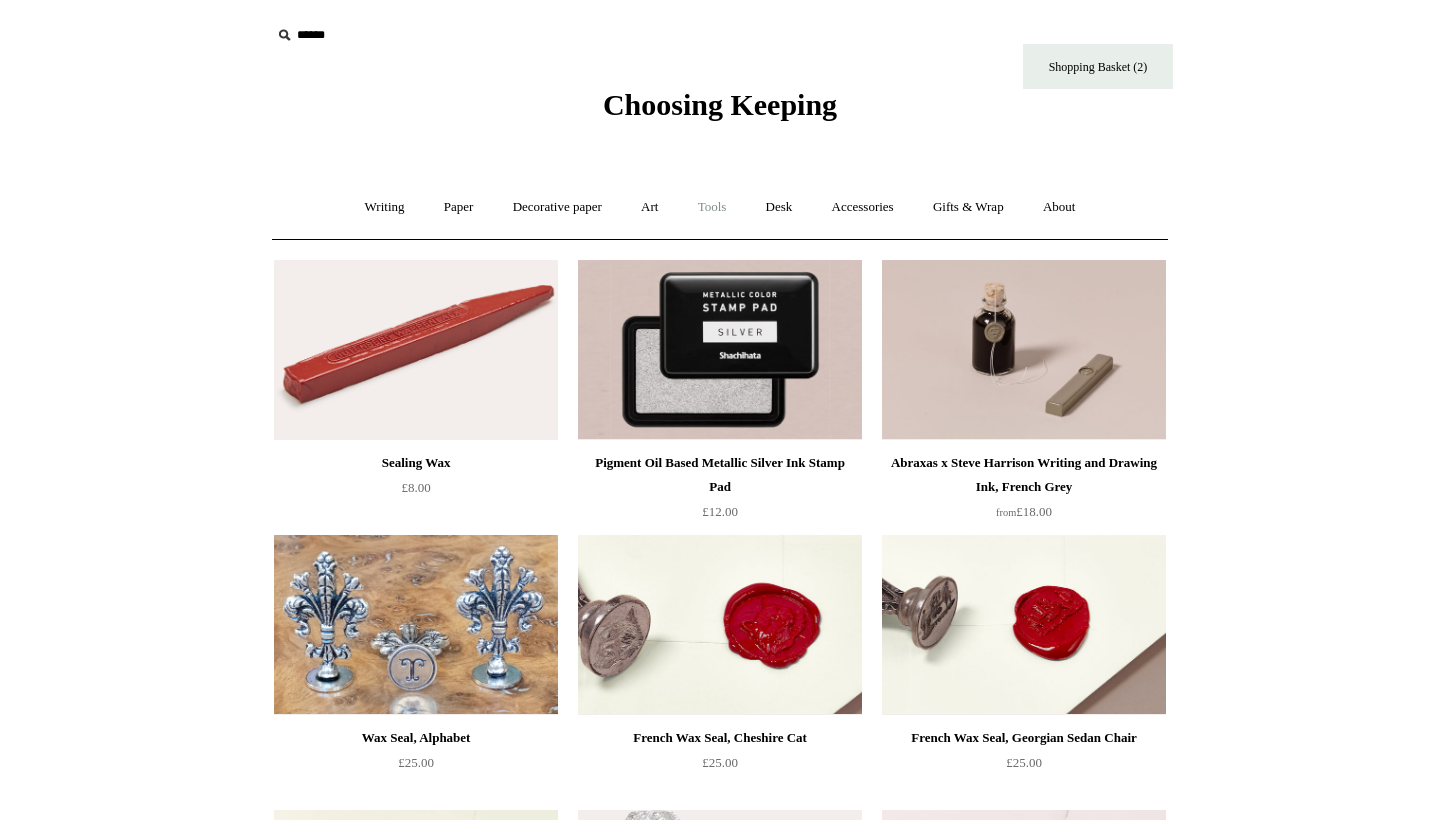 click on "Tools +" at bounding box center [712, 207] 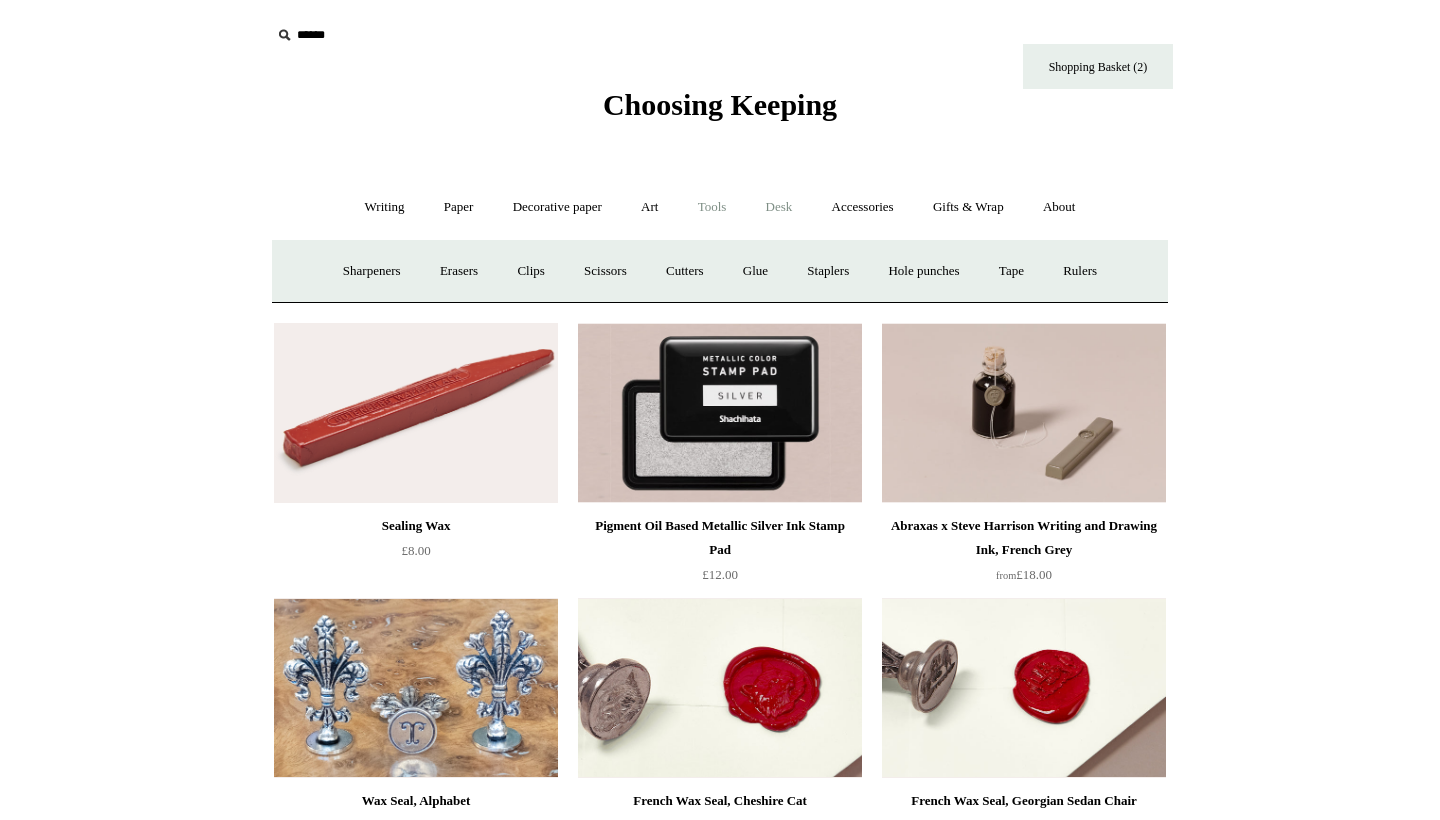 click on "Desk +" at bounding box center (779, 207) 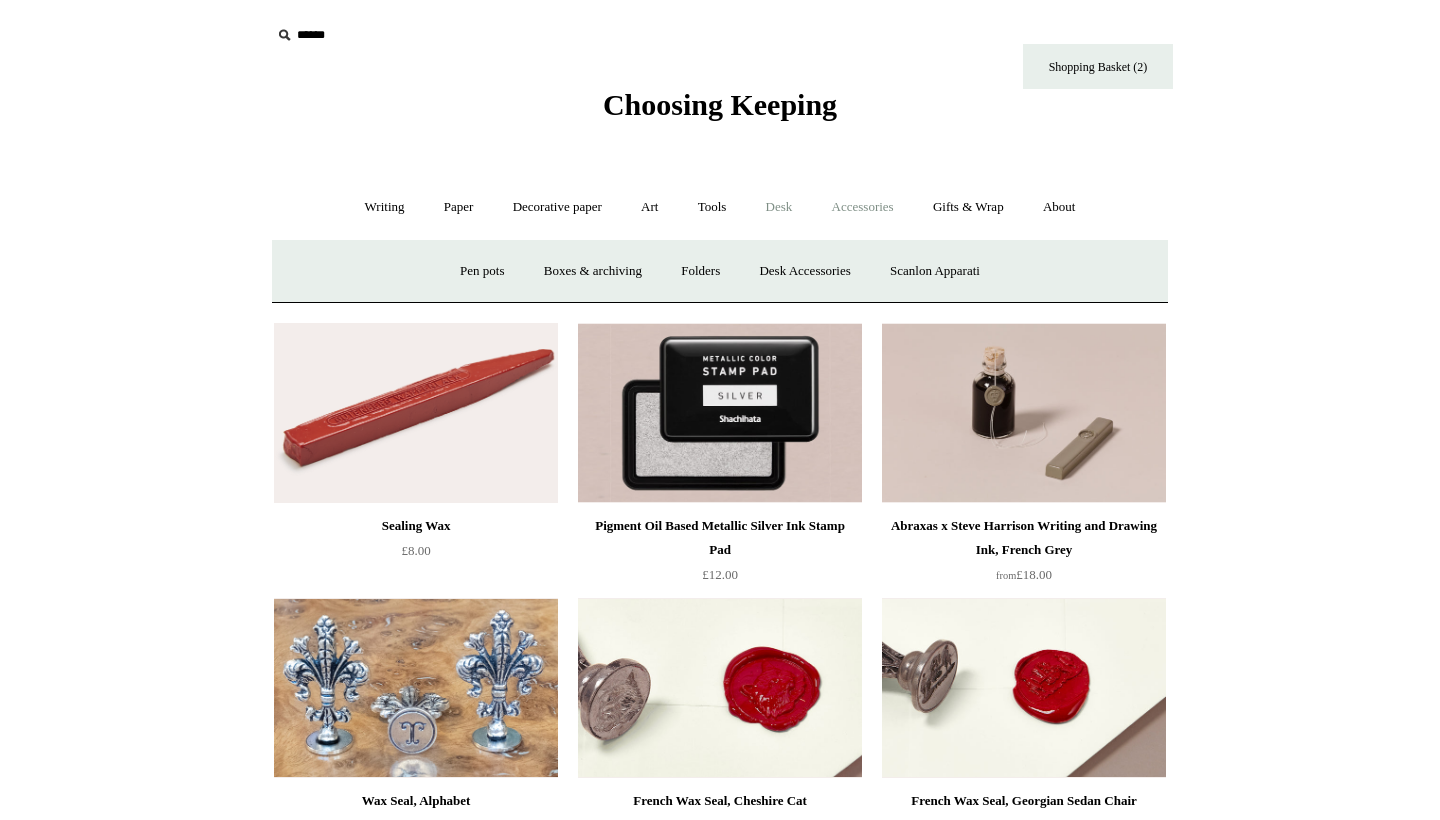 click on "Accessories +" at bounding box center (863, 207) 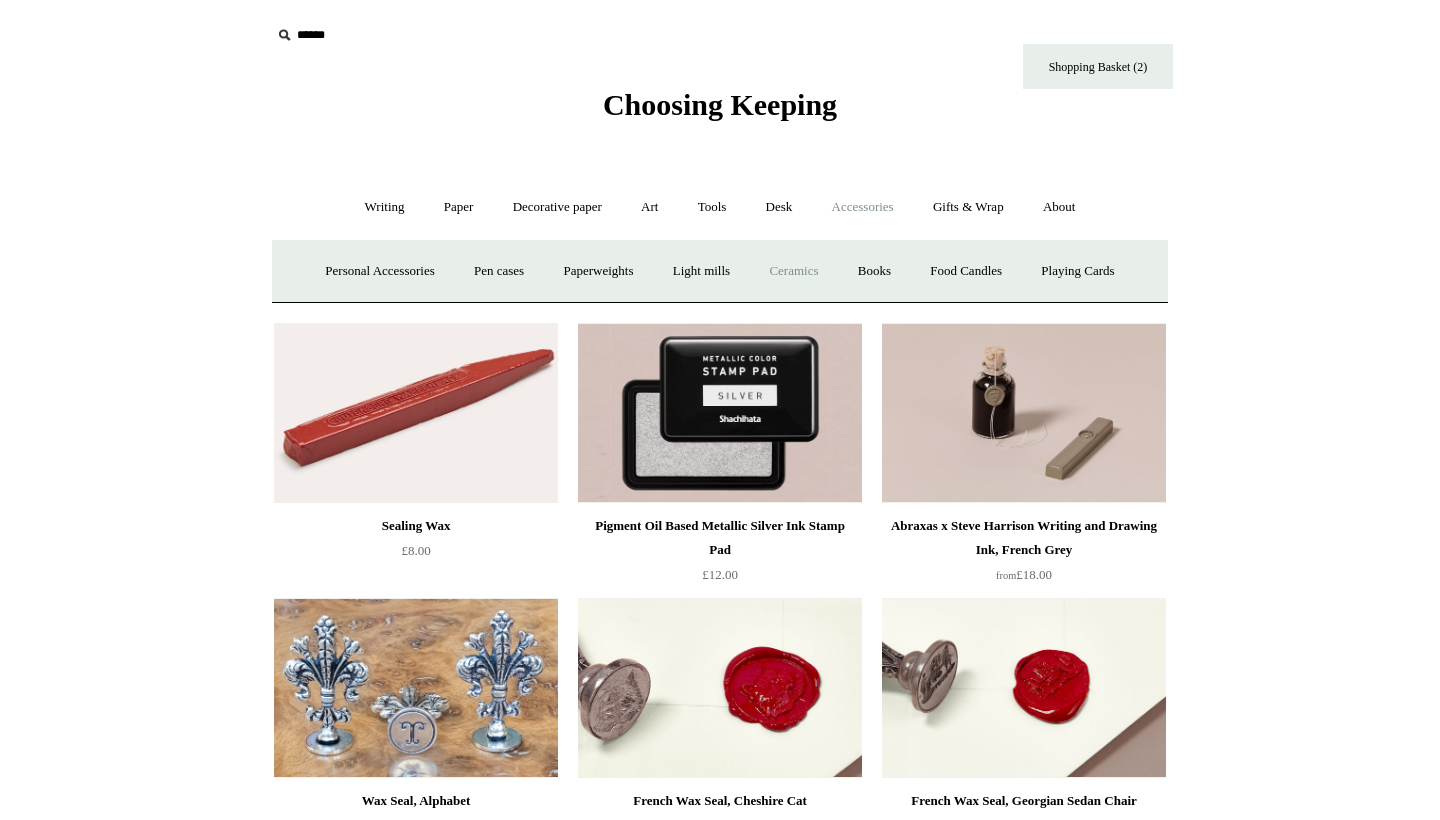 click on "Ceramics  +" at bounding box center (793, 271) 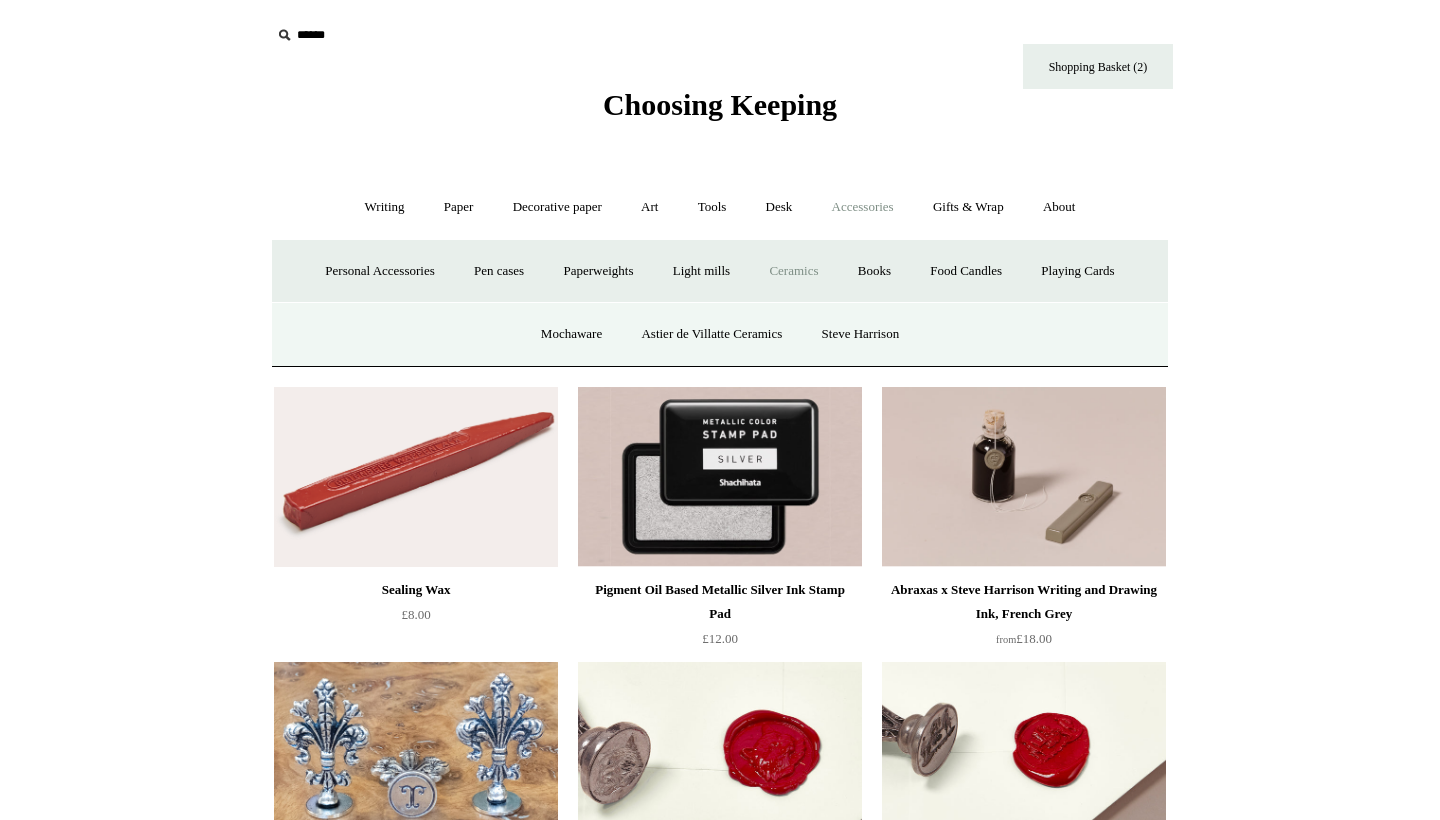 click on "Ceramics  -" at bounding box center (793, 271) 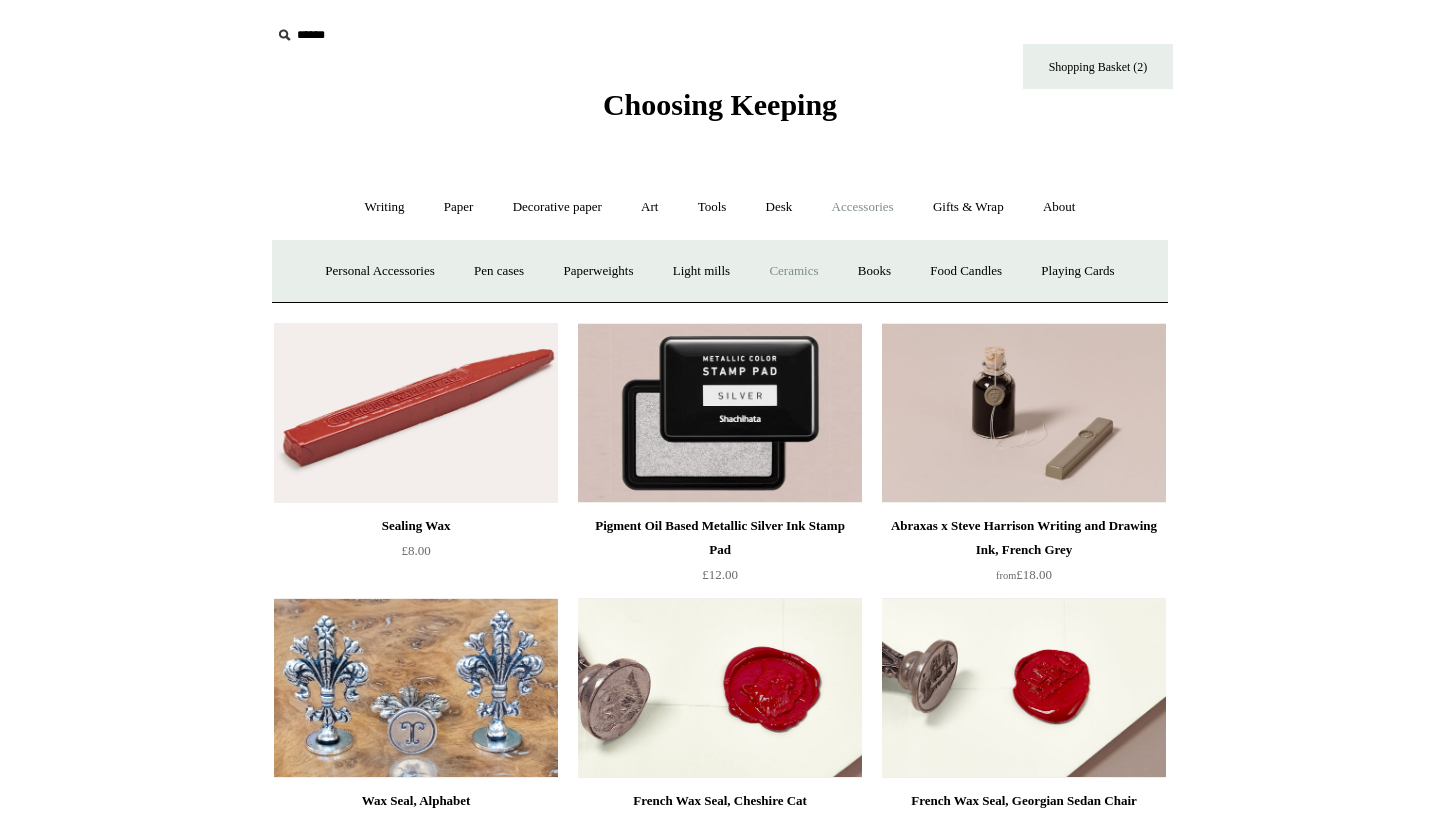 click on "Ceramics  +" at bounding box center [793, 271] 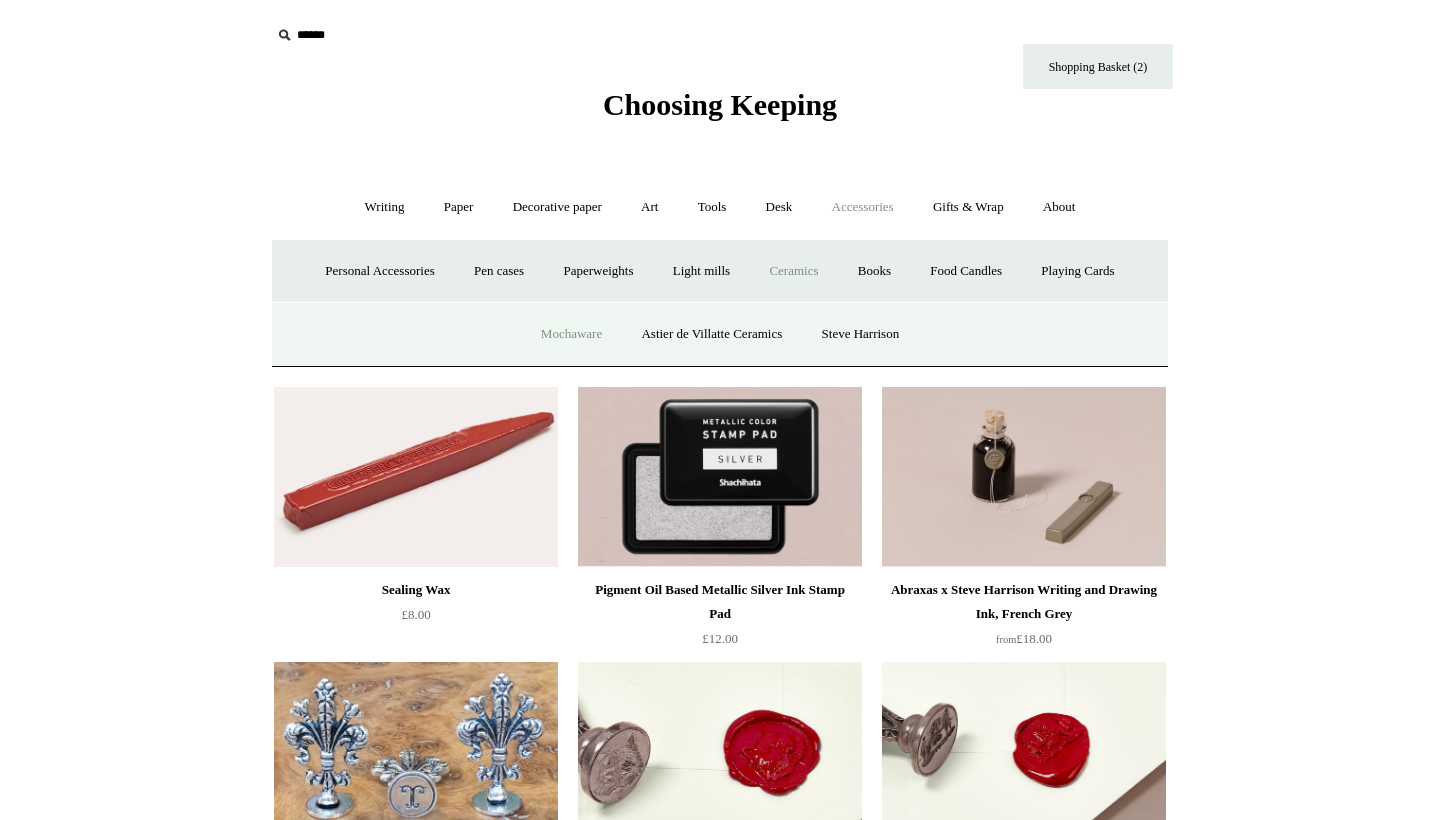 click on "Mochaware" at bounding box center [571, 334] 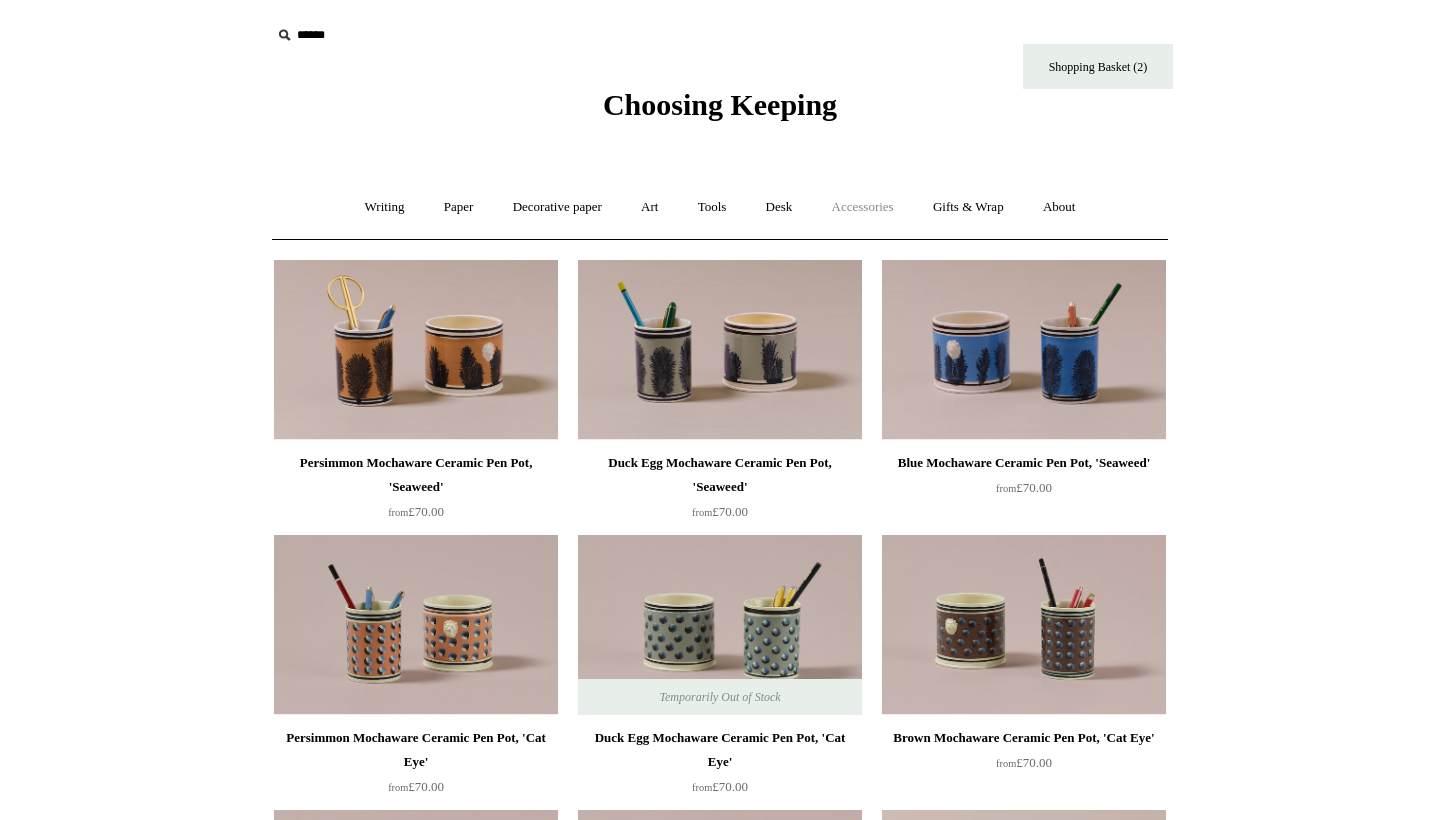 scroll, scrollTop: 0, scrollLeft: 0, axis: both 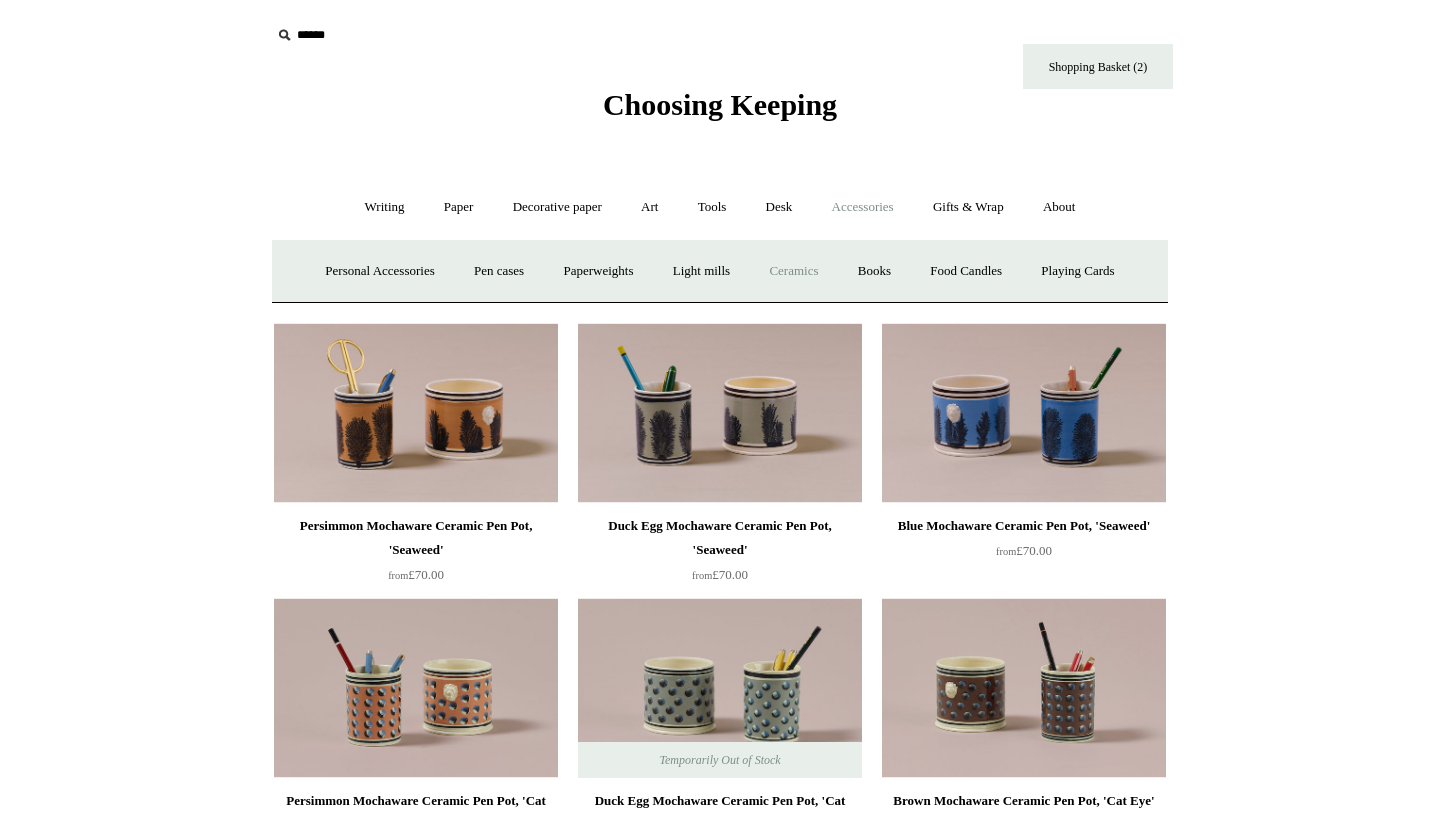 click on "Ceramics  +" at bounding box center (793, 271) 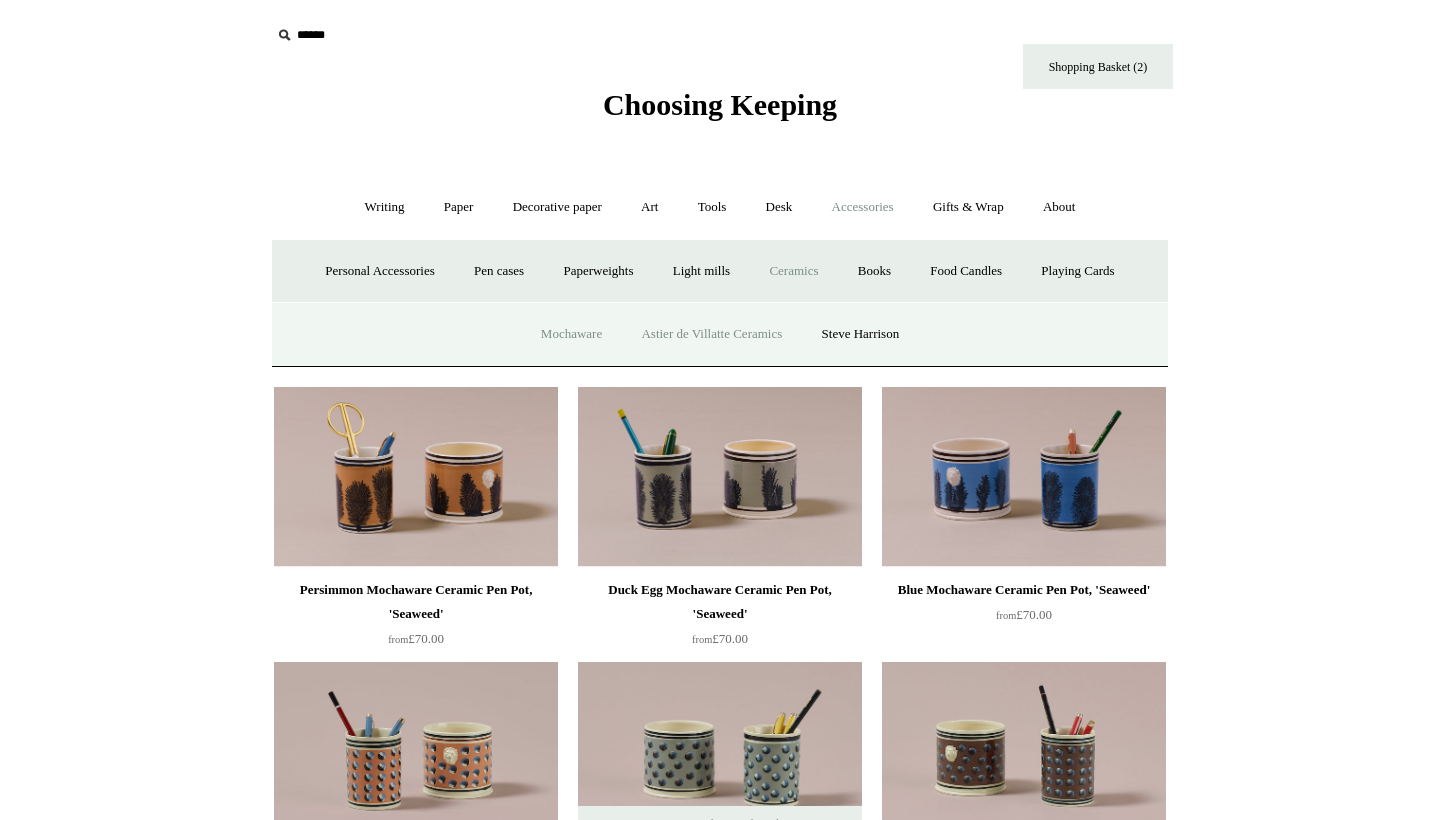 click on "Astier de Villatte Ceramics" at bounding box center [711, 334] 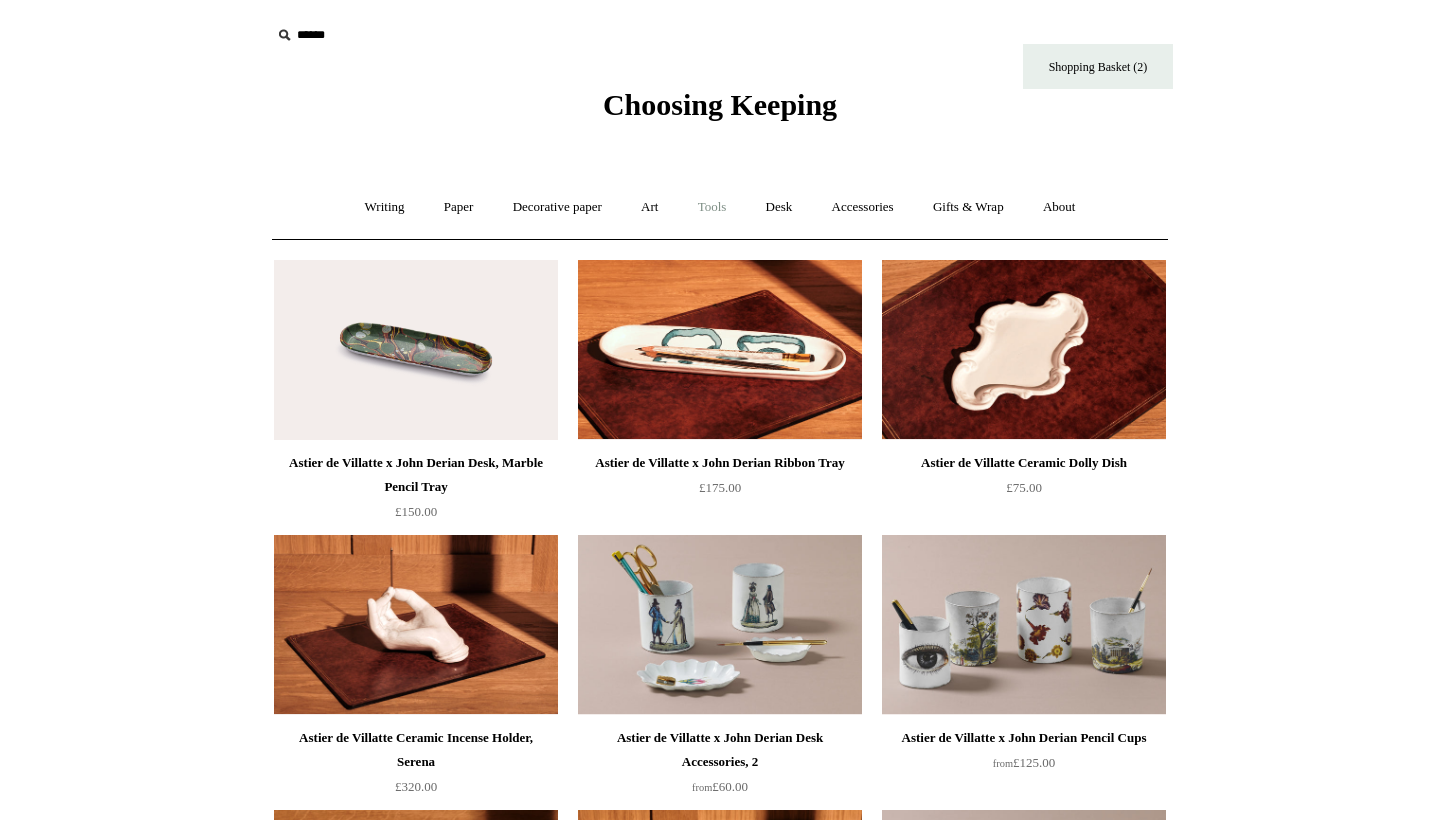 scroll, scrollTop: 0, scrollLeft: 0, axis: both 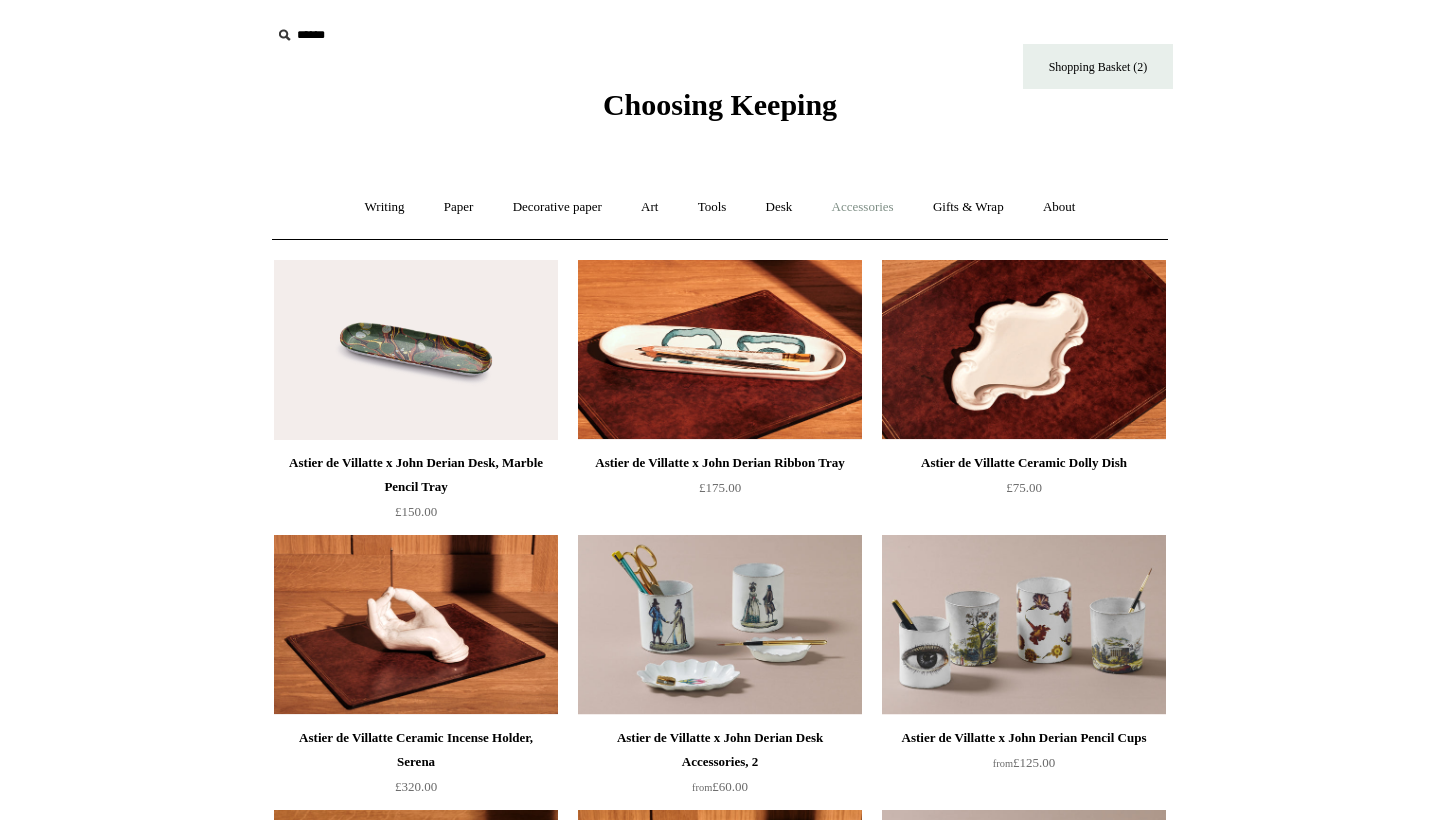 click on "Accessories +" at bounding box center [863, 207] 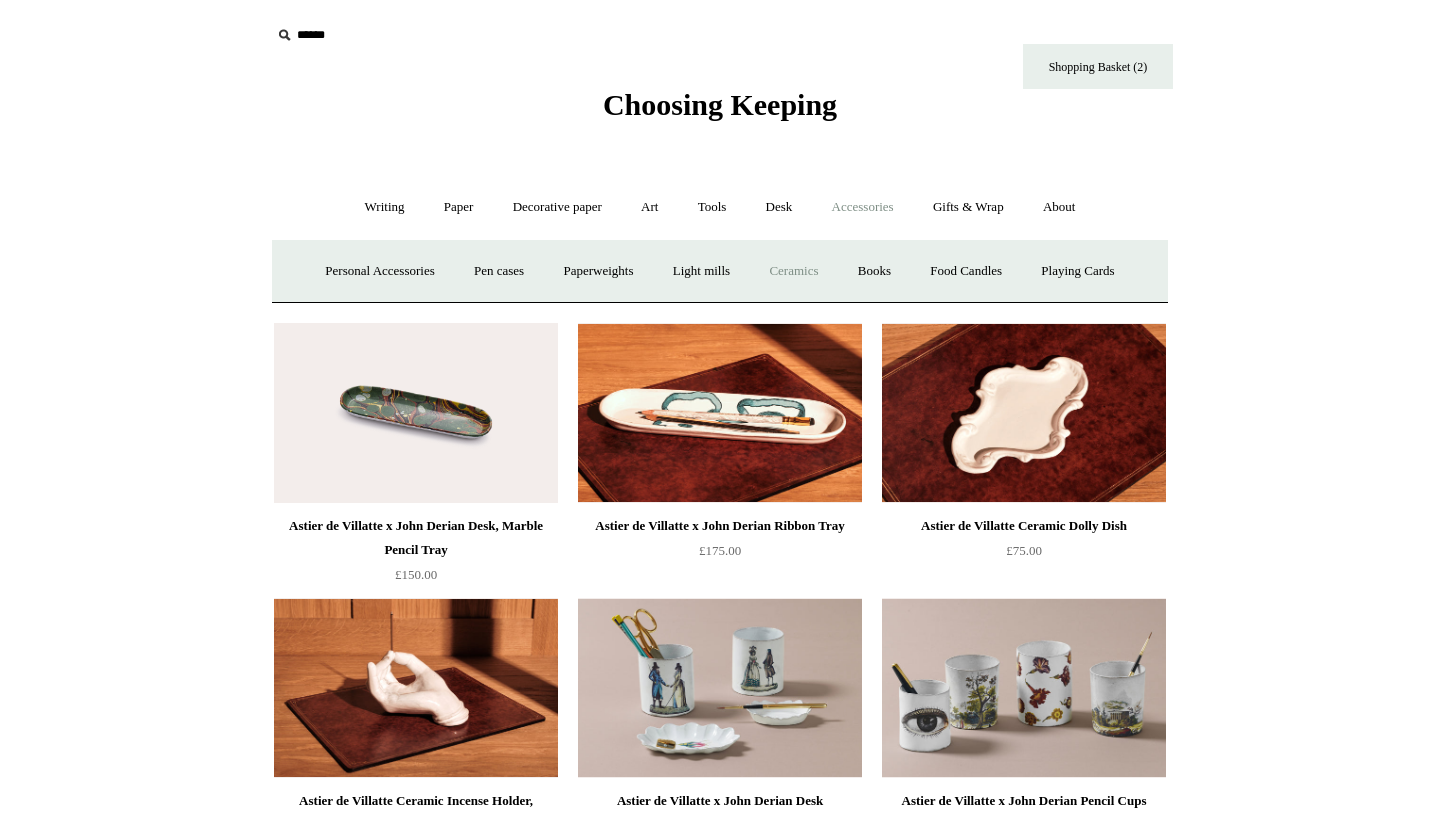 click on "Ceramics  +" at bounding box center (793, 271) 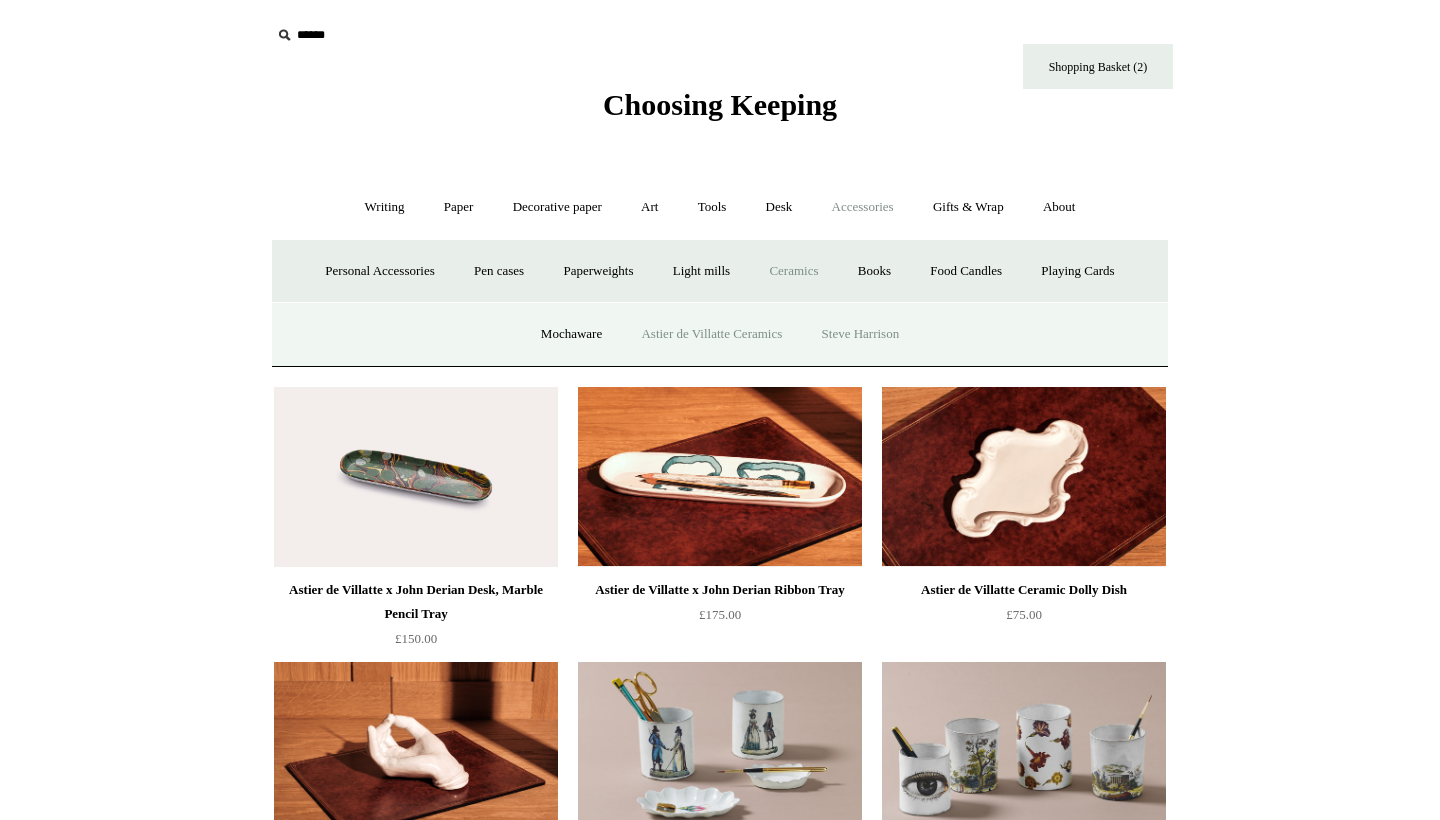 click on "Steve Harrison" at bounding box center (861, 334) 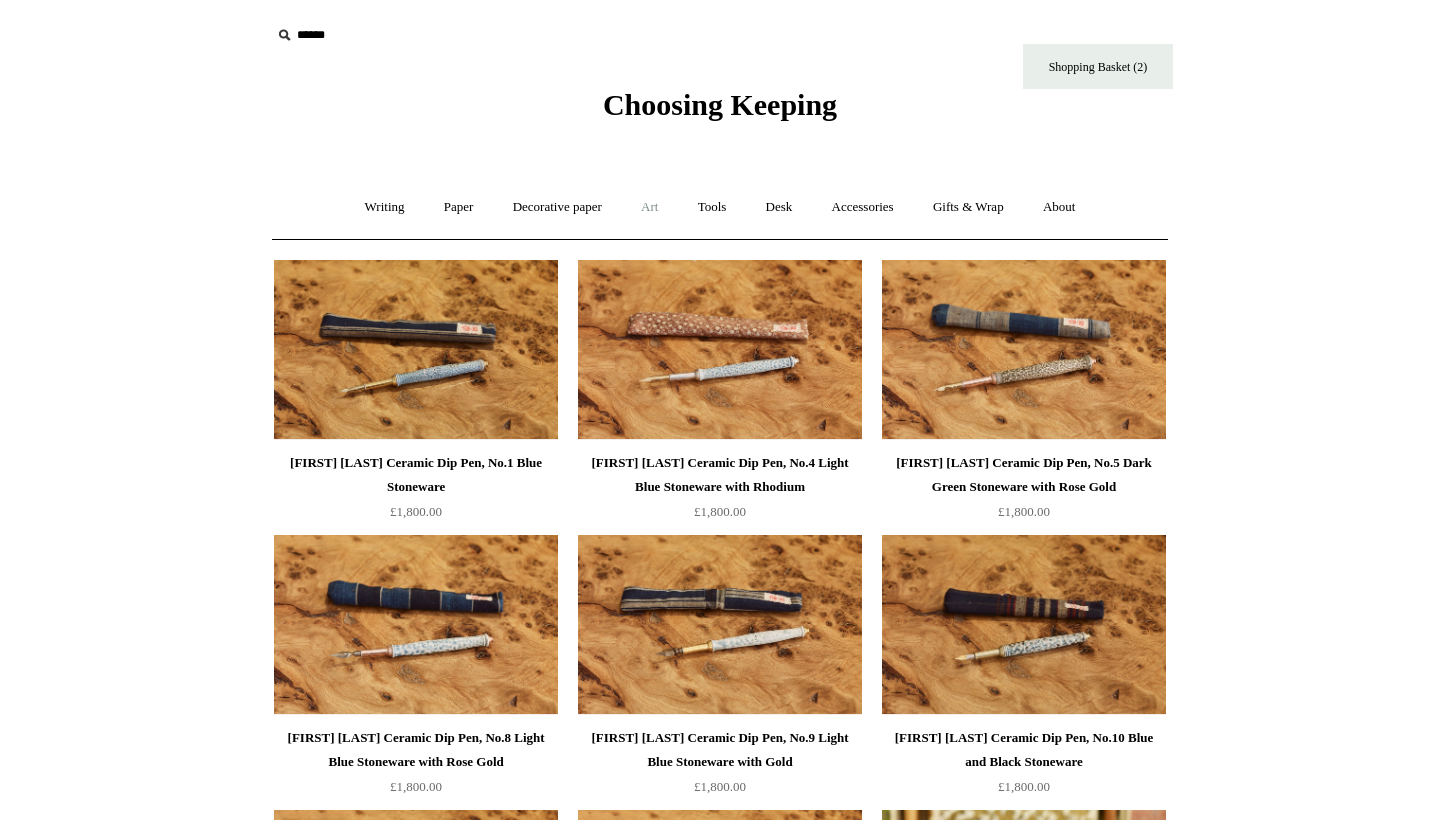 scroll, scrollTop: 0, scrollLeft: 0, axis: both 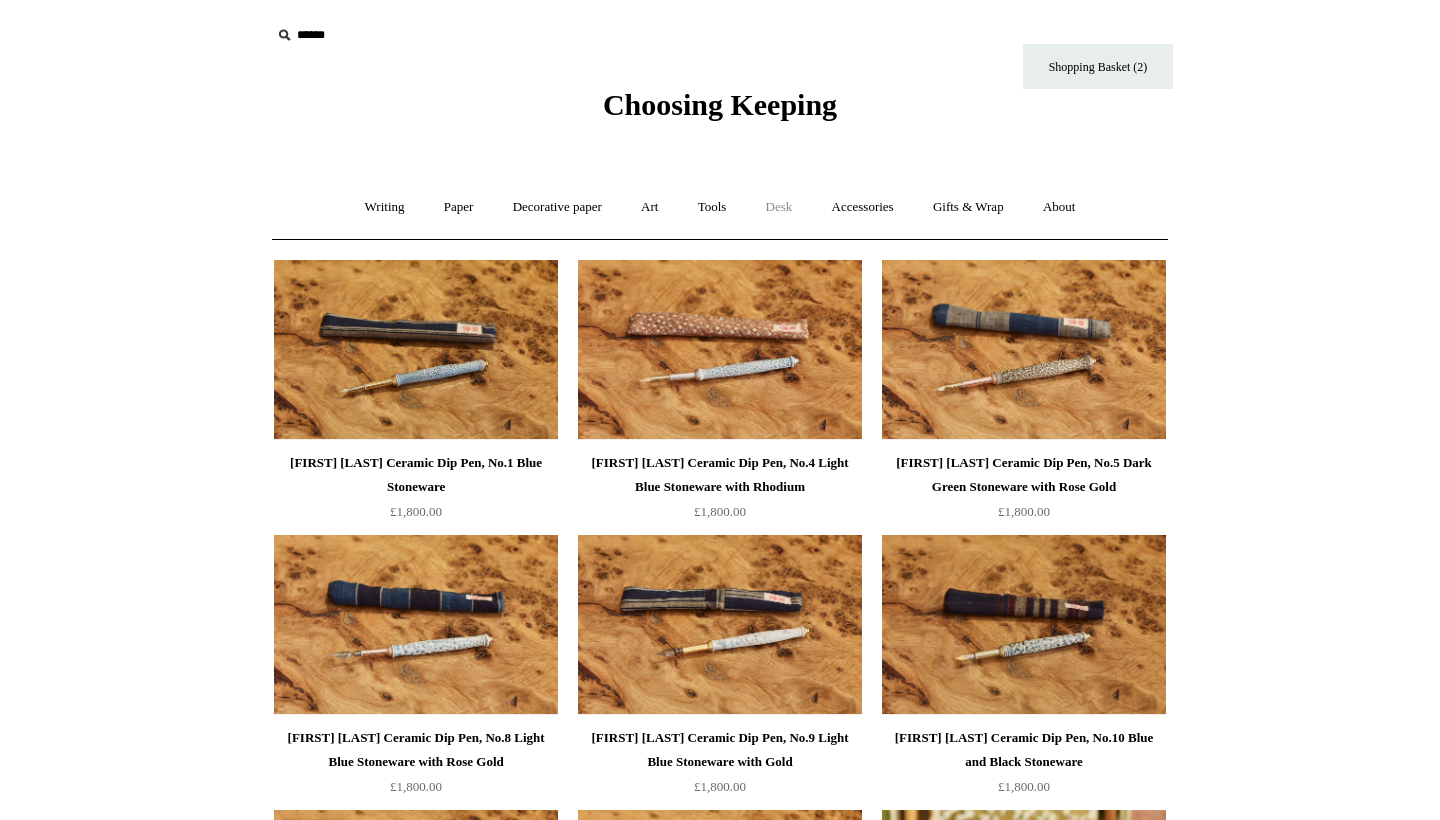 click on "Desk +" at bounding box center (779, 207) 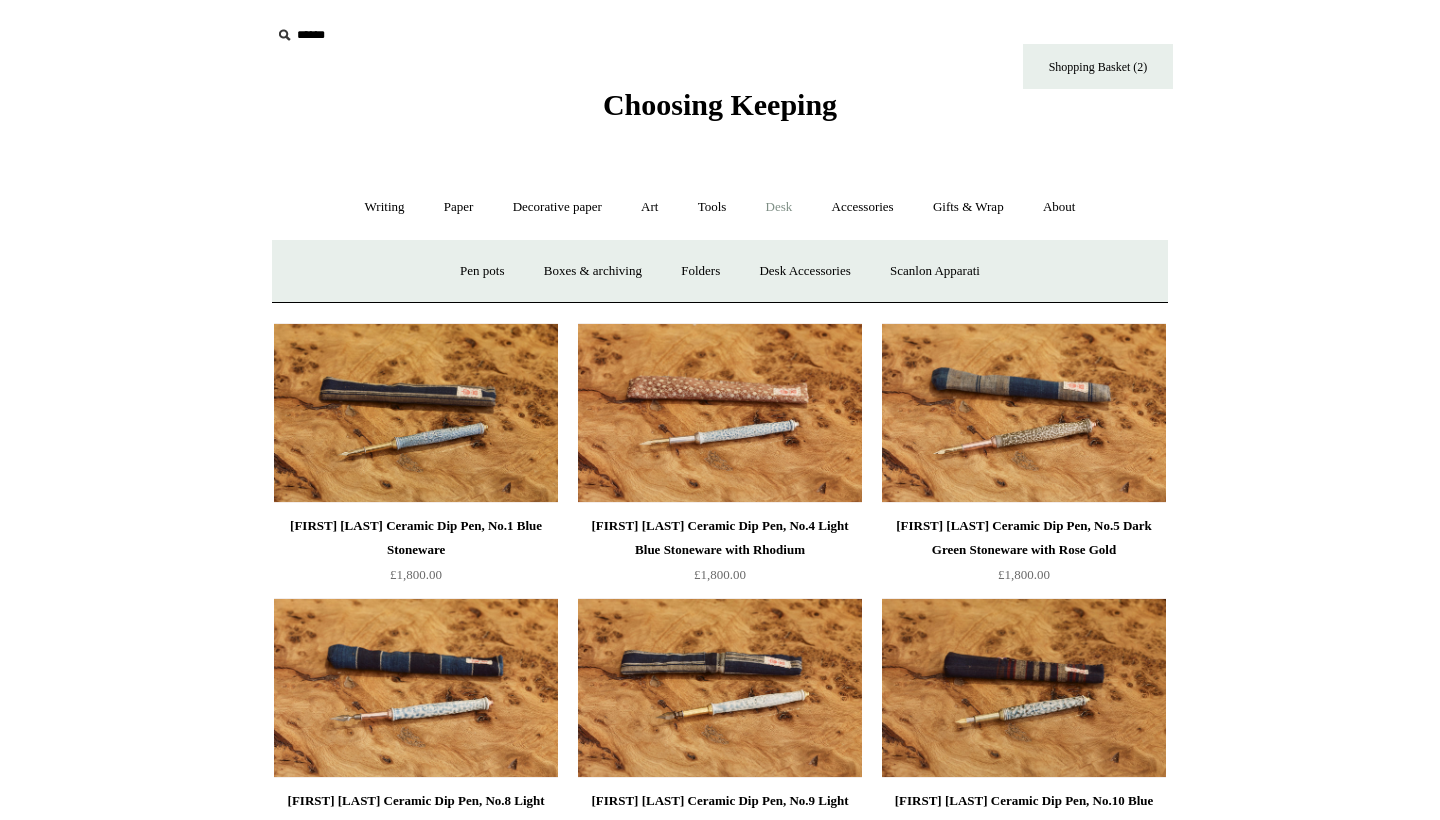 click on "Desk -" at bounding box center [779, 207] 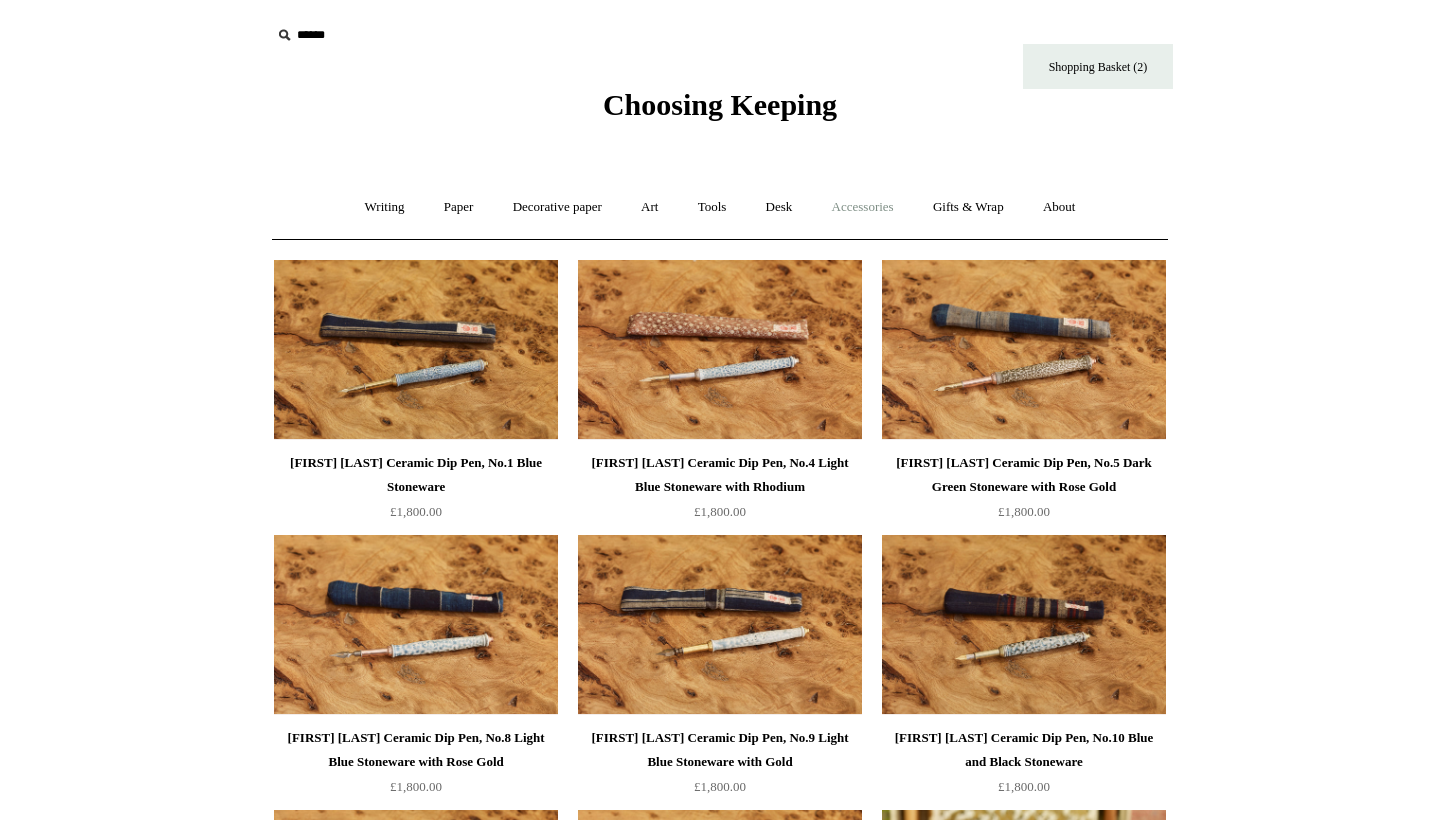 click on "Accessories +" at bounding box center (863, 207) 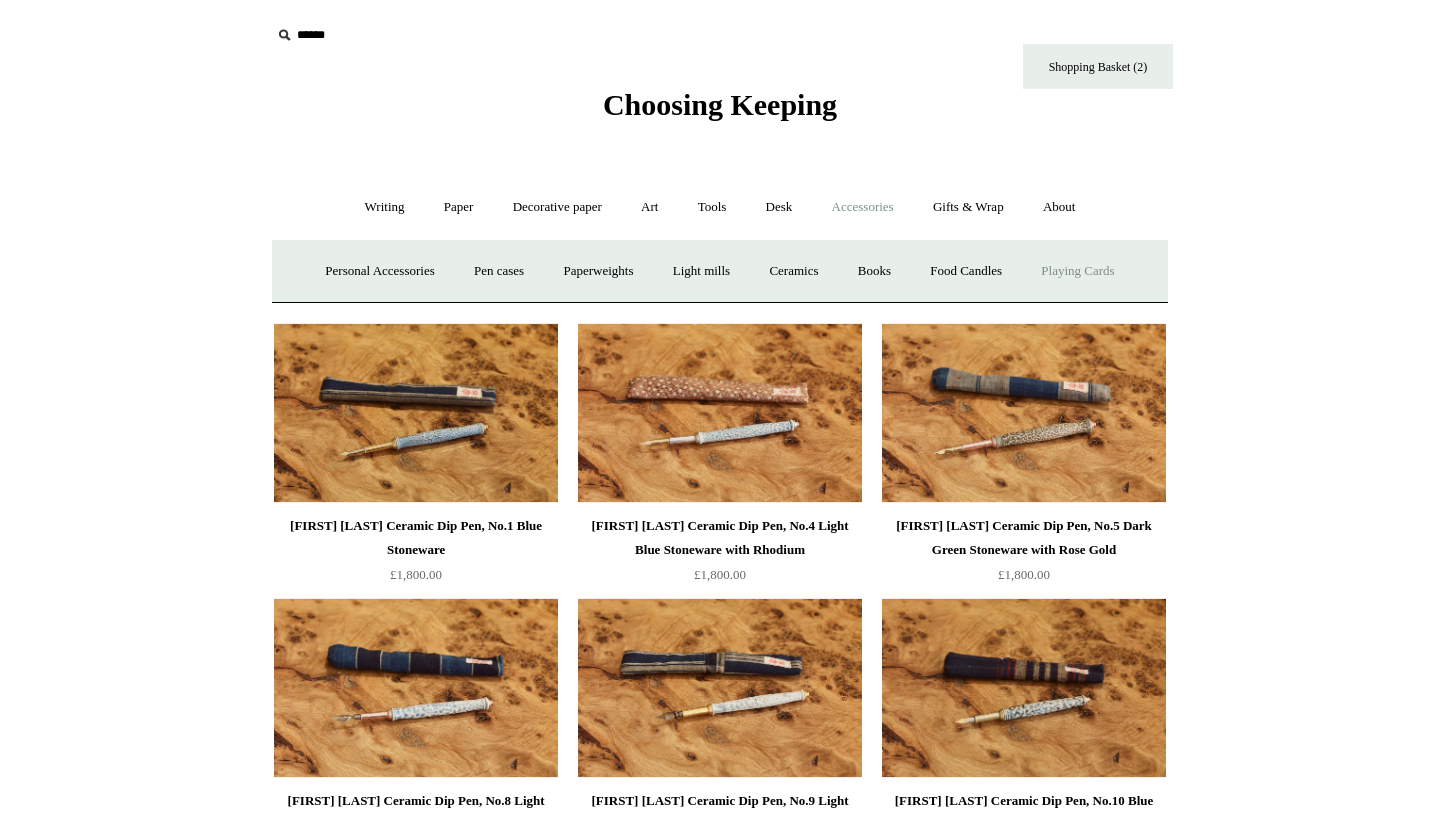 click on "Playing Cards" at bounding box center (1077, 271) 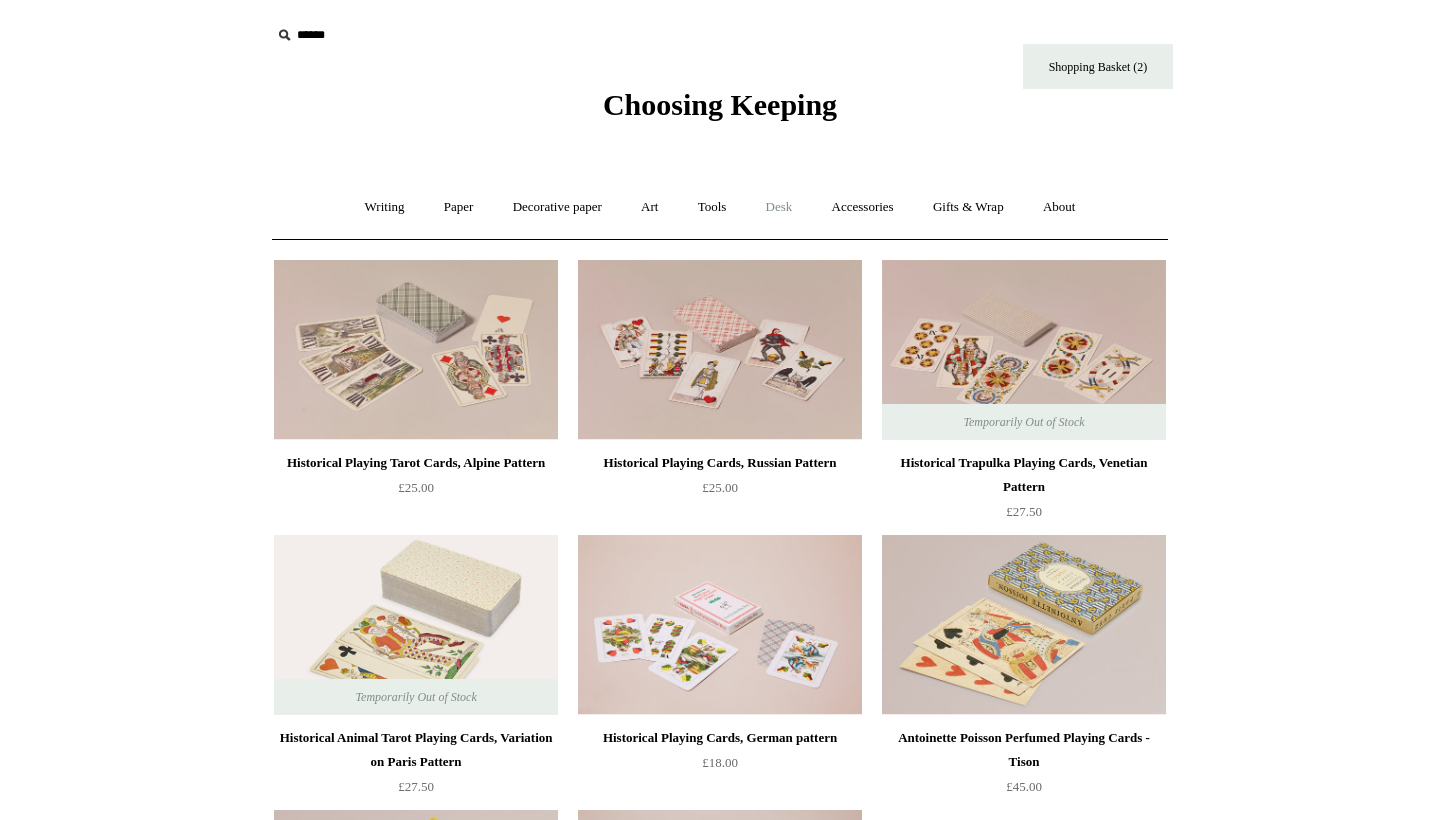 scroll, scrollTop: 0, scrollLeft: 0, axis: both 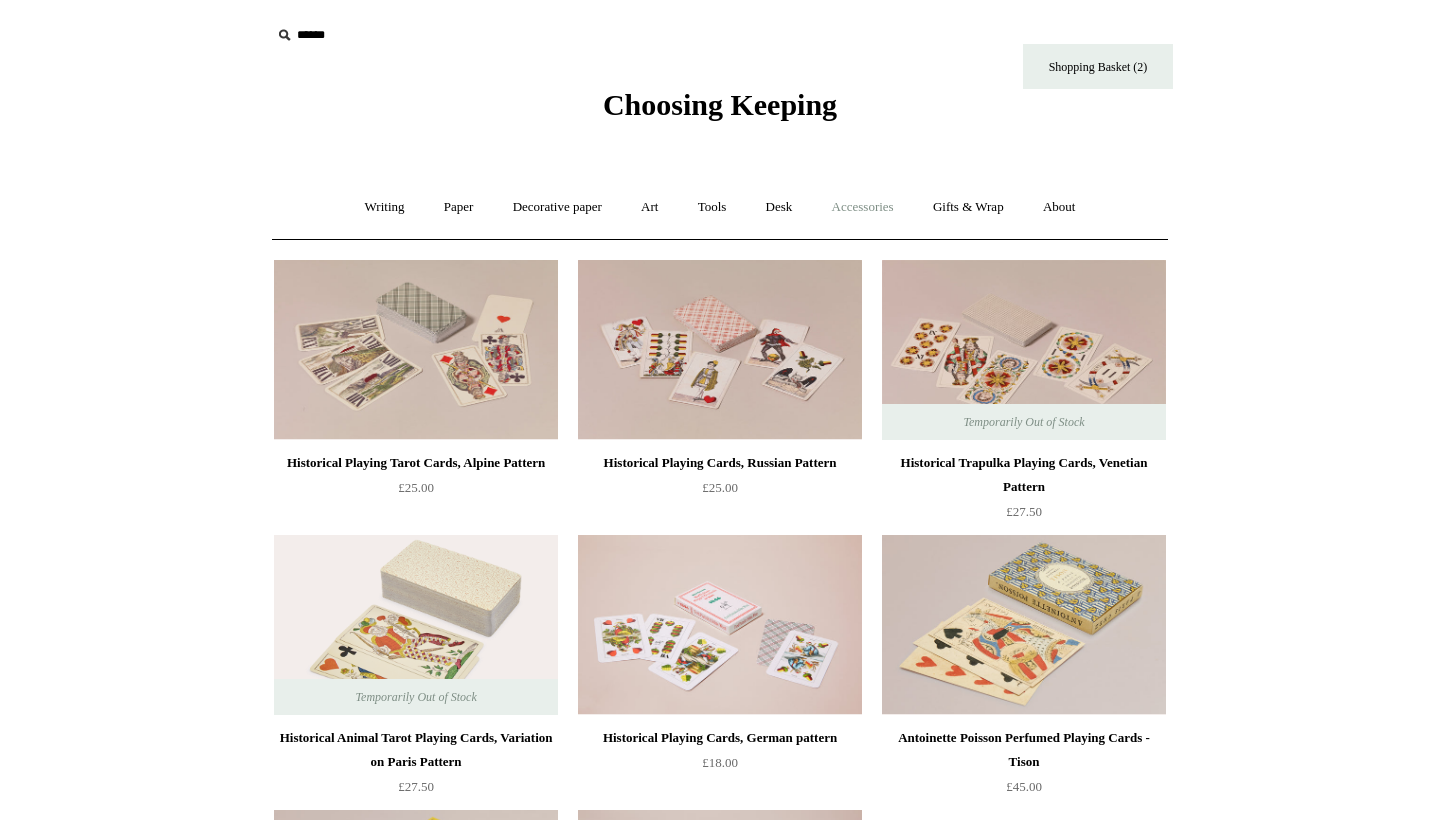 click on "Accessories +" at bounding box center [863, 207] 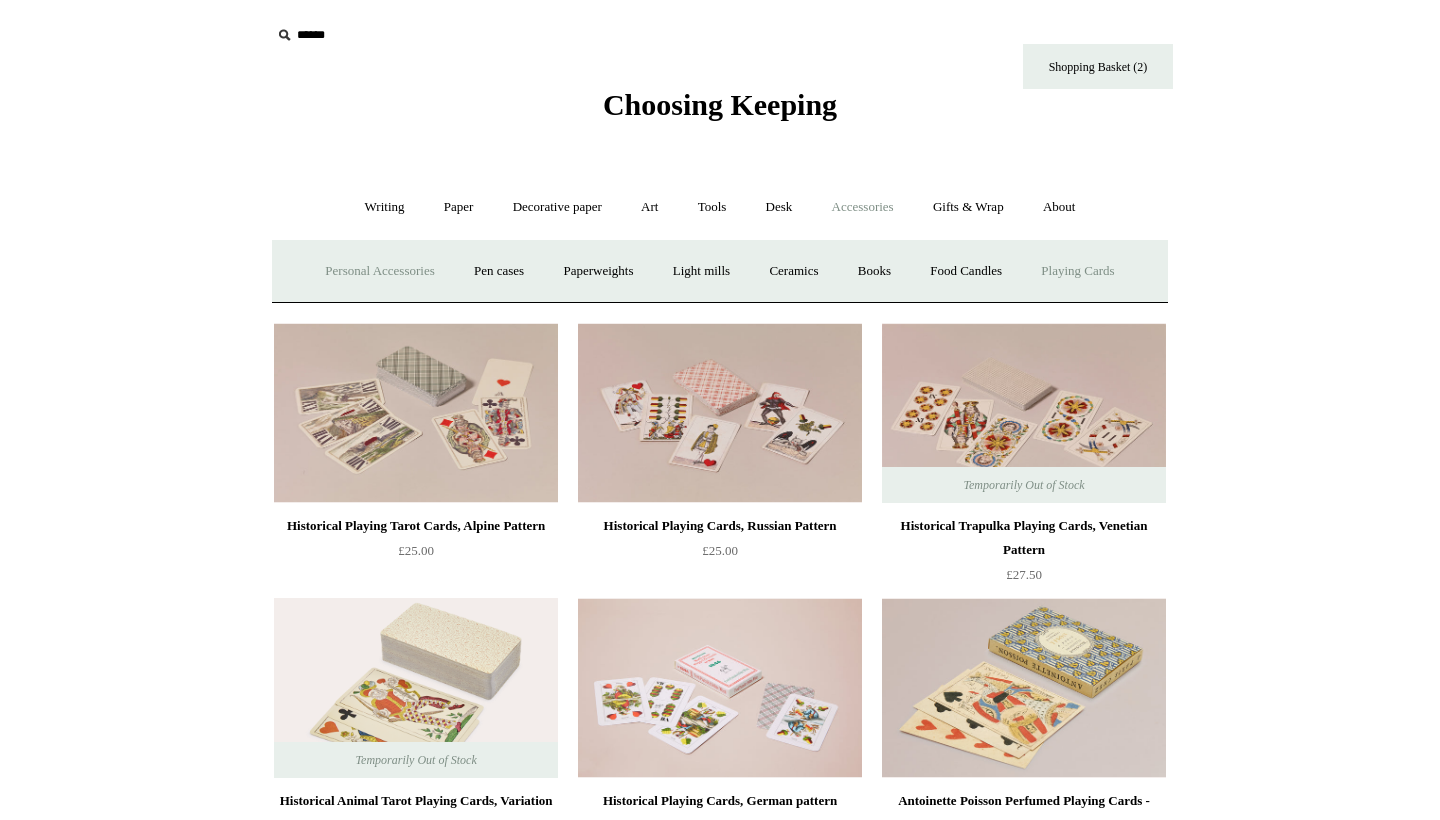click on "Personal Accessories +" at bounding box center (379, 271) 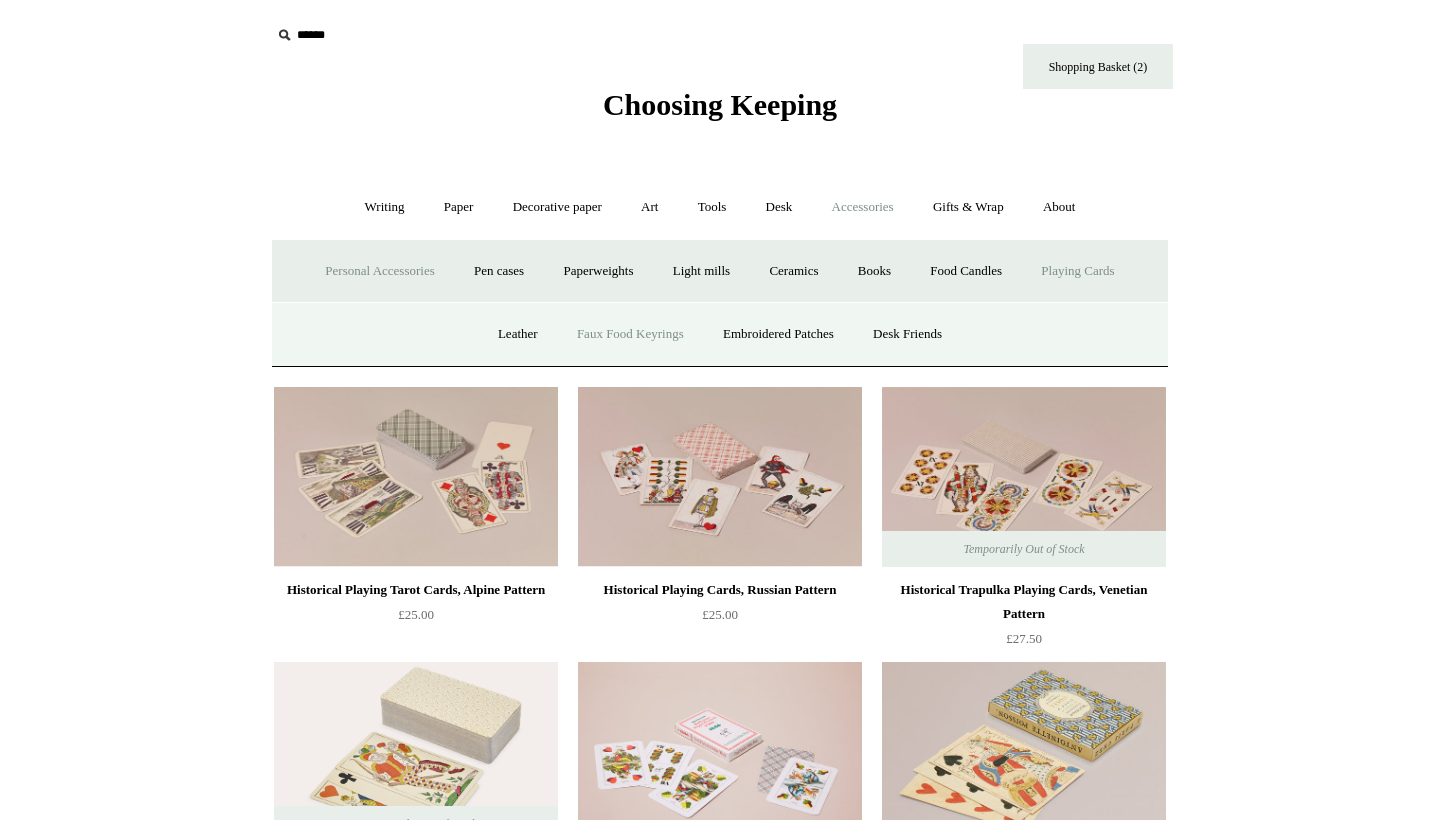 click on "Faux Food Keyrings" at bounding box center (630, 334) 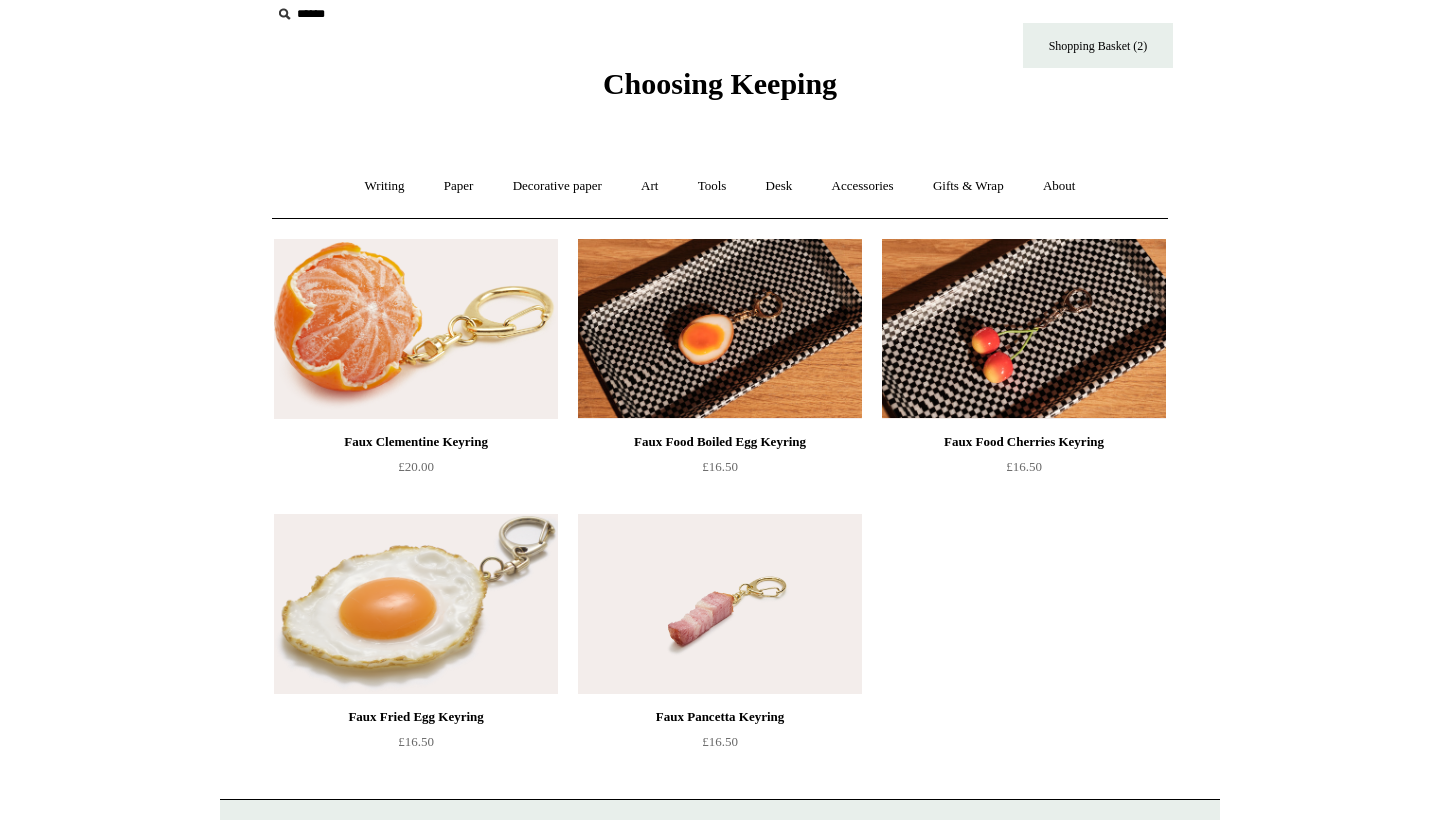scroll, scrollTop: 25, scrollLeft: 0, axis: vertical 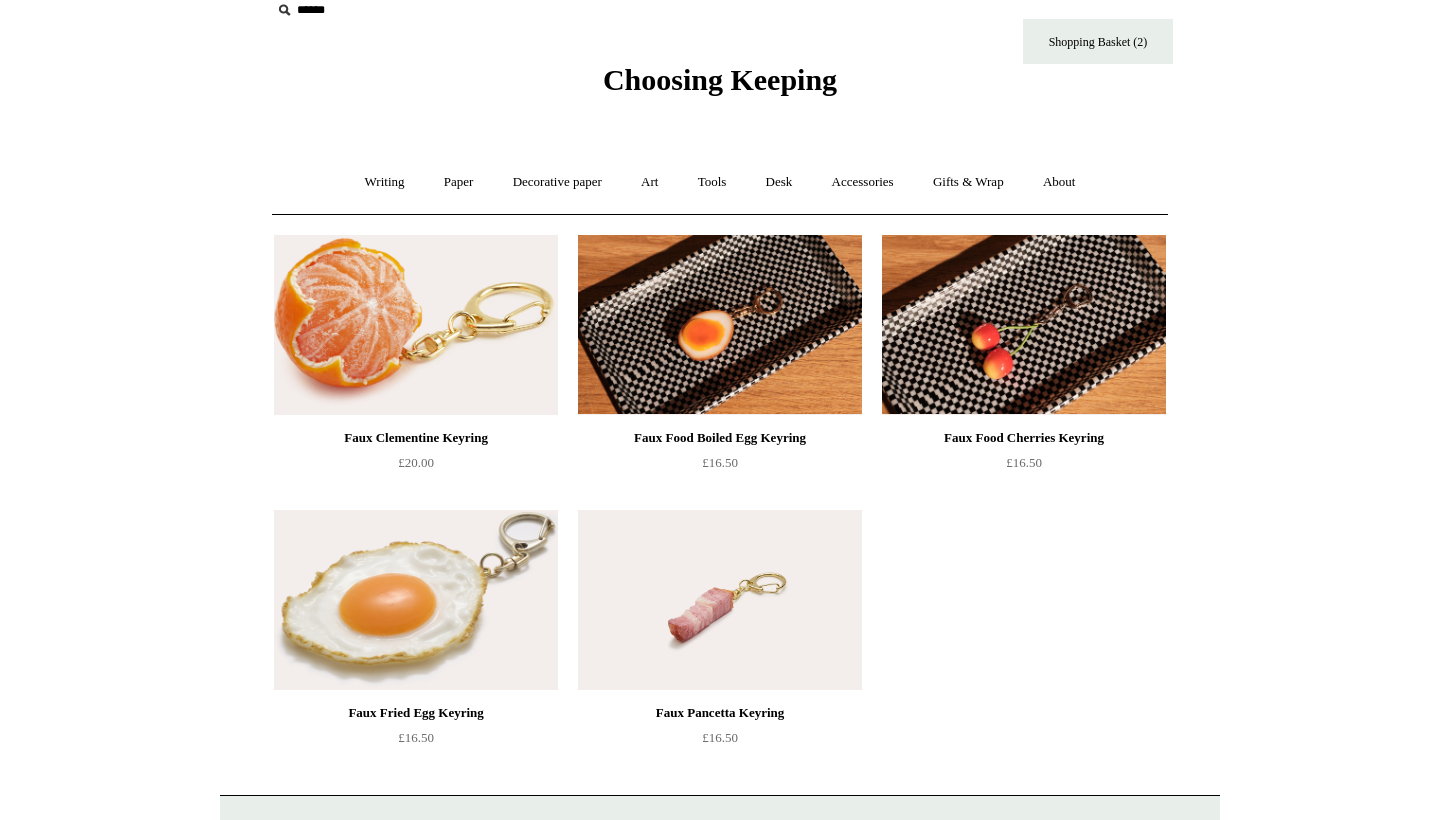 click at bounding box center (416, 325) 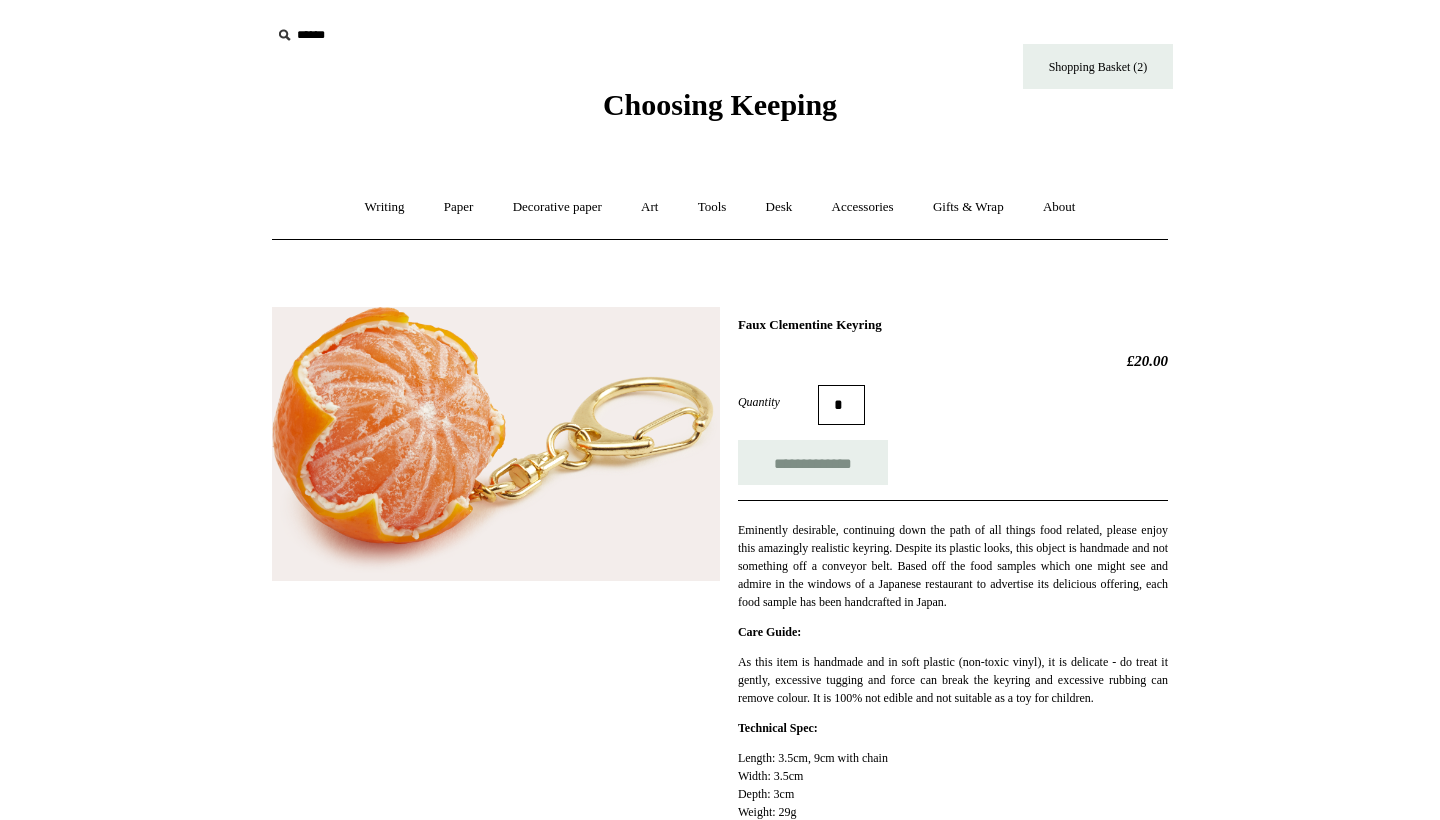 scroll, scrollTop: 0, scrollLeft: 0, axis: both 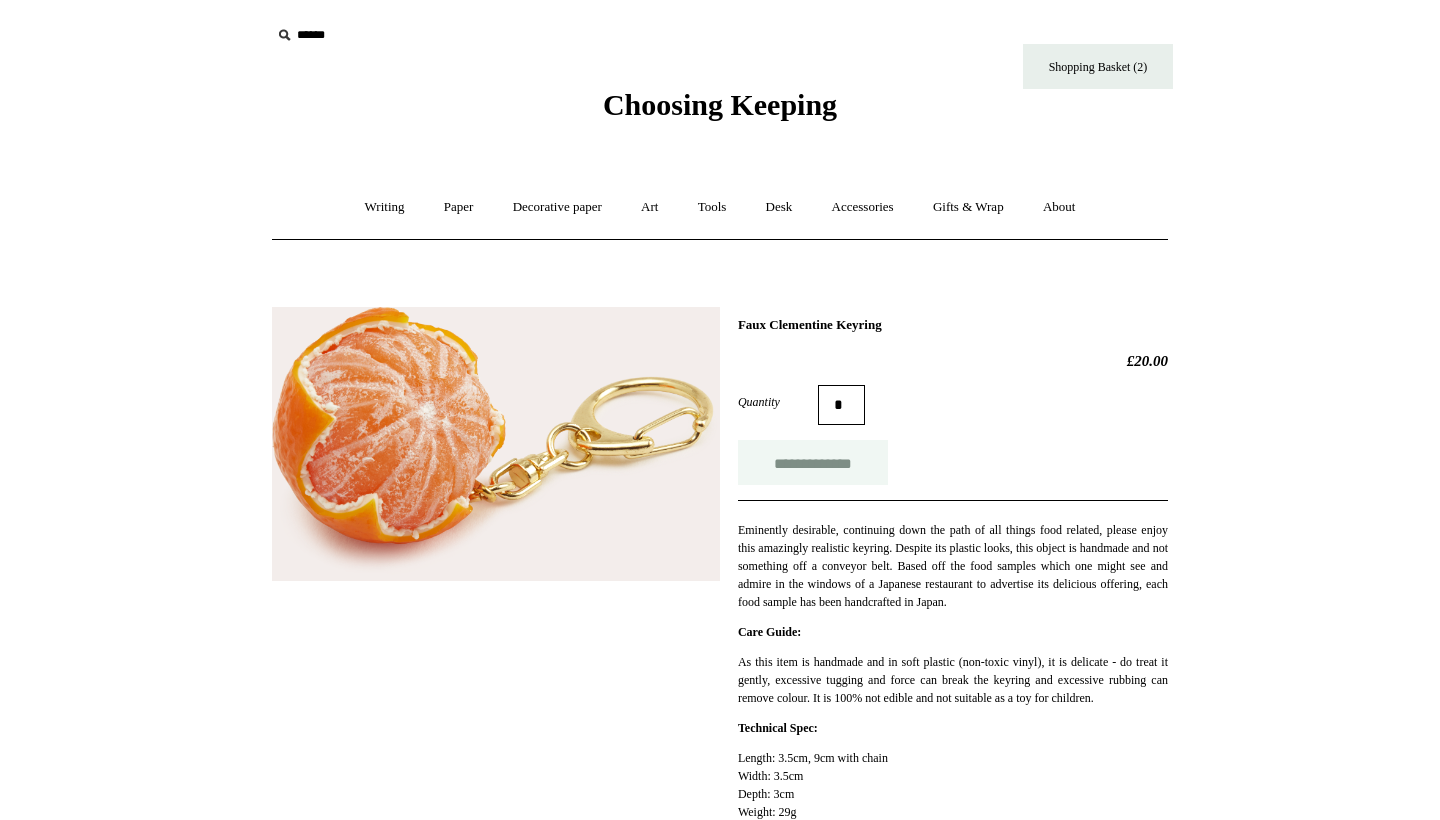 click on "**********" at bounding box center [813, 462] 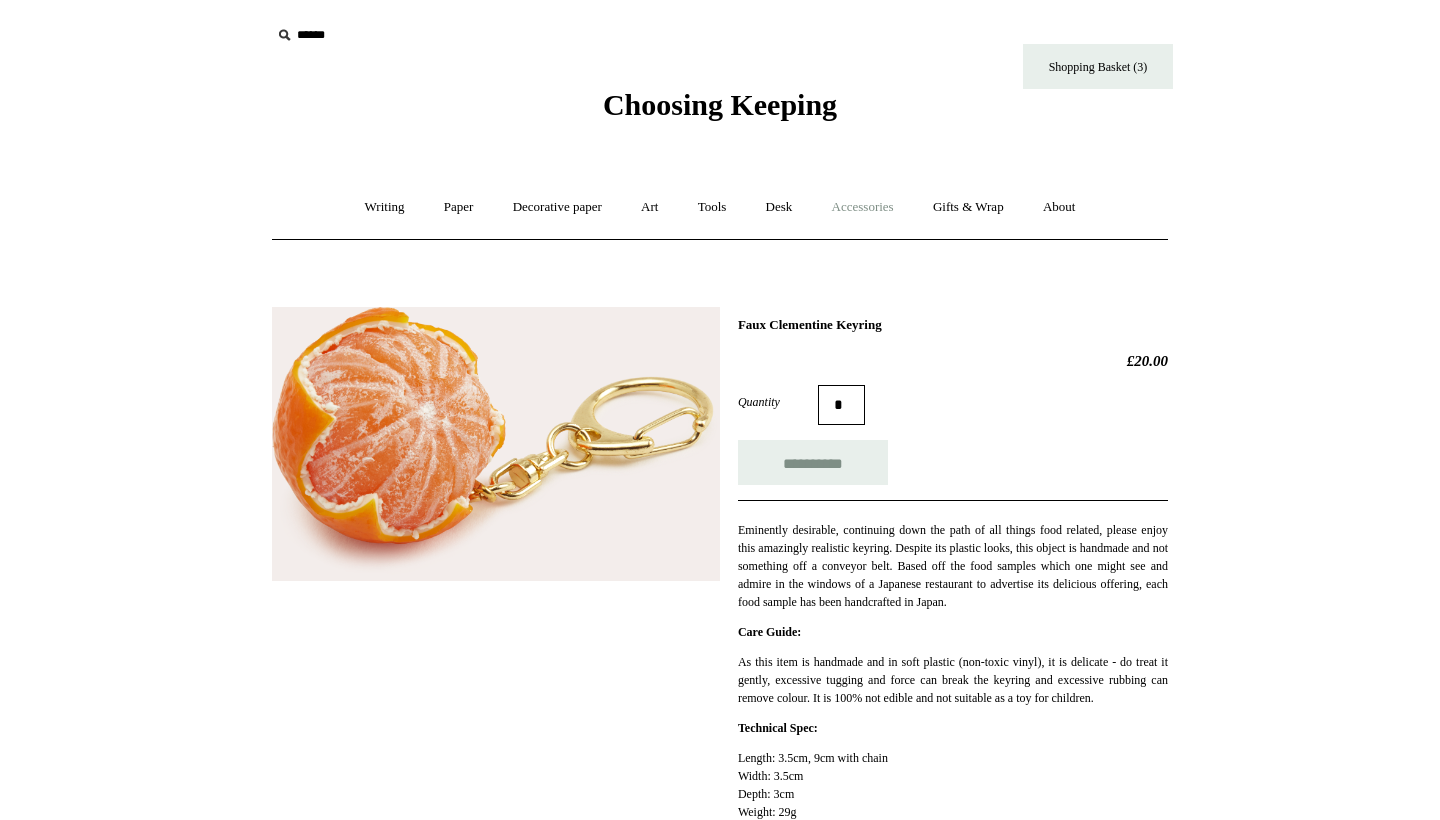 click on "Accessories +" at bounding box center (863, 207) 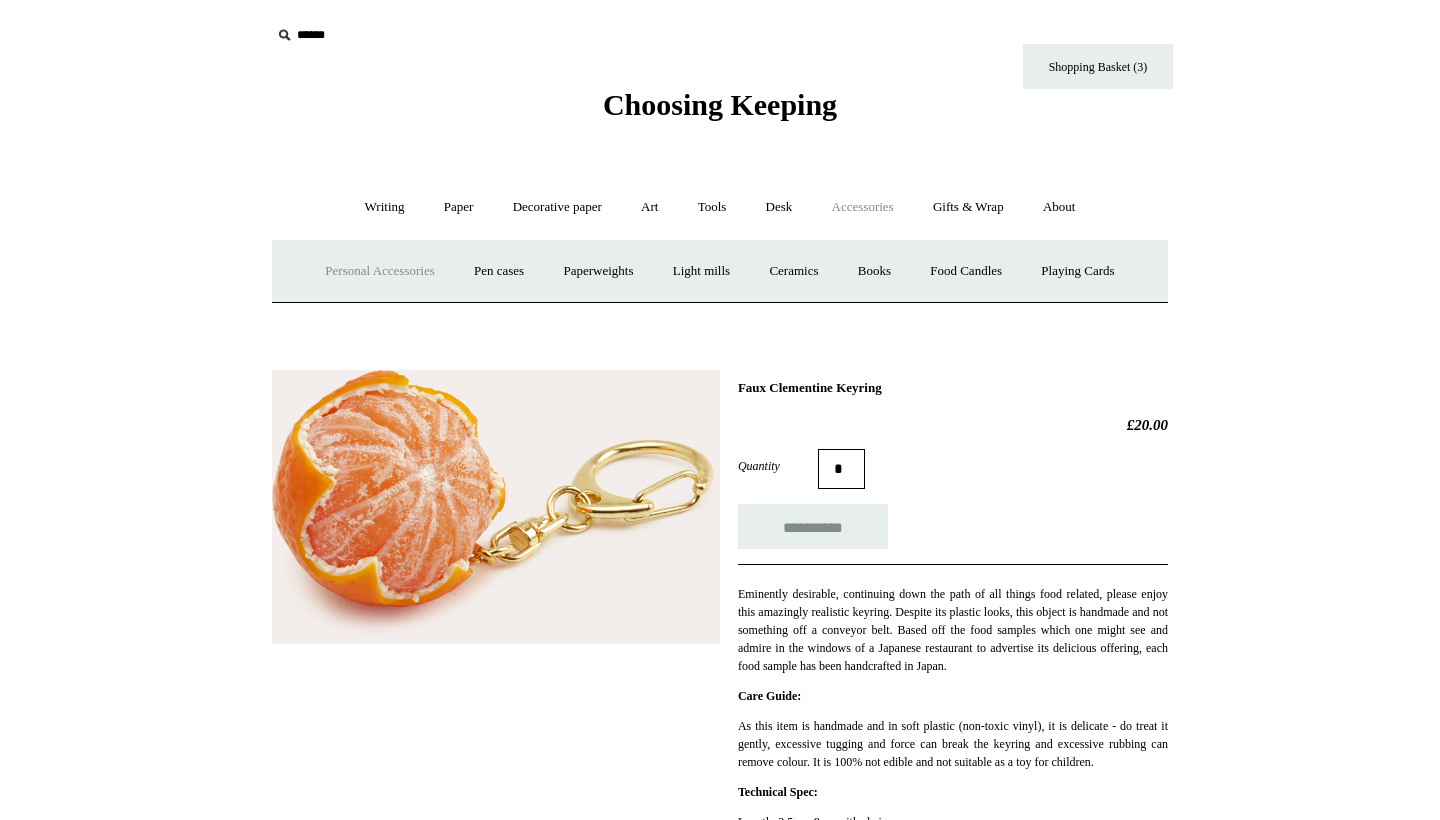 click on "Personal Accessories +" at bounding box center [379, 271] 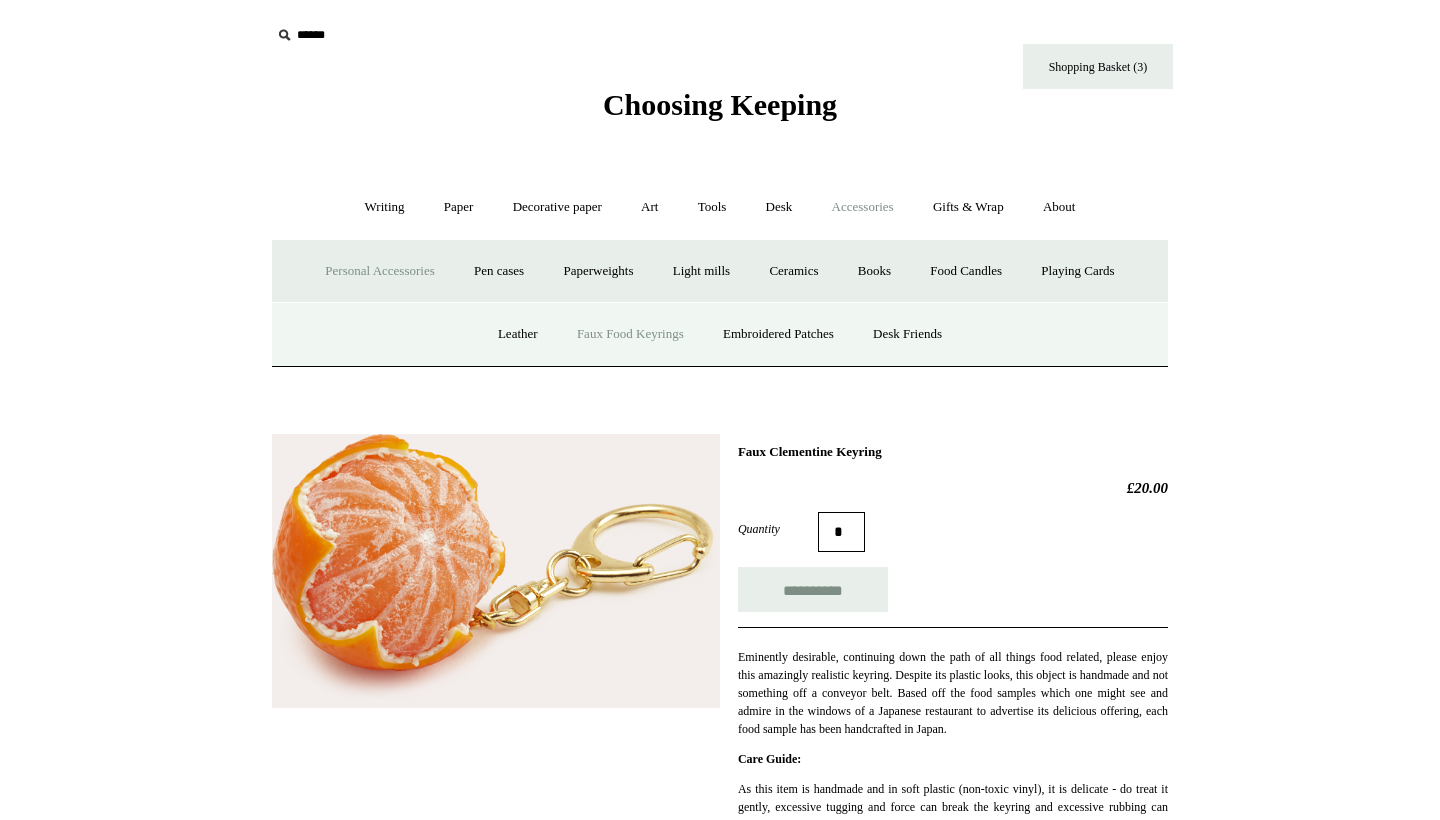 type on "**********" 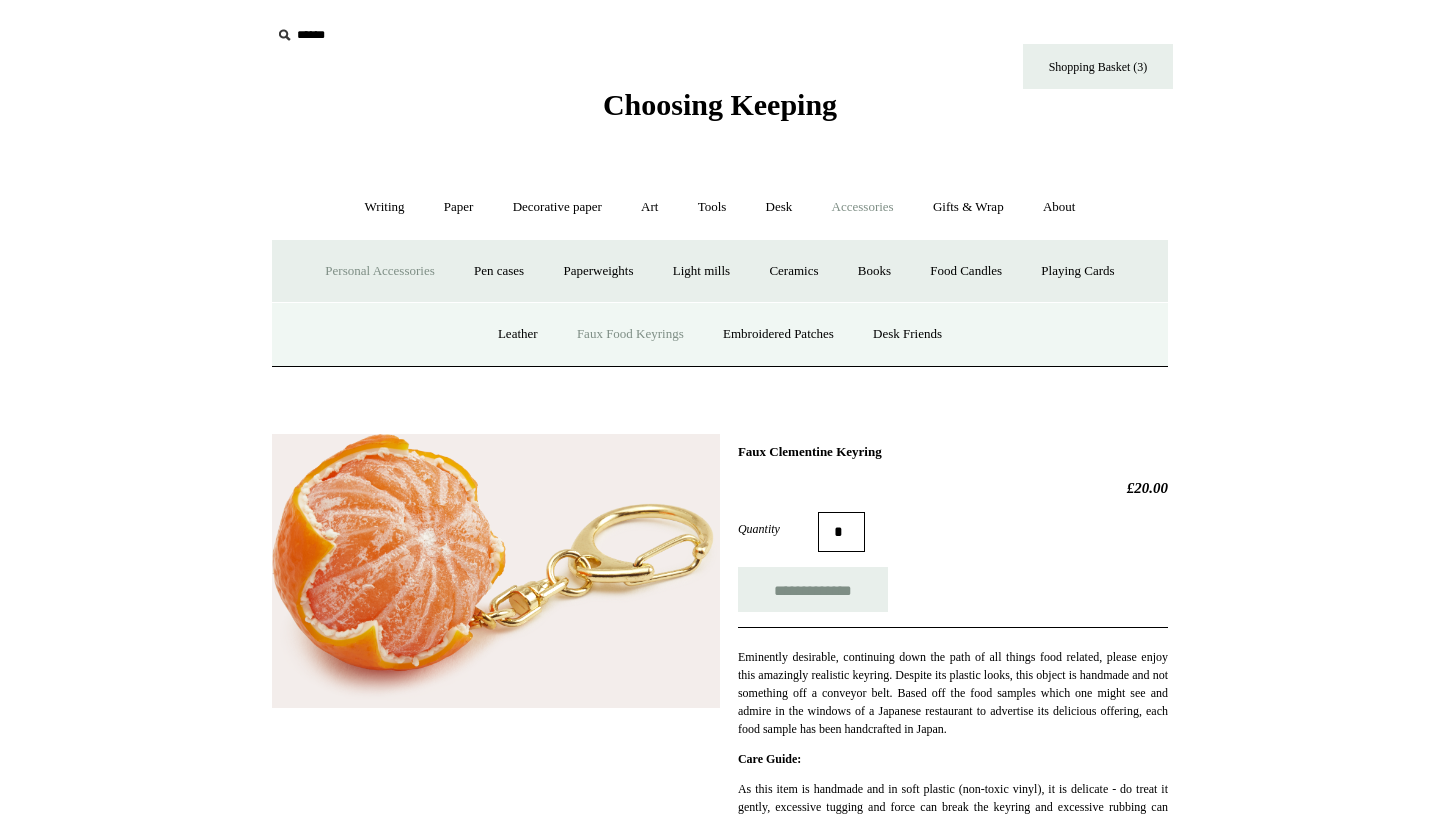 click on "Faux Food Keyrings" at bounding box center (630, 334) 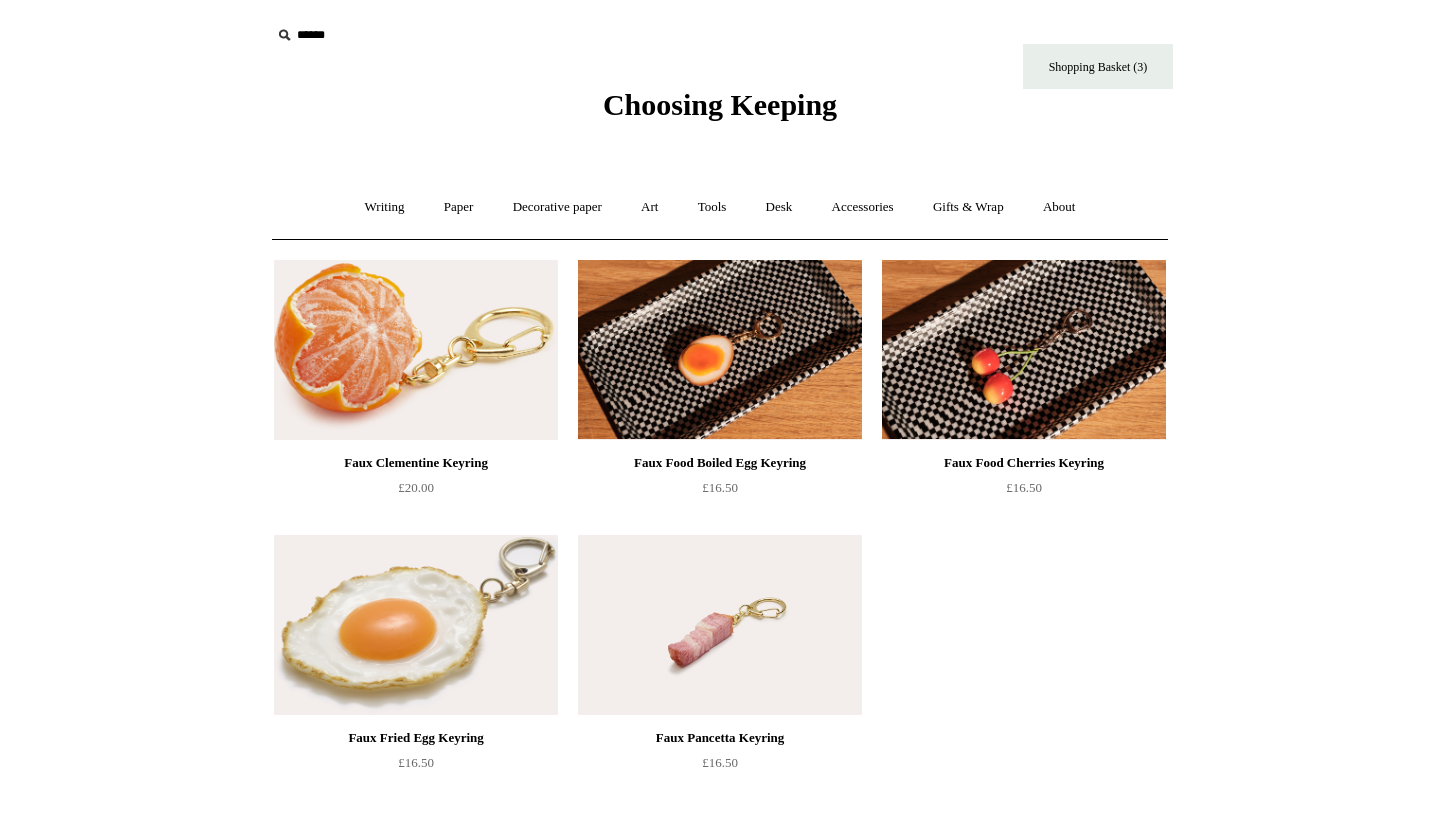 scroll, scrollTop: 0, scrollLeft: 0, axis: both 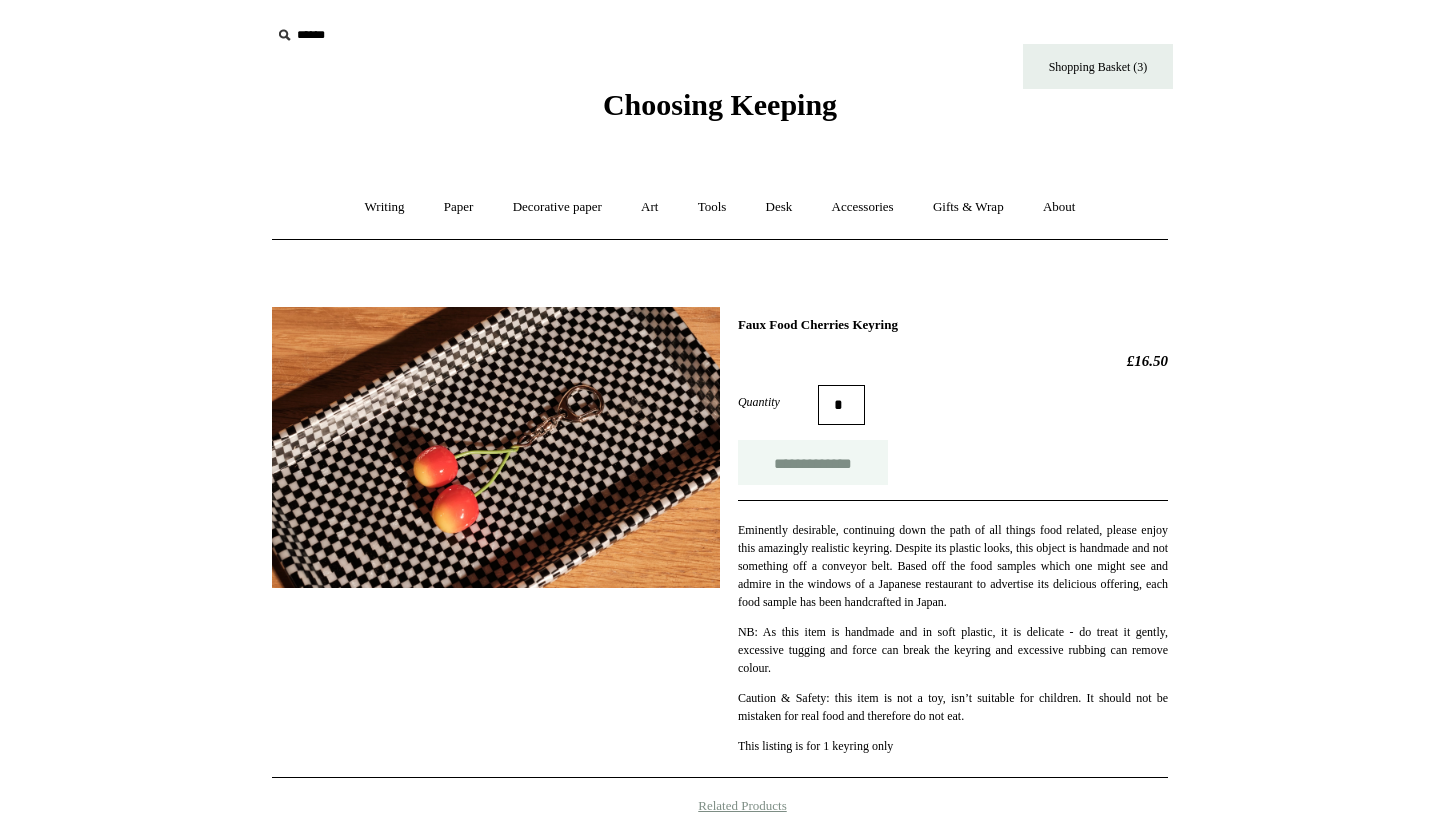 click on "**********" at bounding box center [813, 462] 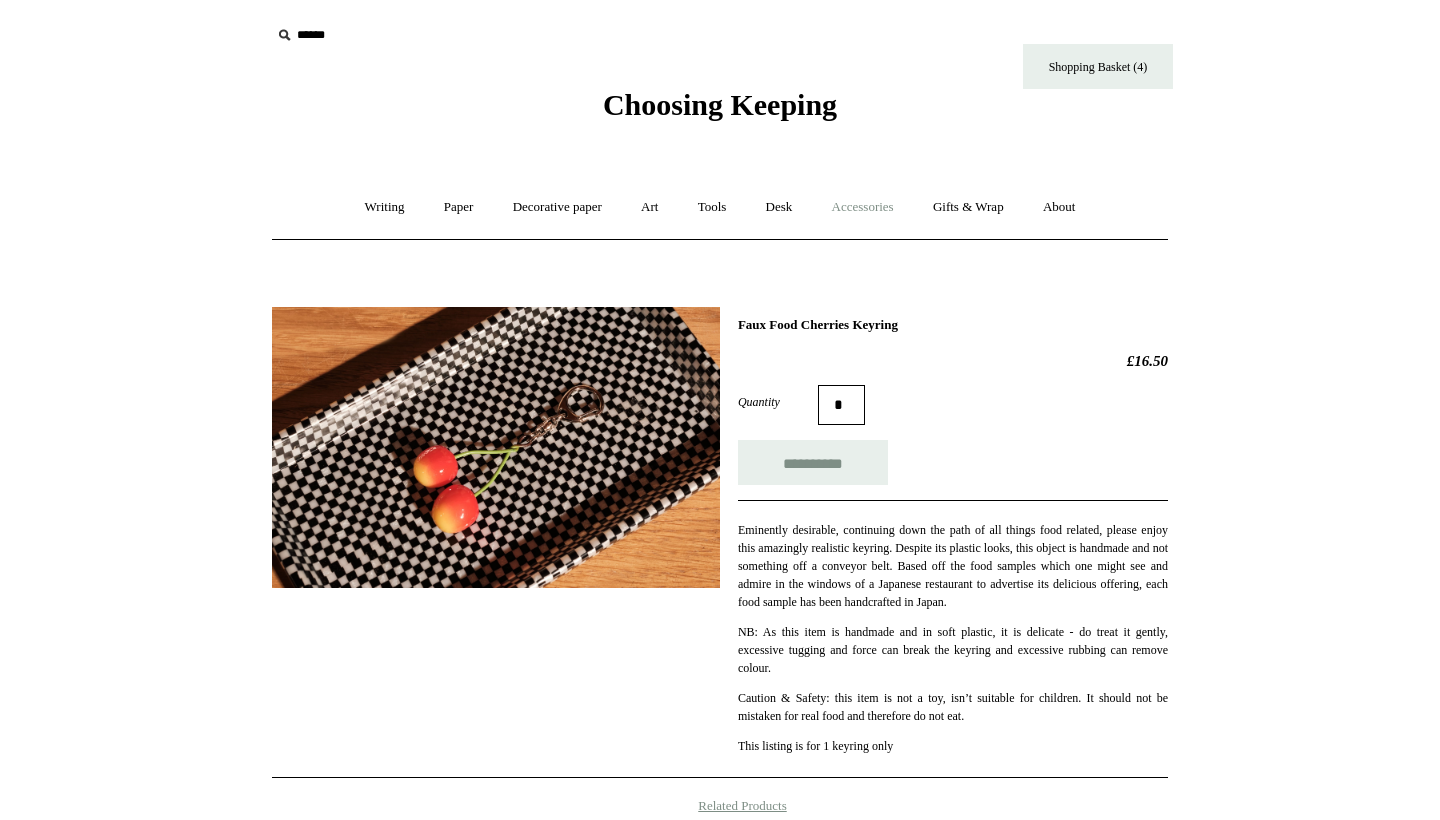 click on "Accessories +" at bounding box center [863, 207] 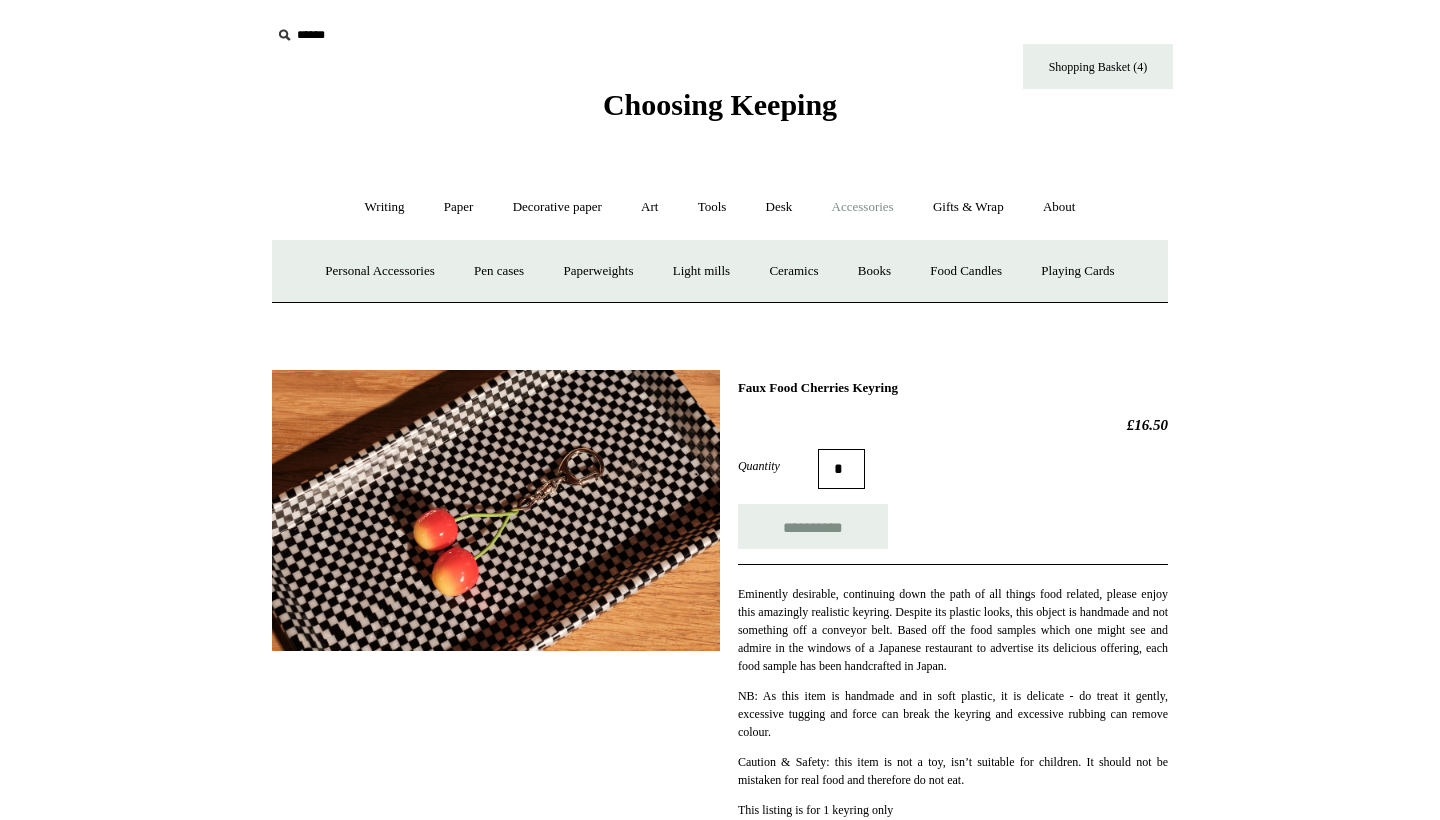 type on "**********" 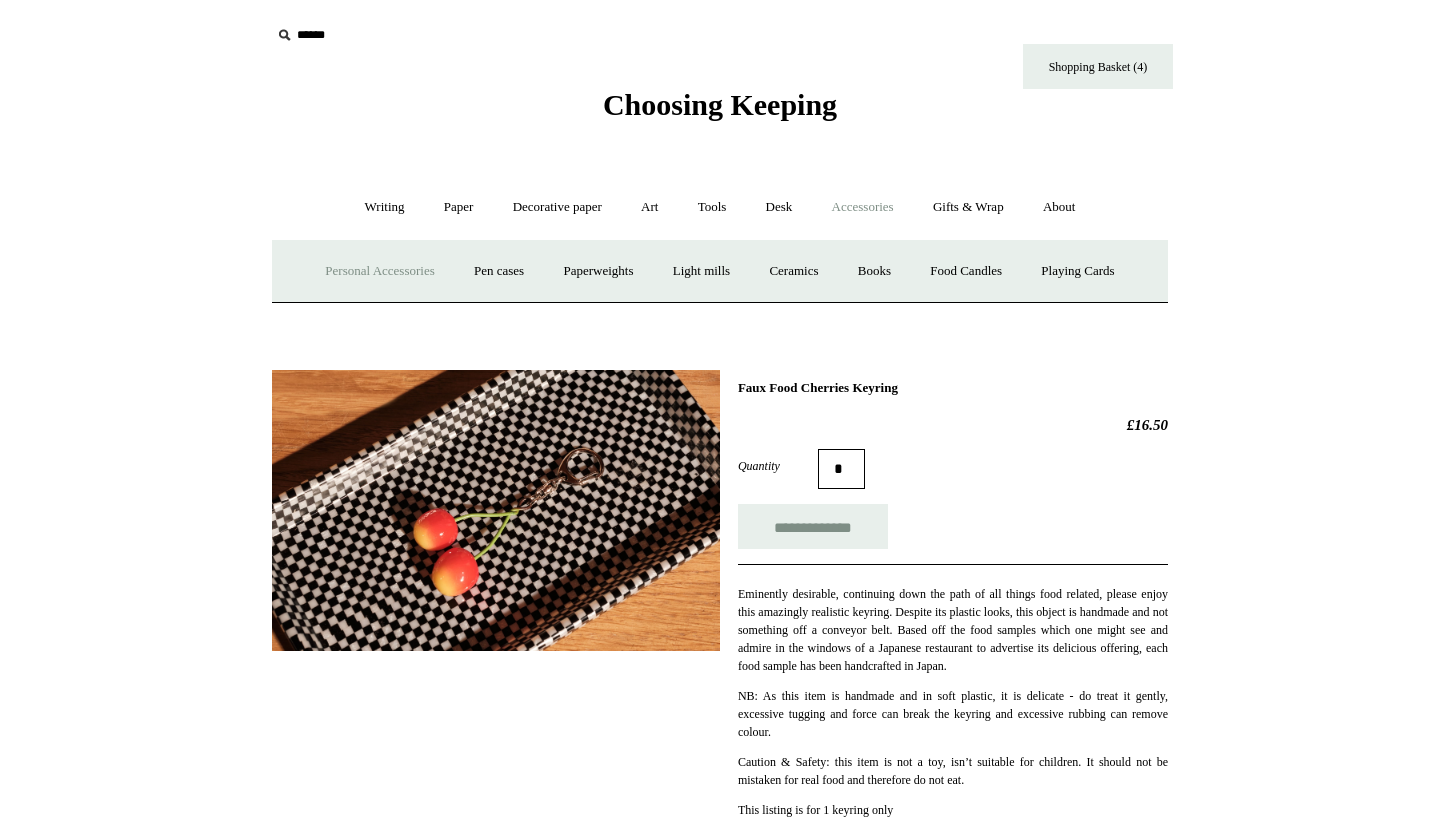 click on "Personal Accessories +" at bounding box center (379, 271) 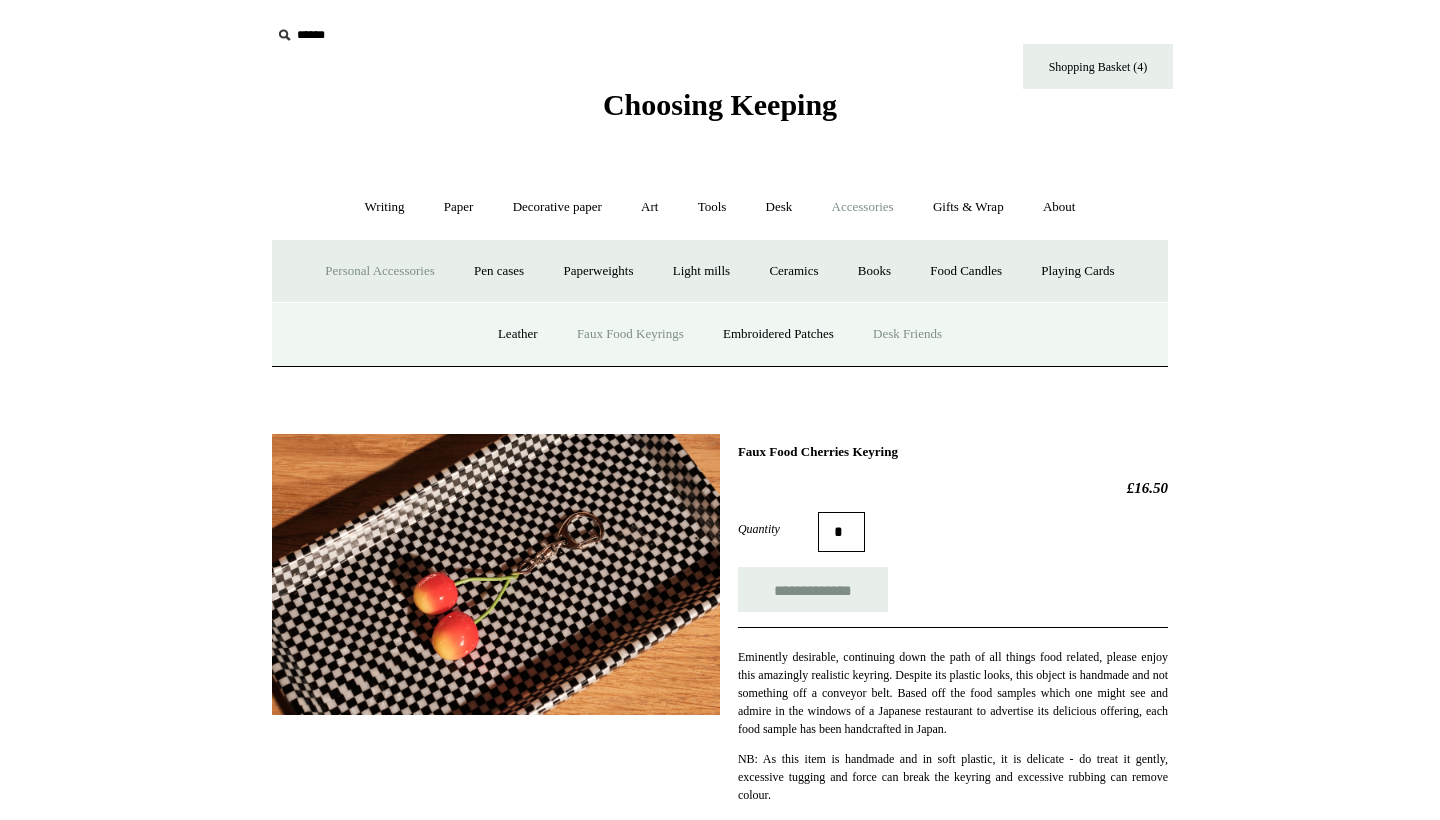 click on "Desk Friends" at bounding box center (907, 334) 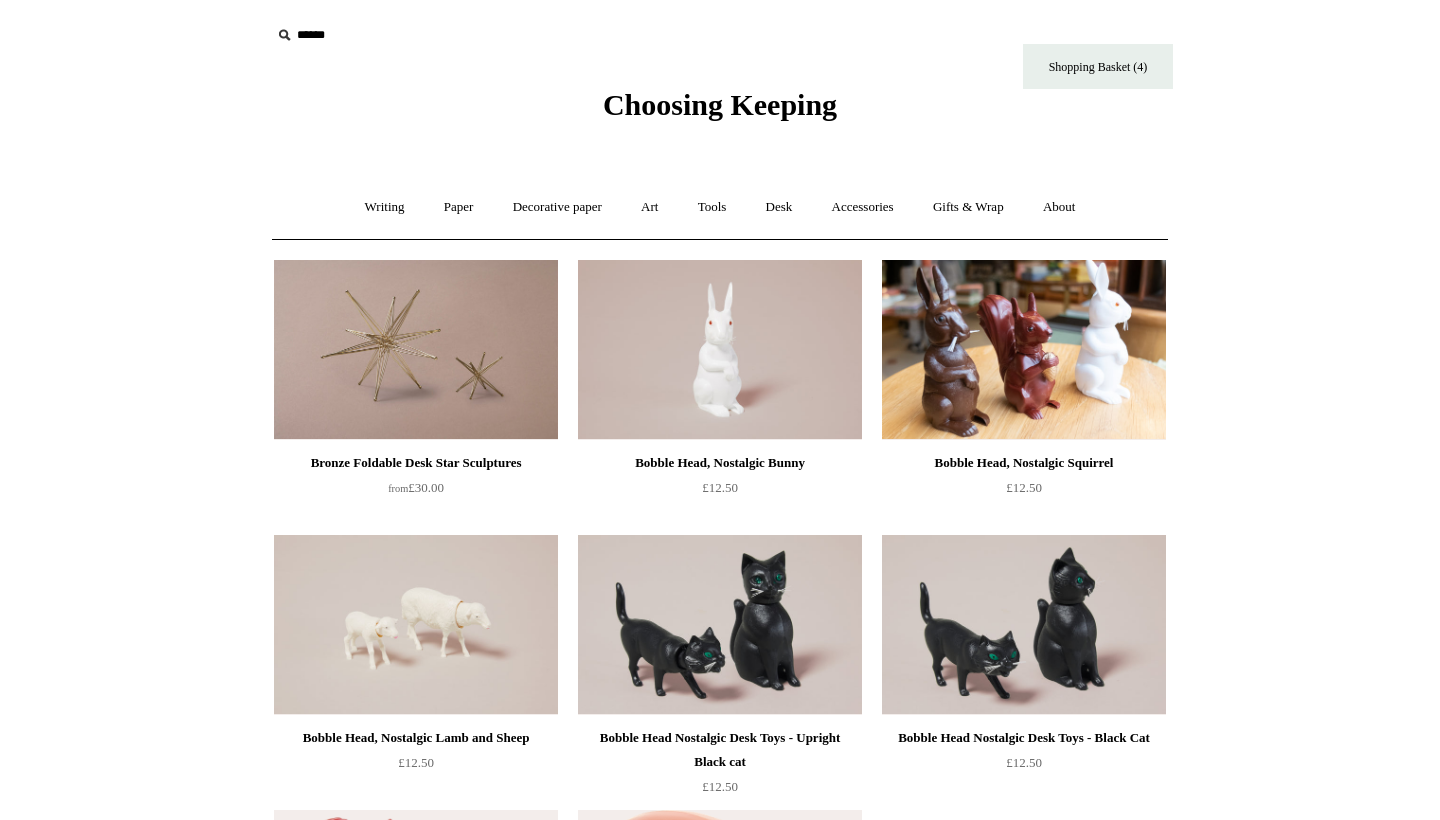 scroll, scrollTop: 0, scrollLeft: 0, axis: both 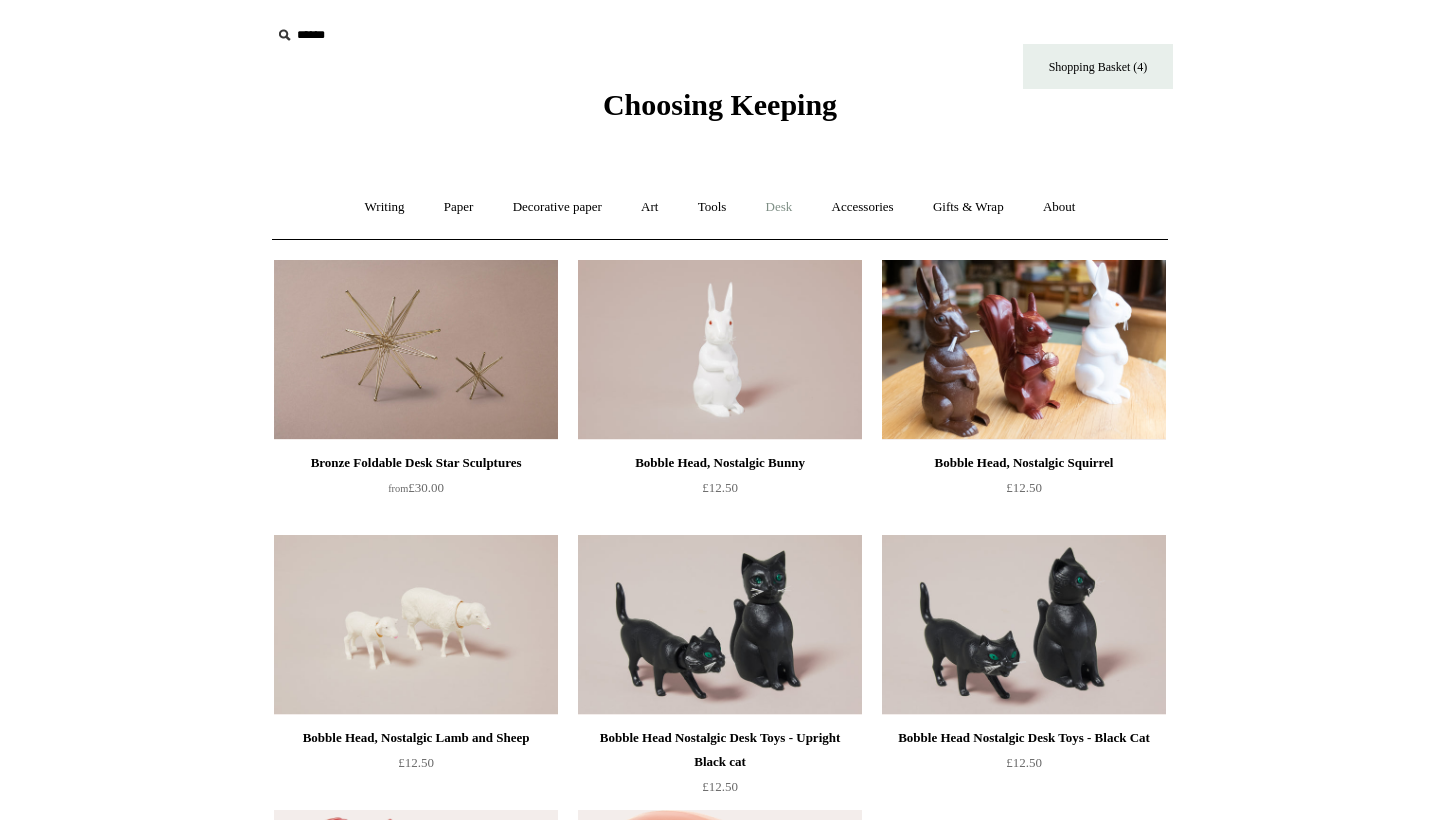 click on "Desk +" at bounding box center [779, 207] 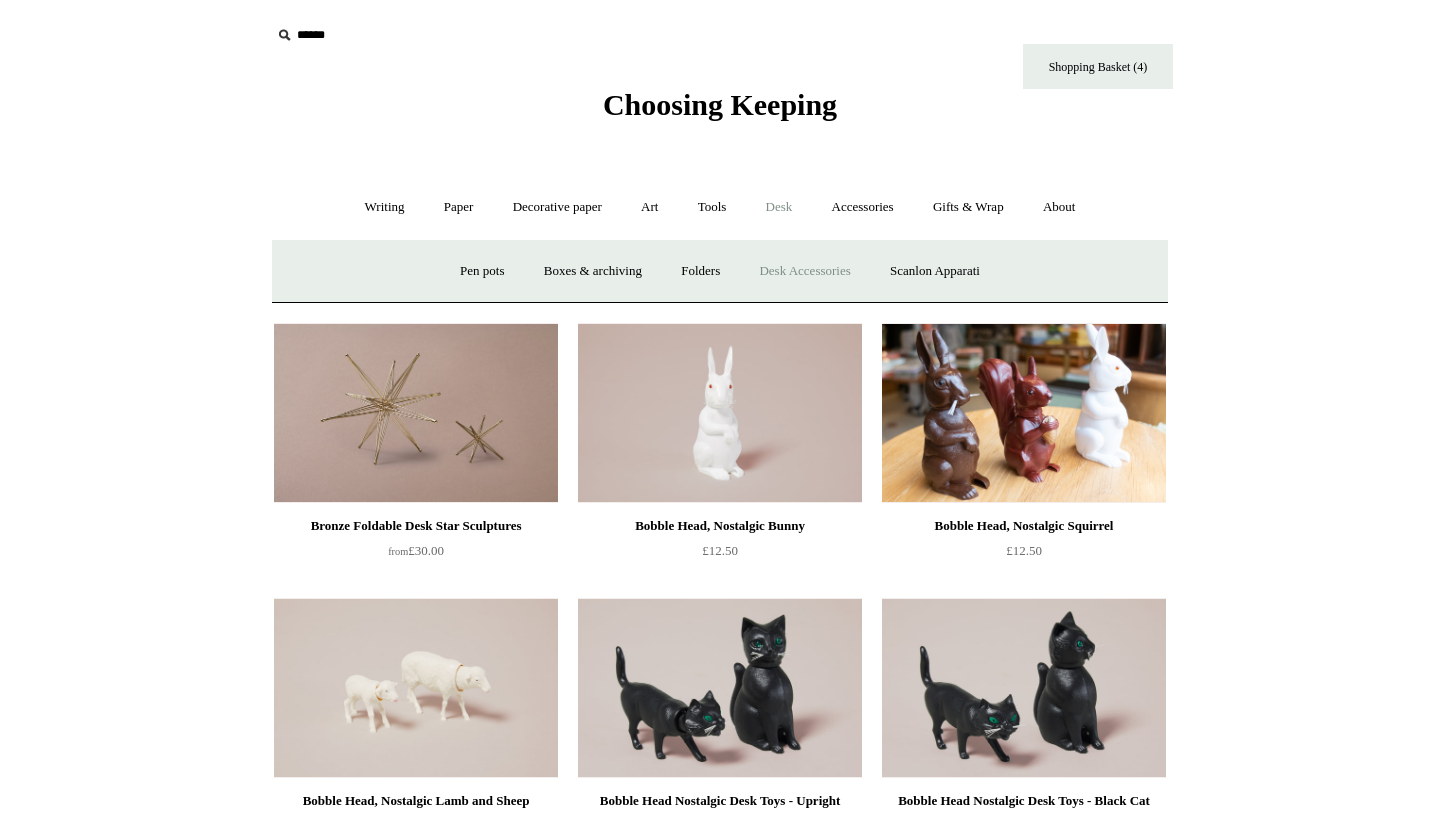 click on "Desk Accessories" at bounding box center [804, 271] 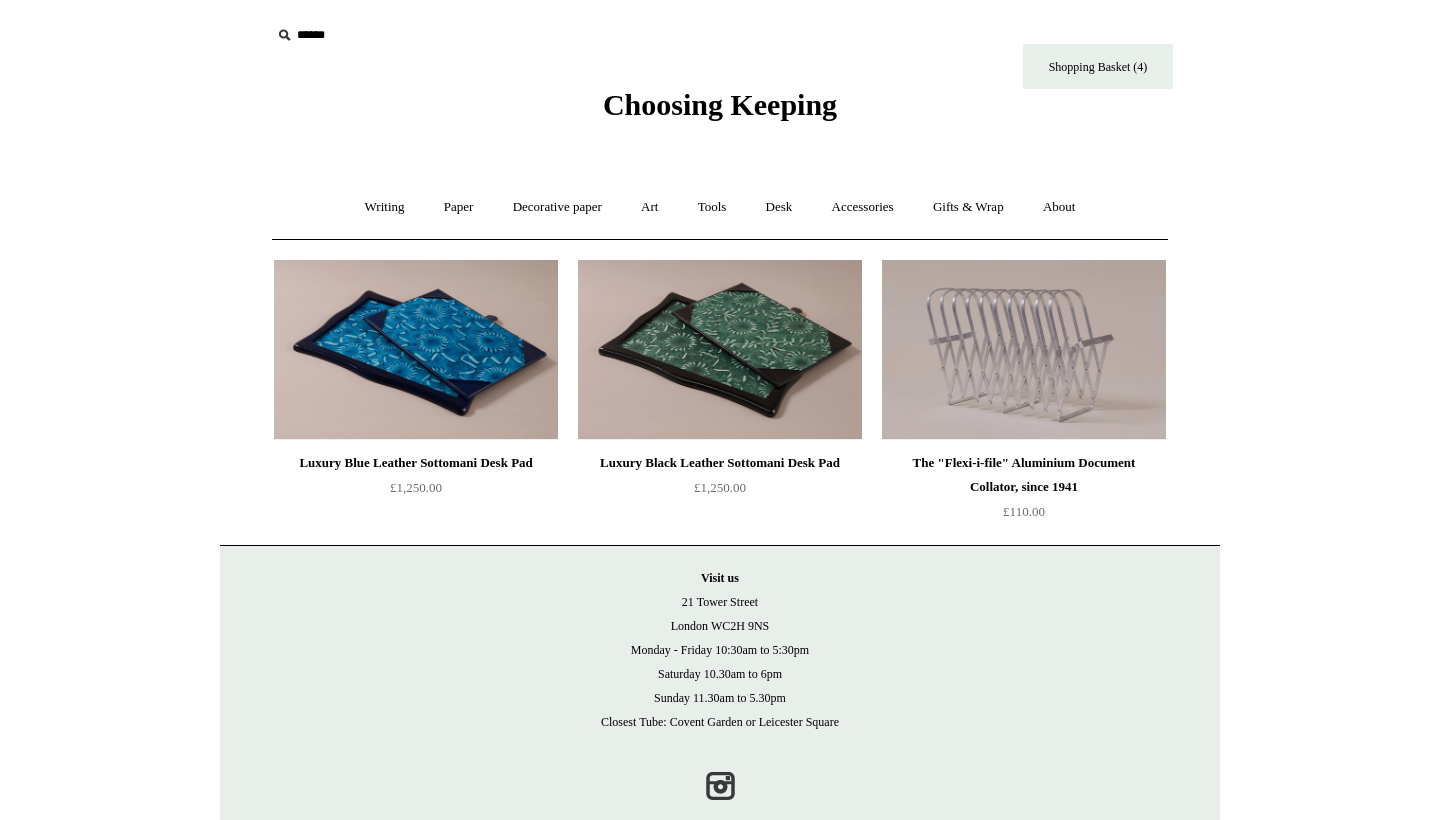 scroll, scrollTop: 0, scrollLeft: 0, axis: both 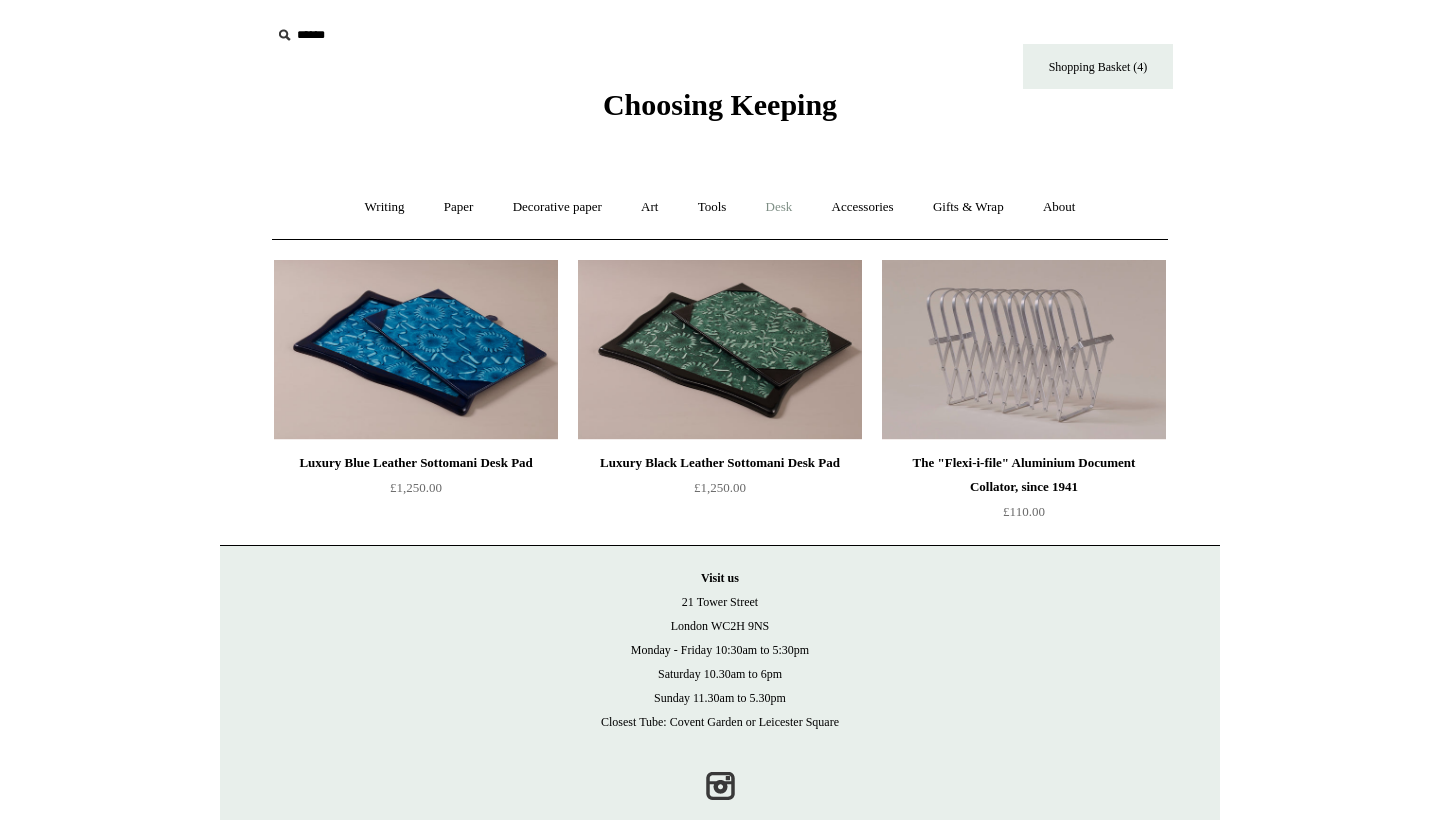 click on "Desk +" at bounding box center (779, 207) 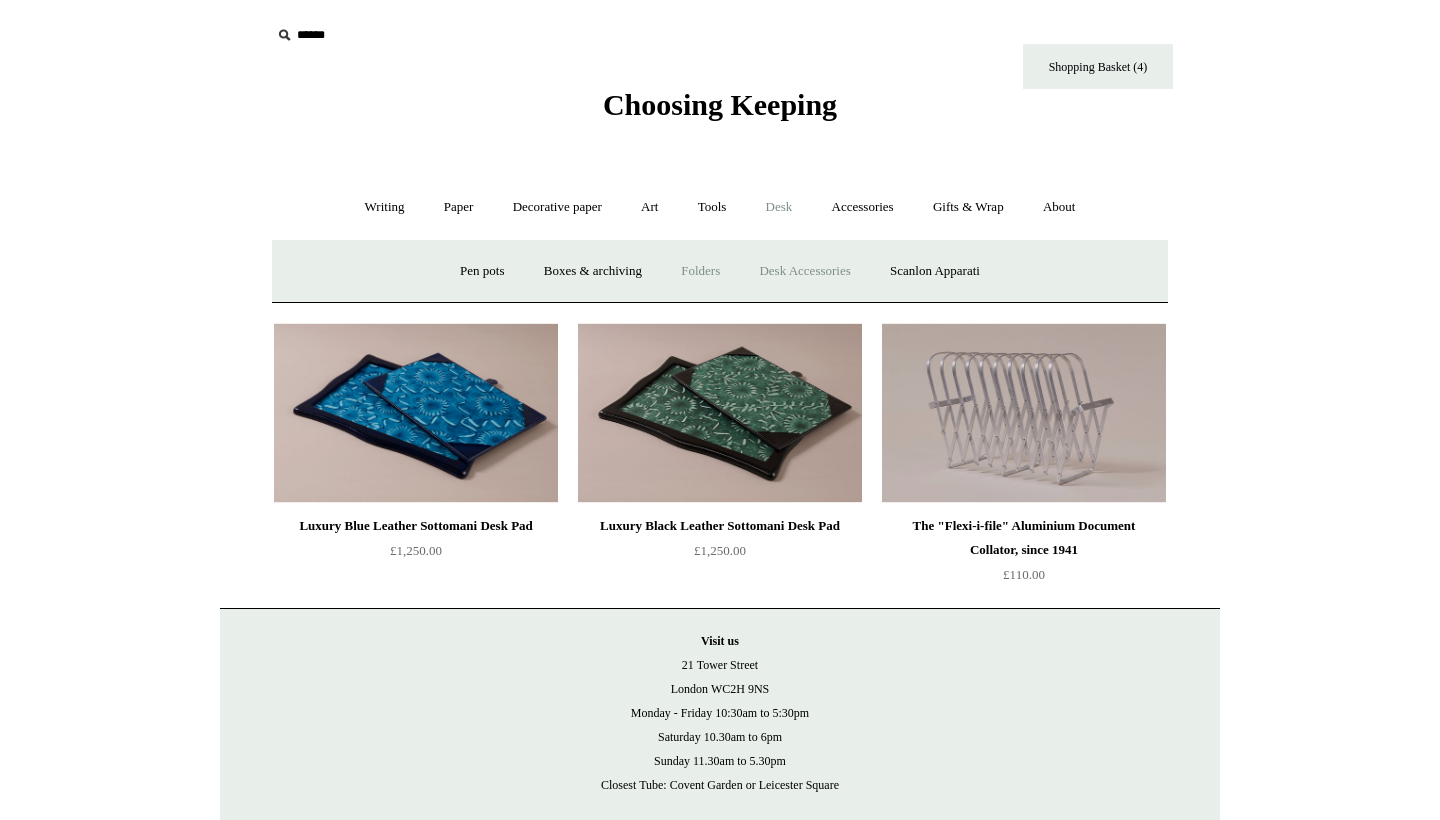 click on "Folders" at bounding box center (700, 271) 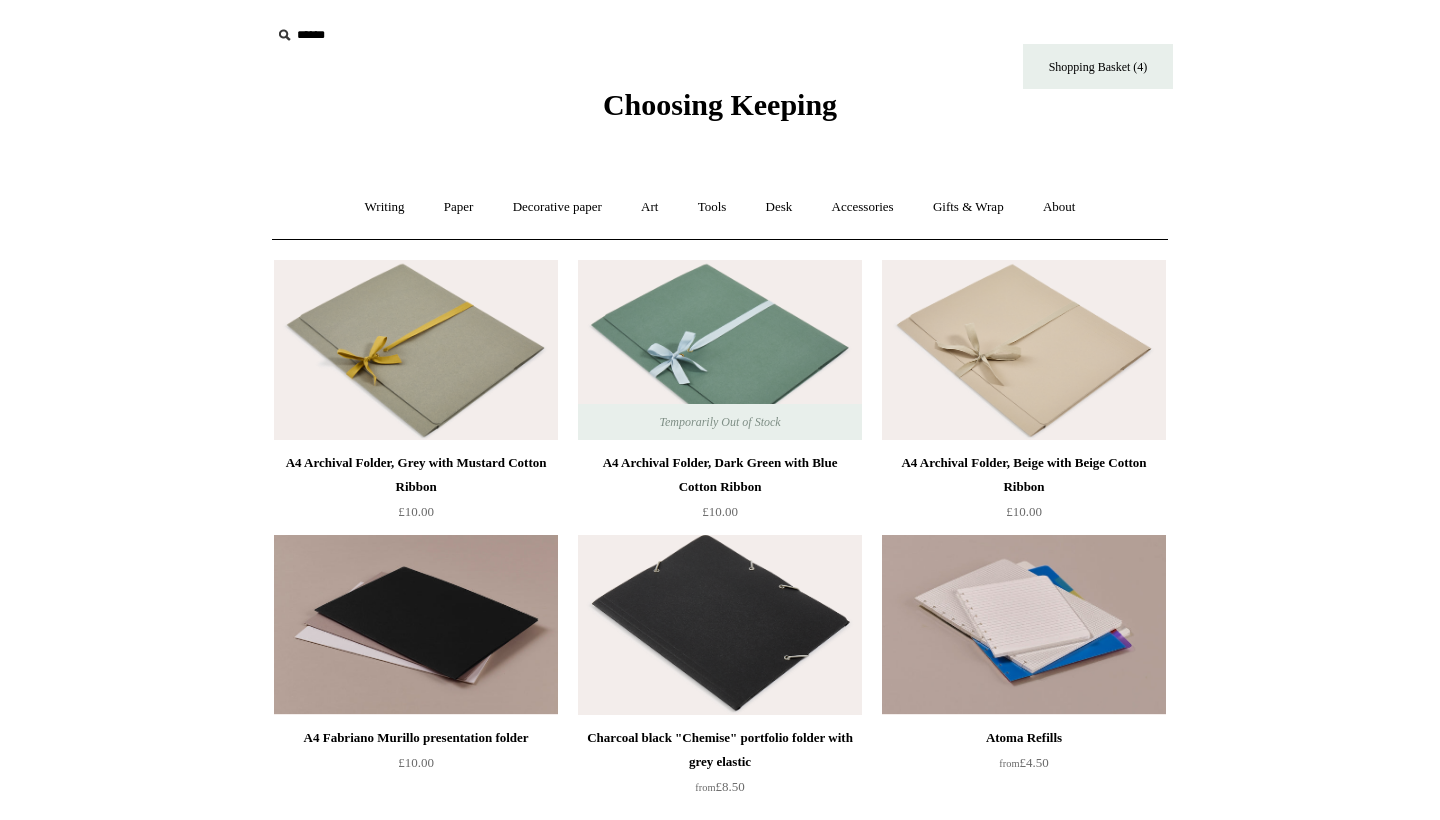 scroll, scrollTop: 0, scrollLeft: 0, axis: both 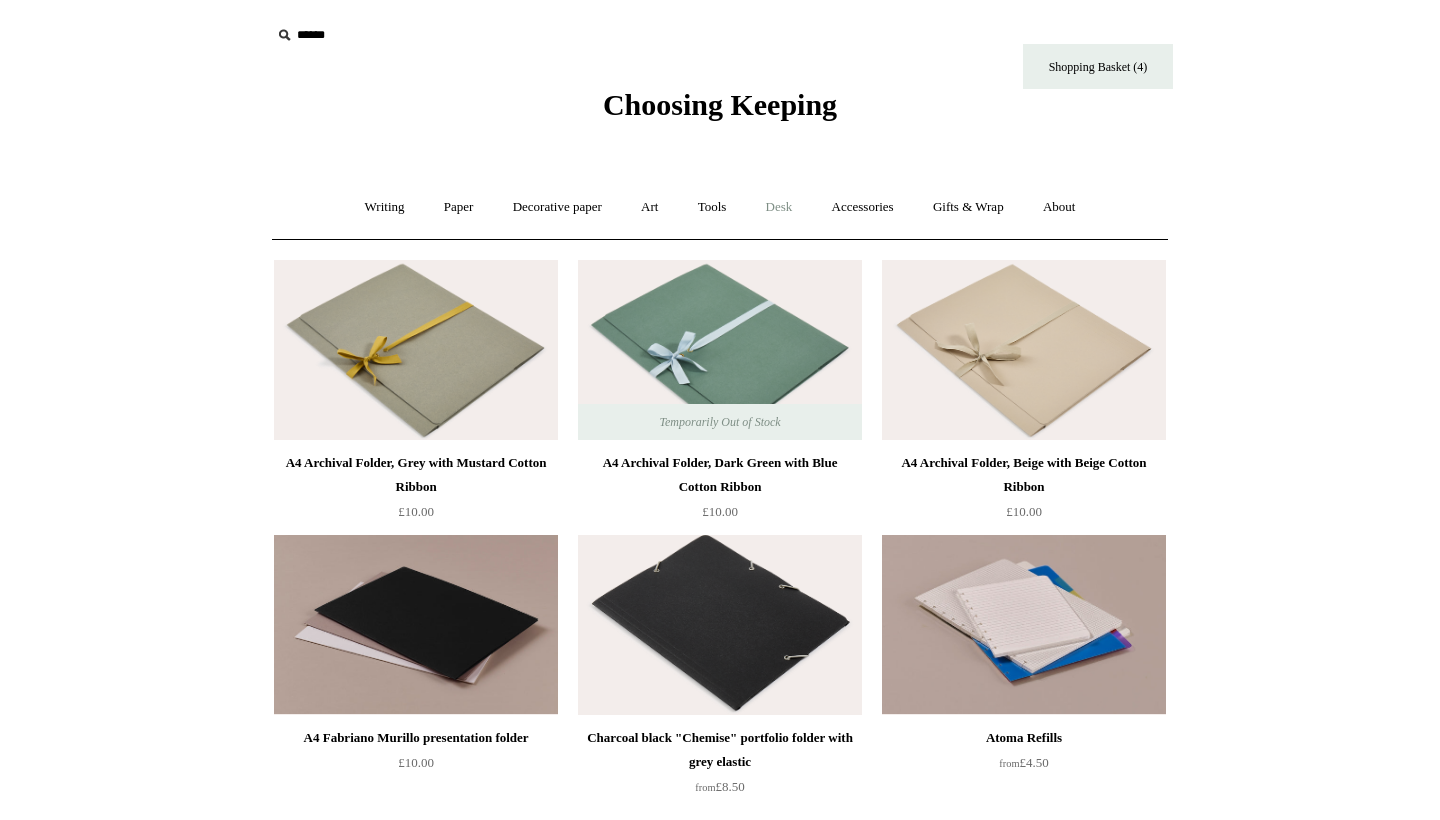click on "Desk +" at bounding box center [779, 207] 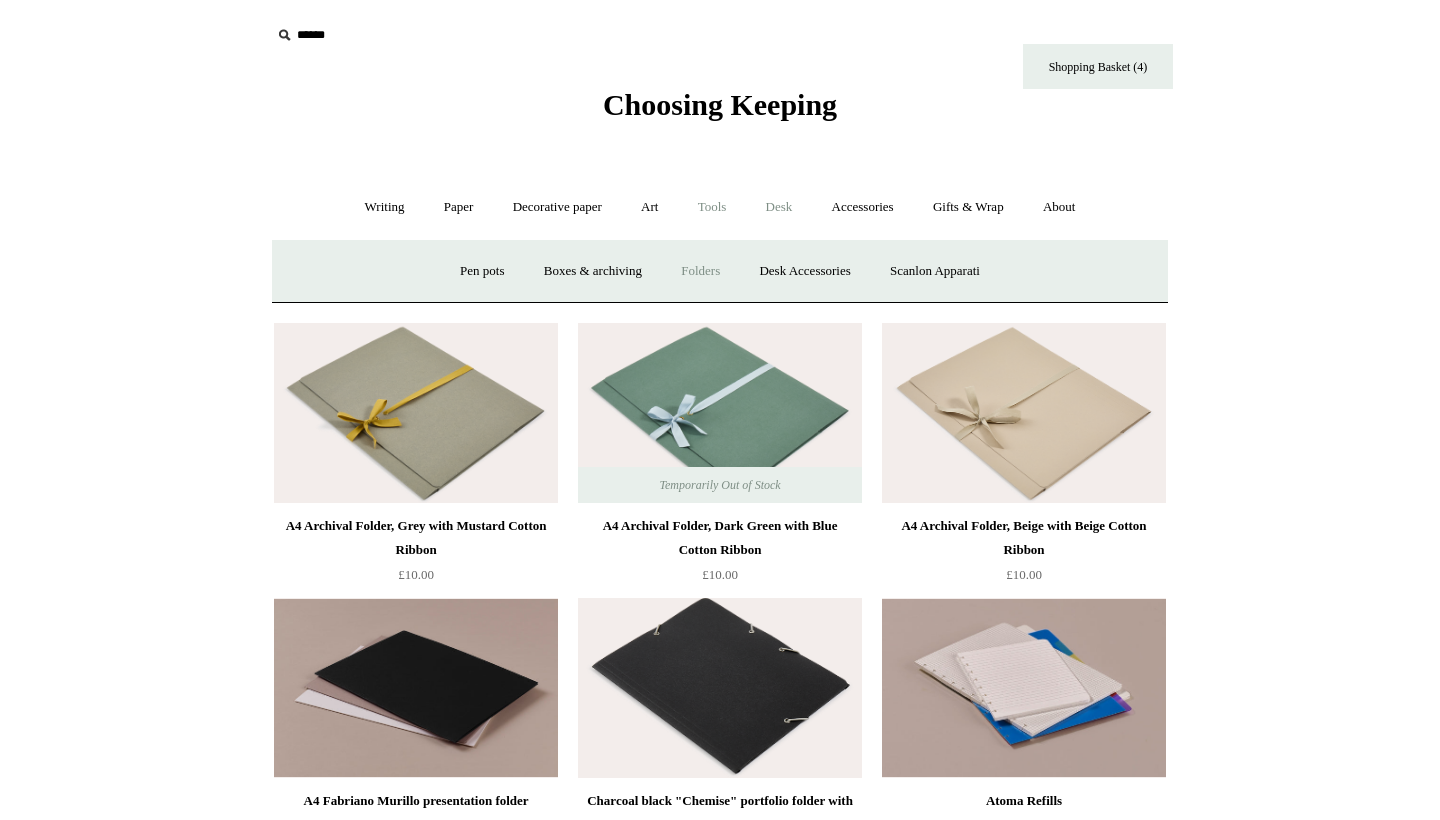 click on "Tools +" at bounding box center [712, 207] 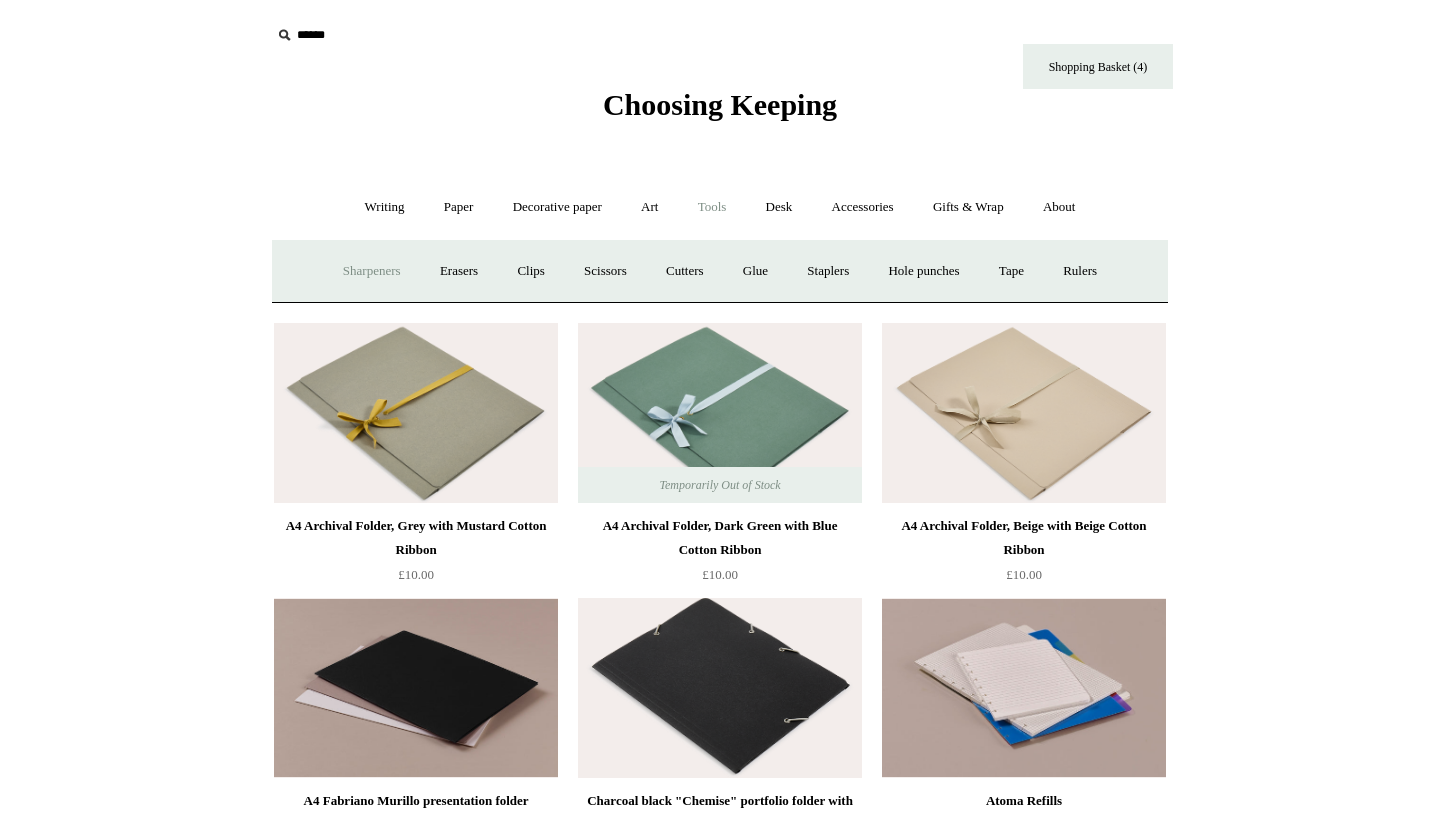 click on "Sharpeners" at bounding box center [372, 271] 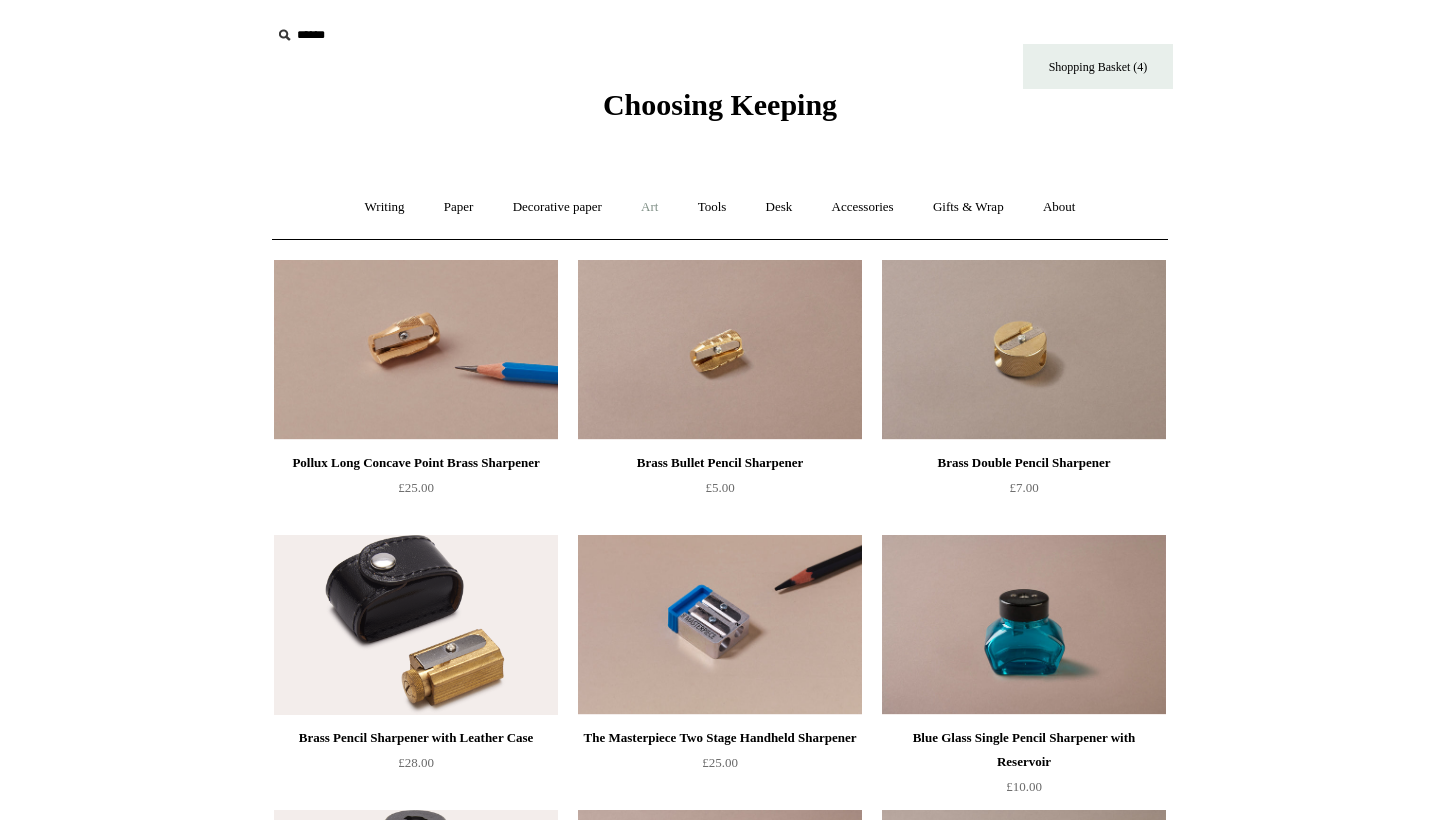 scroll, scrollTop: 0, scrollLeft: 0, axis: both 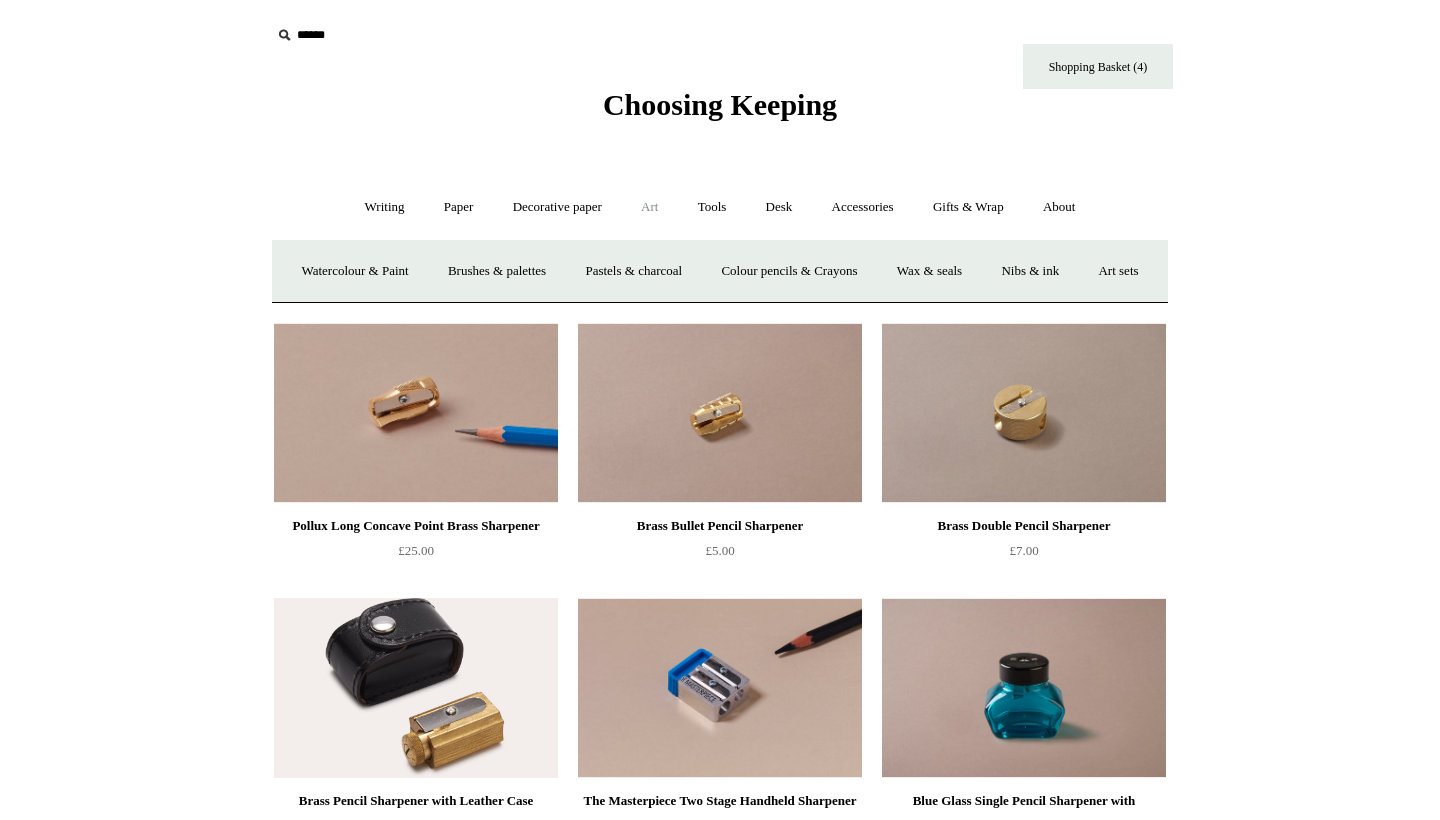 click on "Art -" at bounding box center (649, 207) 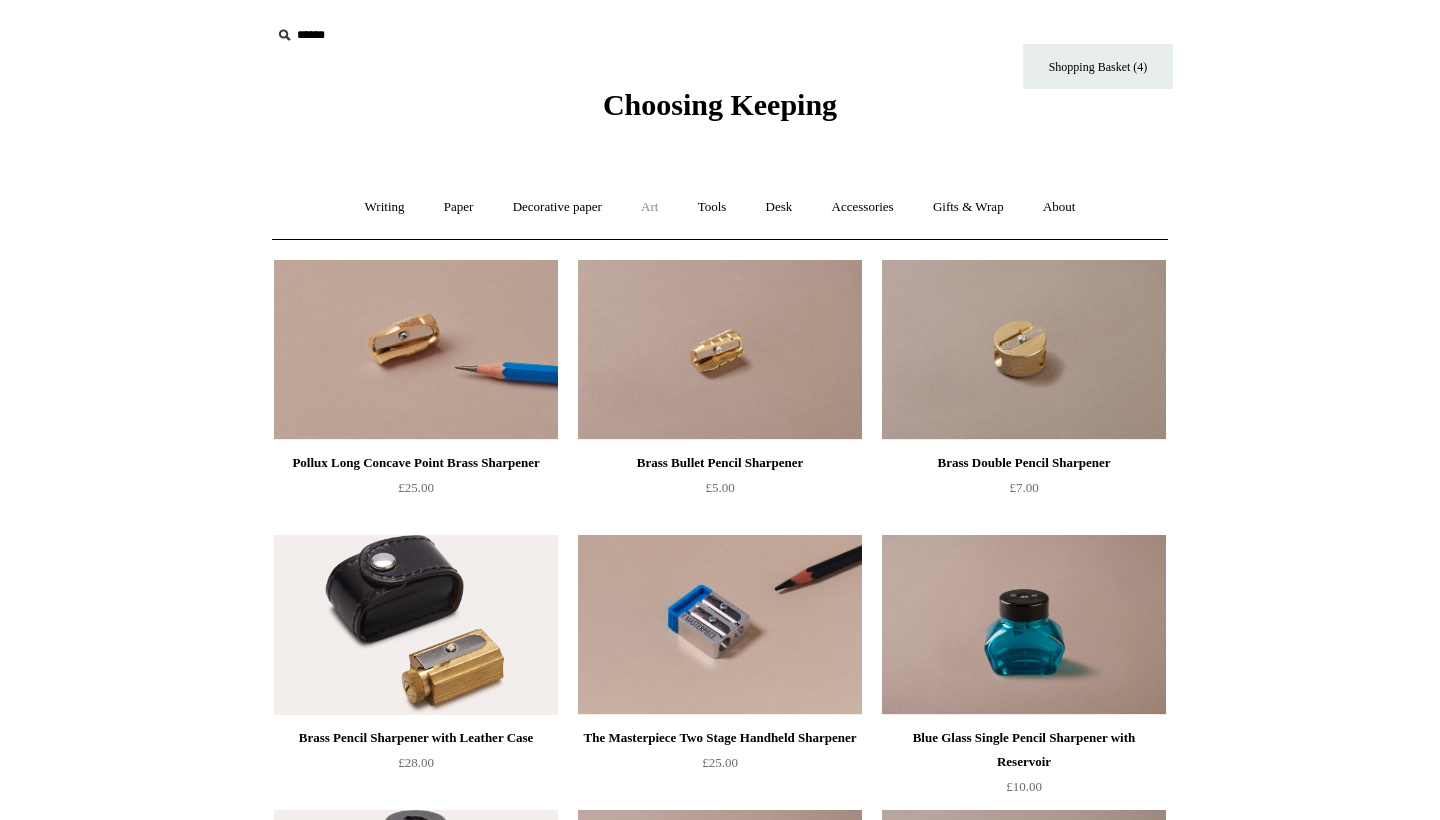 click on "Art +" at bounding box center [649, 207] 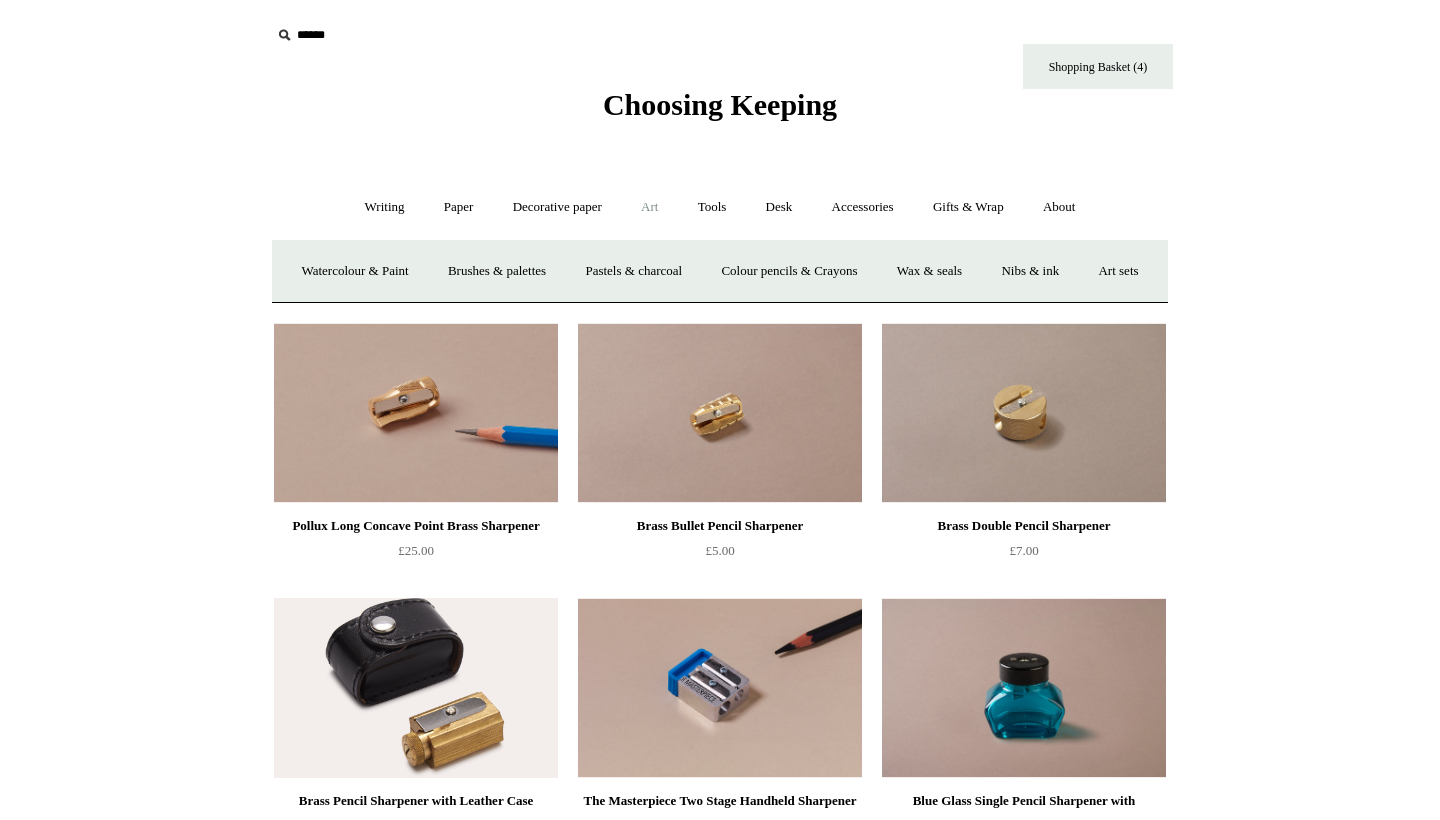 click on "Art -" at bounding box center (649, 207) 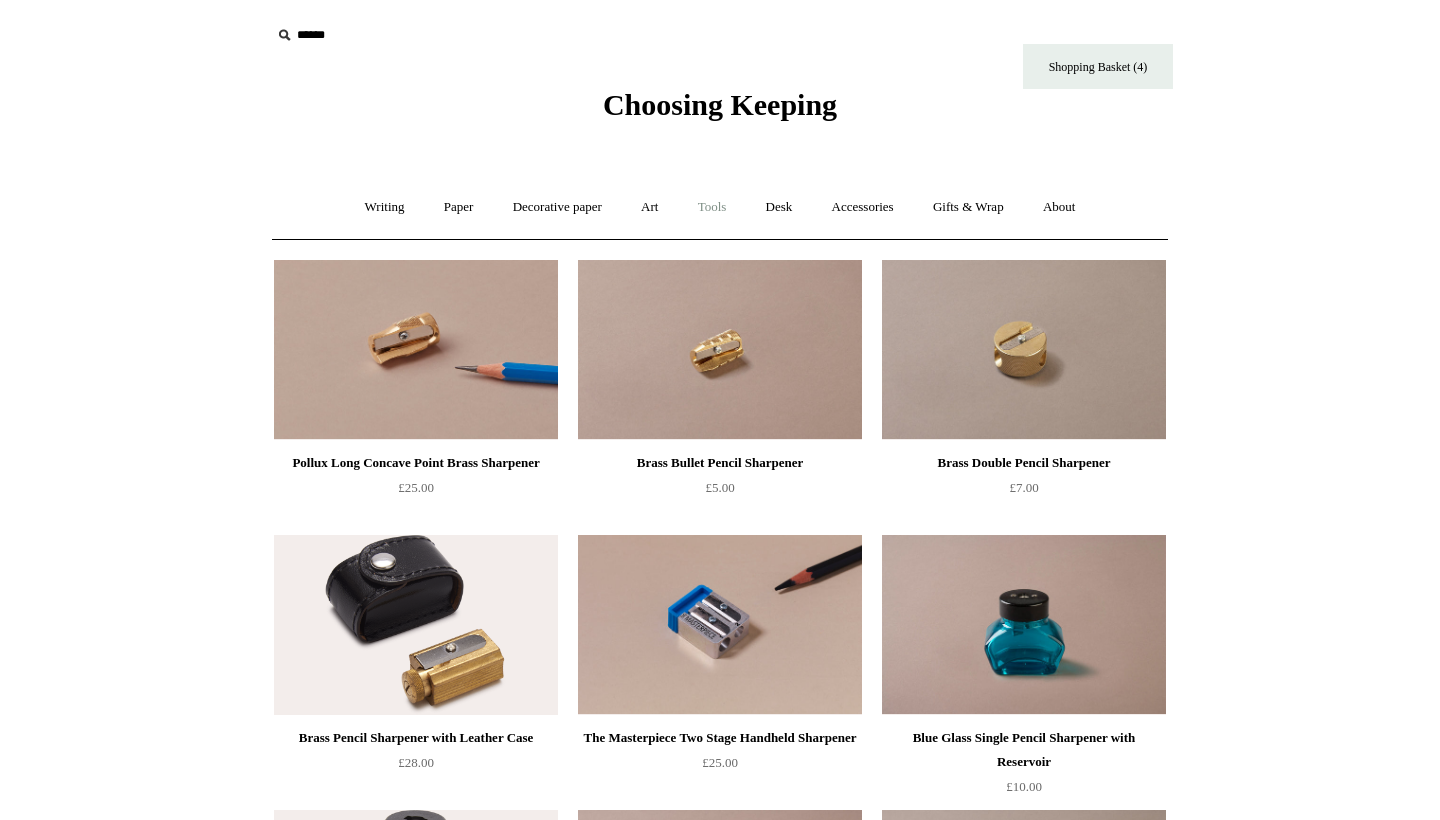 click on "Tools +" at bounding box center [712, 207] 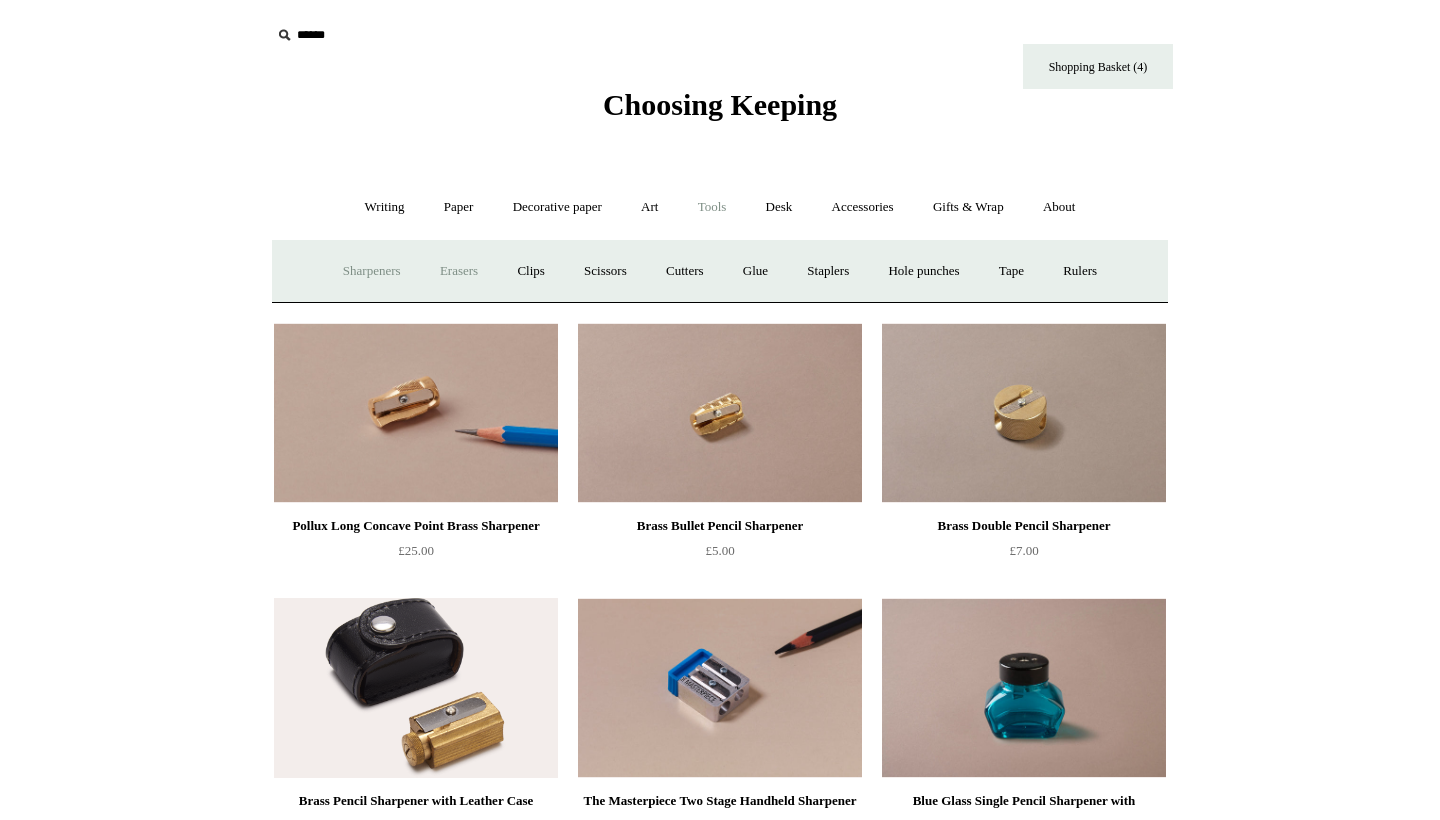 click on "Erasers" at bounding box center [459, 271] 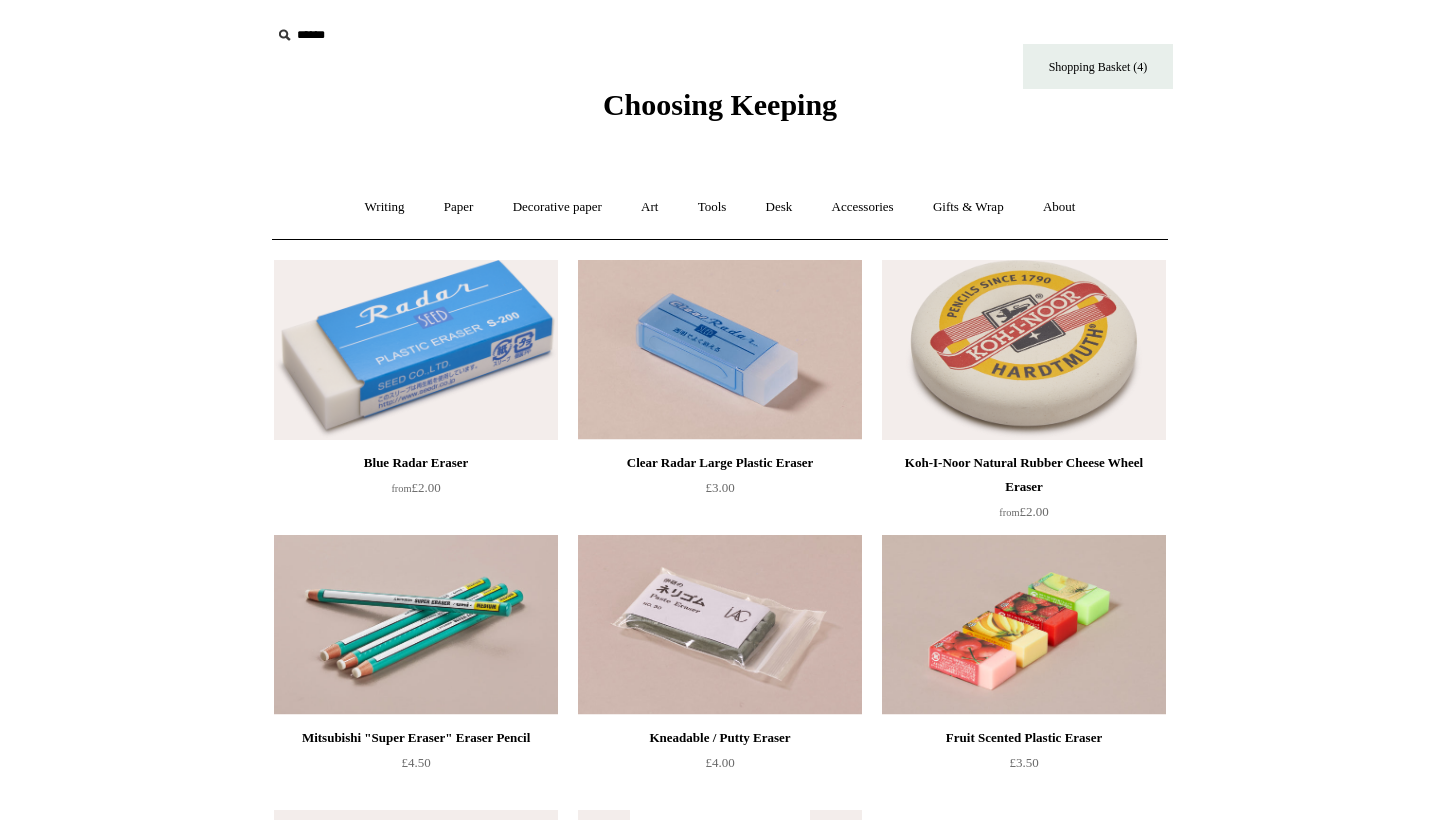 scroll, scrollTop: 0, scrollLeft: 0, axis: both 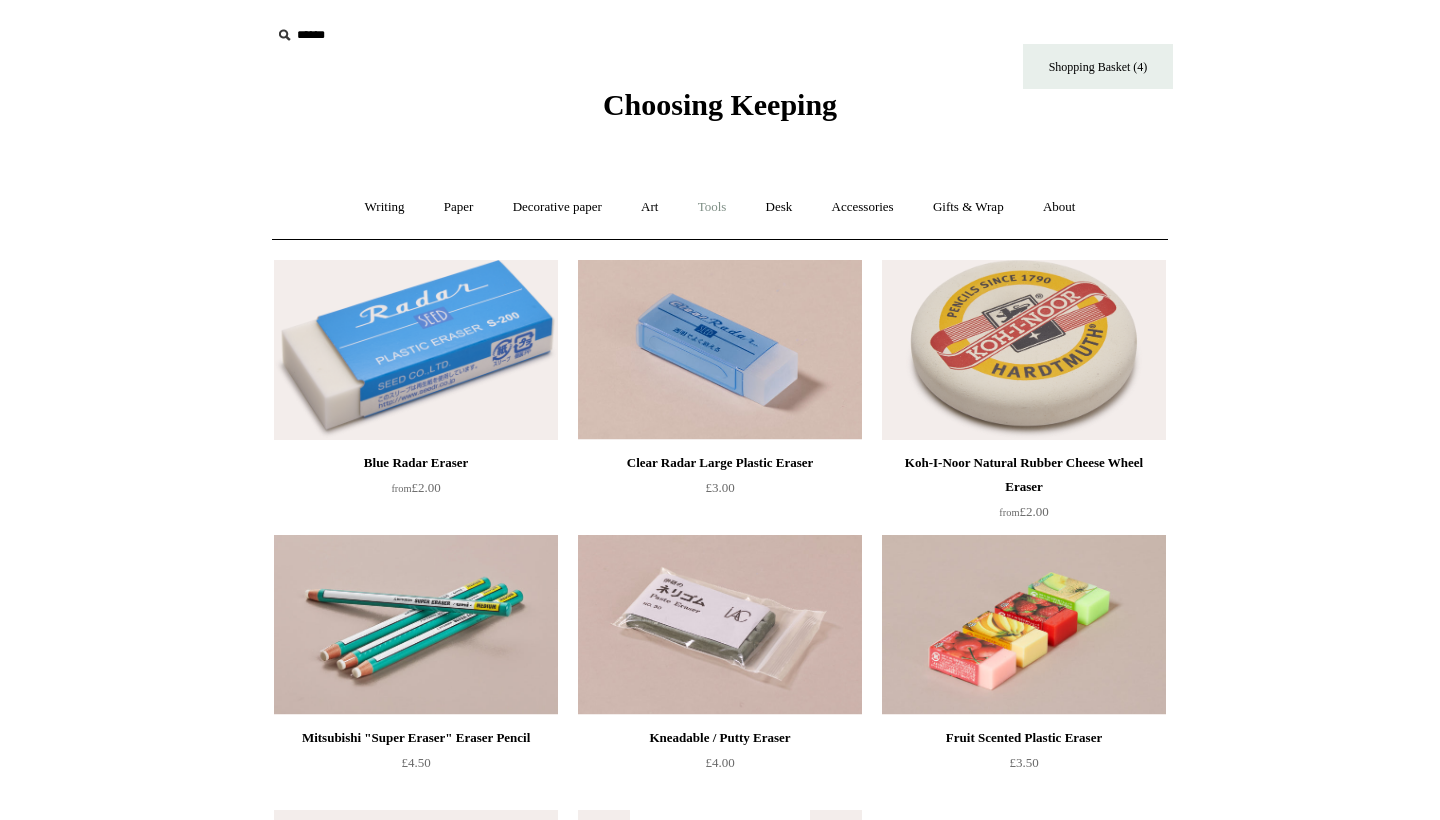 click on "Tools +" at bounding box center (712, 207) 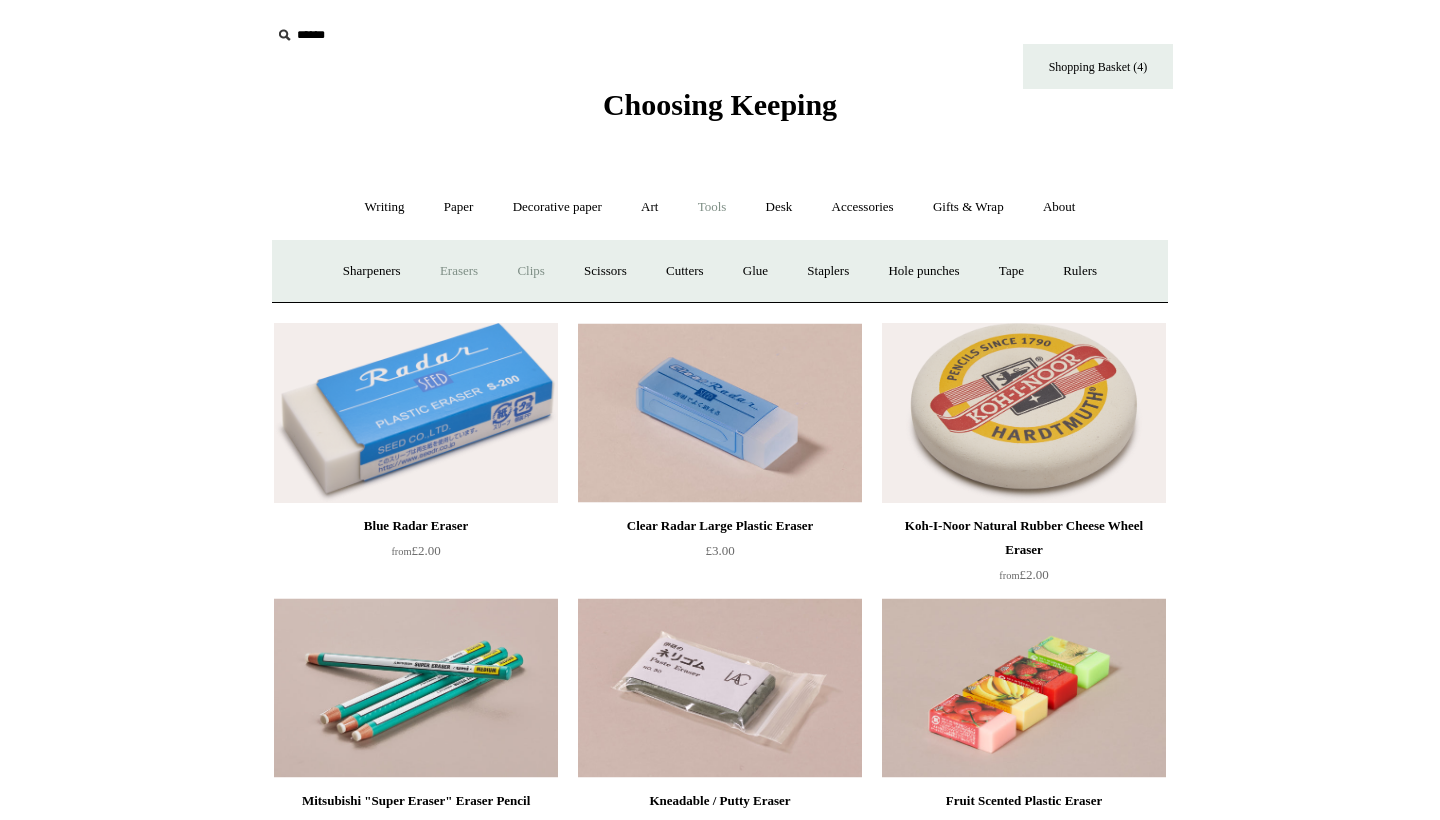 click on "Clips +" at bounding box center [530, 271] 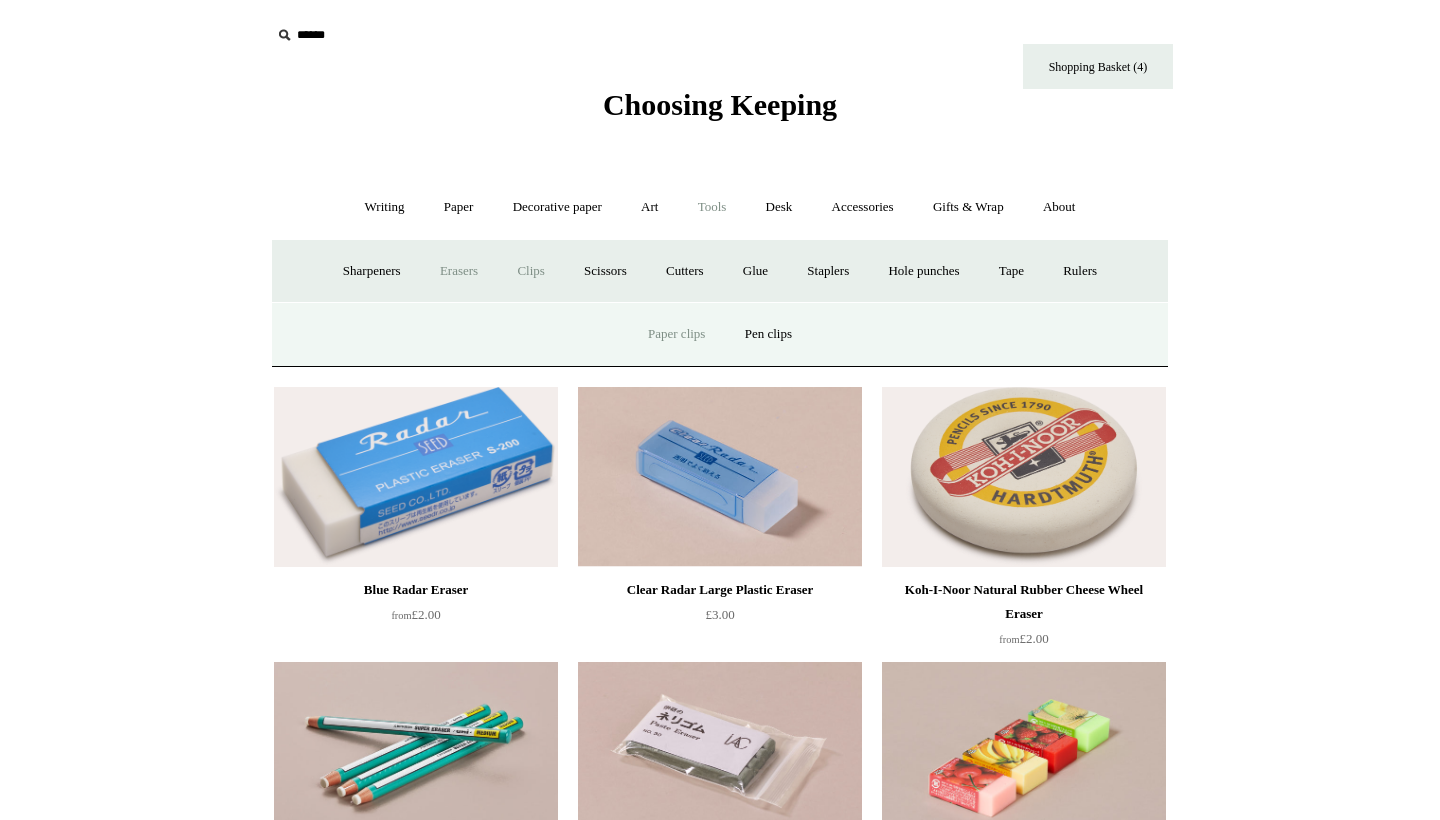 click on "Paper clips" at bounding box center (676, 334) 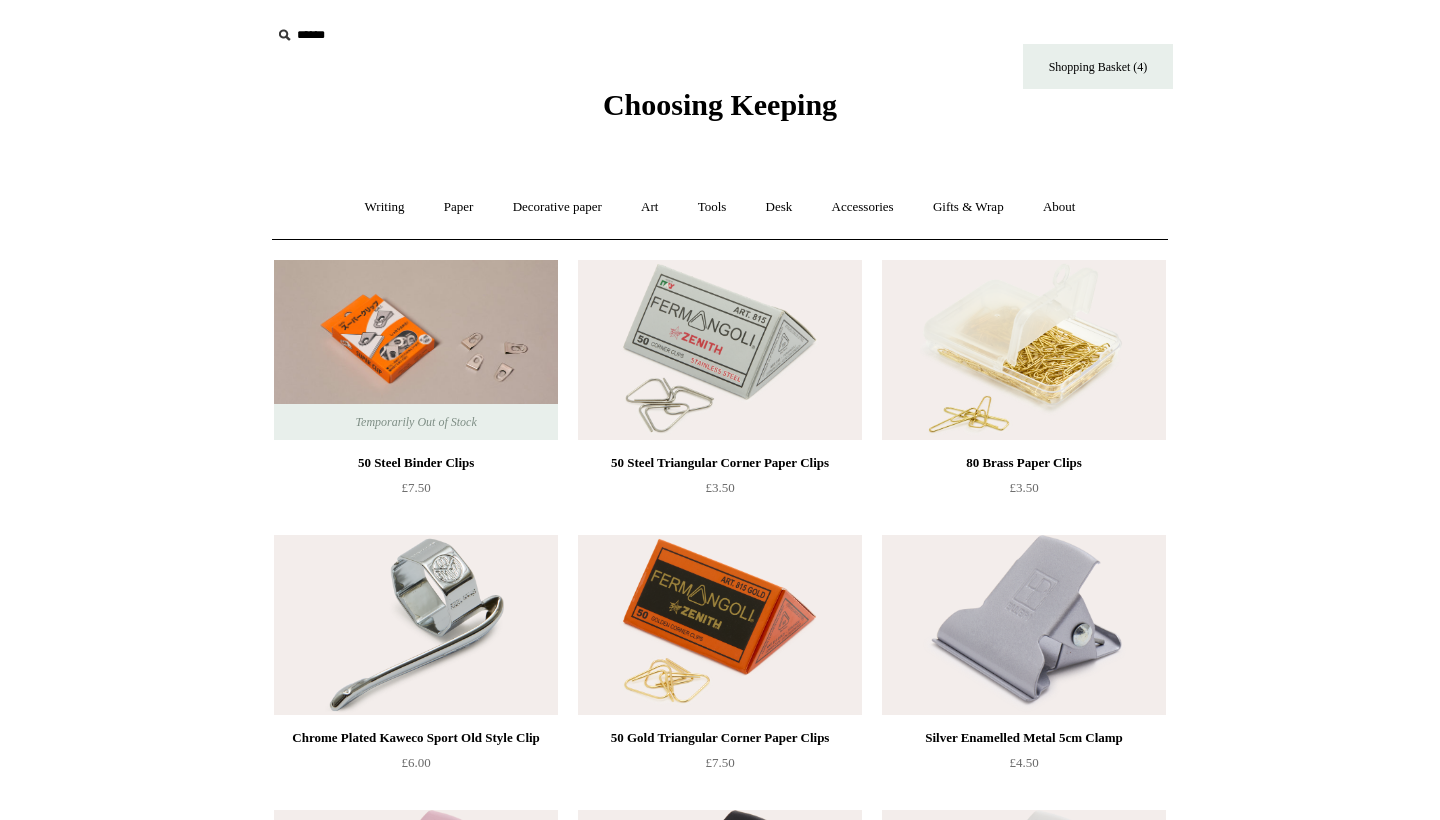 scroll, scrollTop: 0, scrollLeft: 0, axis: both 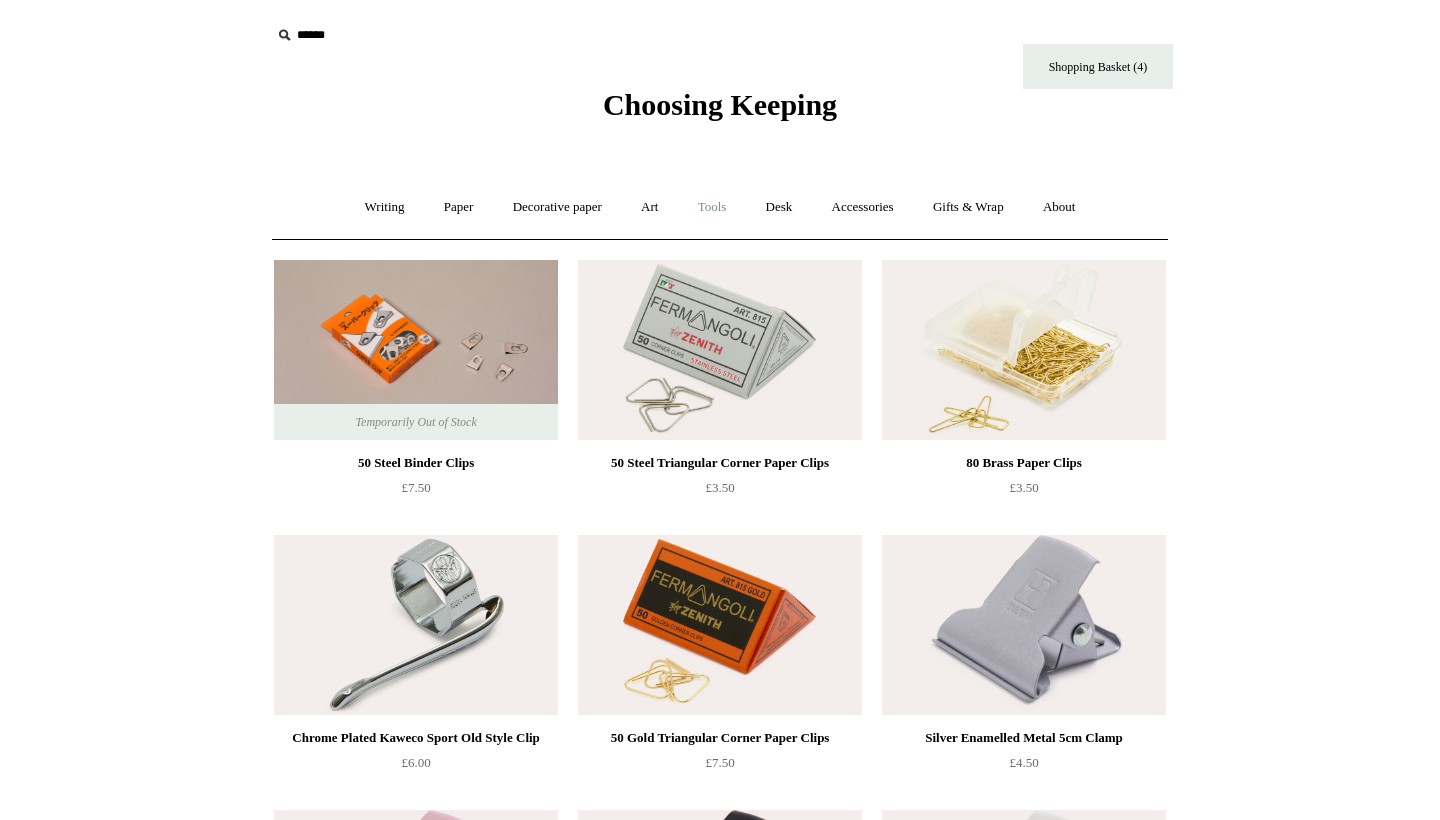 click on "Tools +" at bounding box center [712, 207] 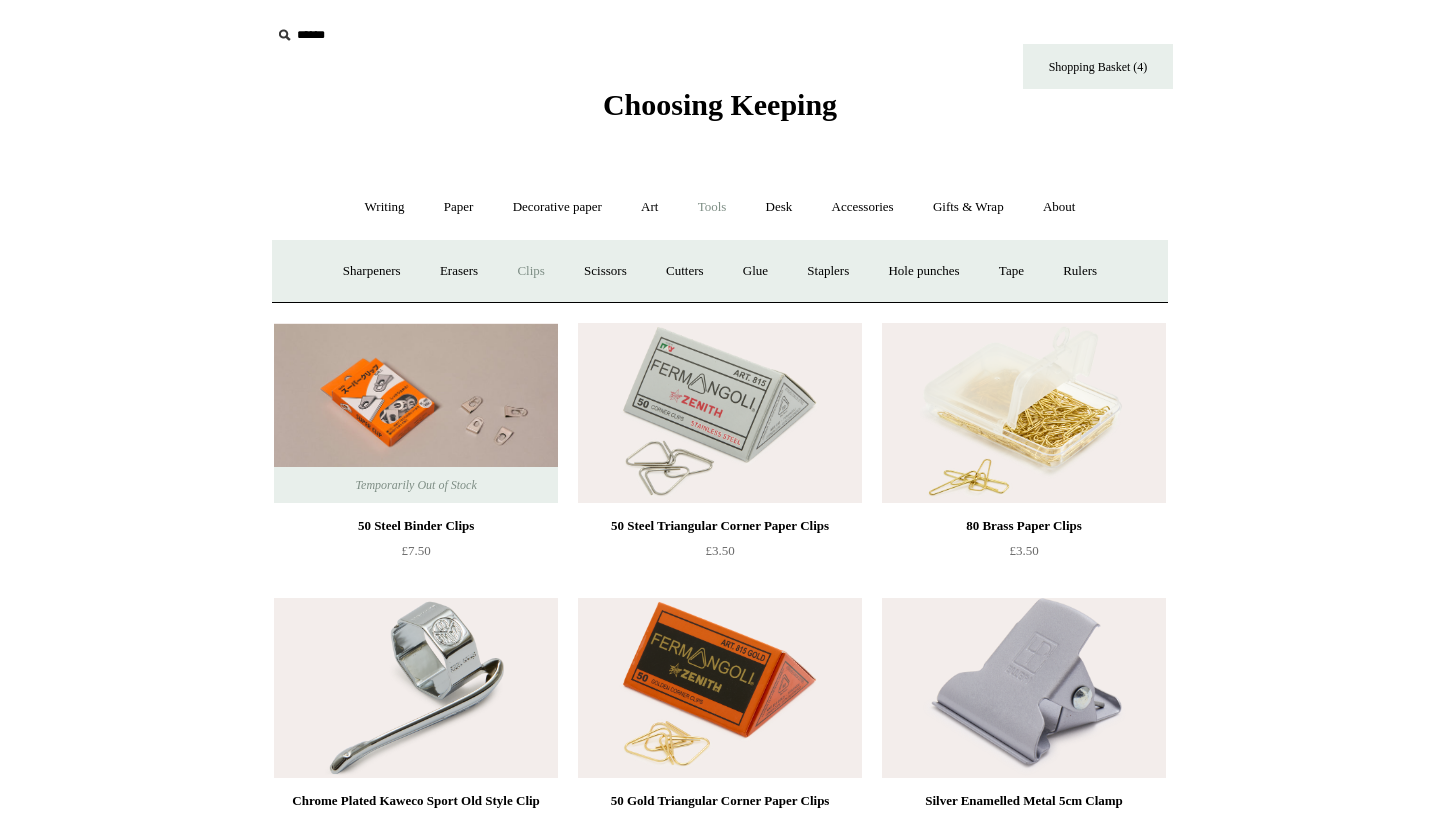 click on "Clips +" at bounding box center (530, 271) 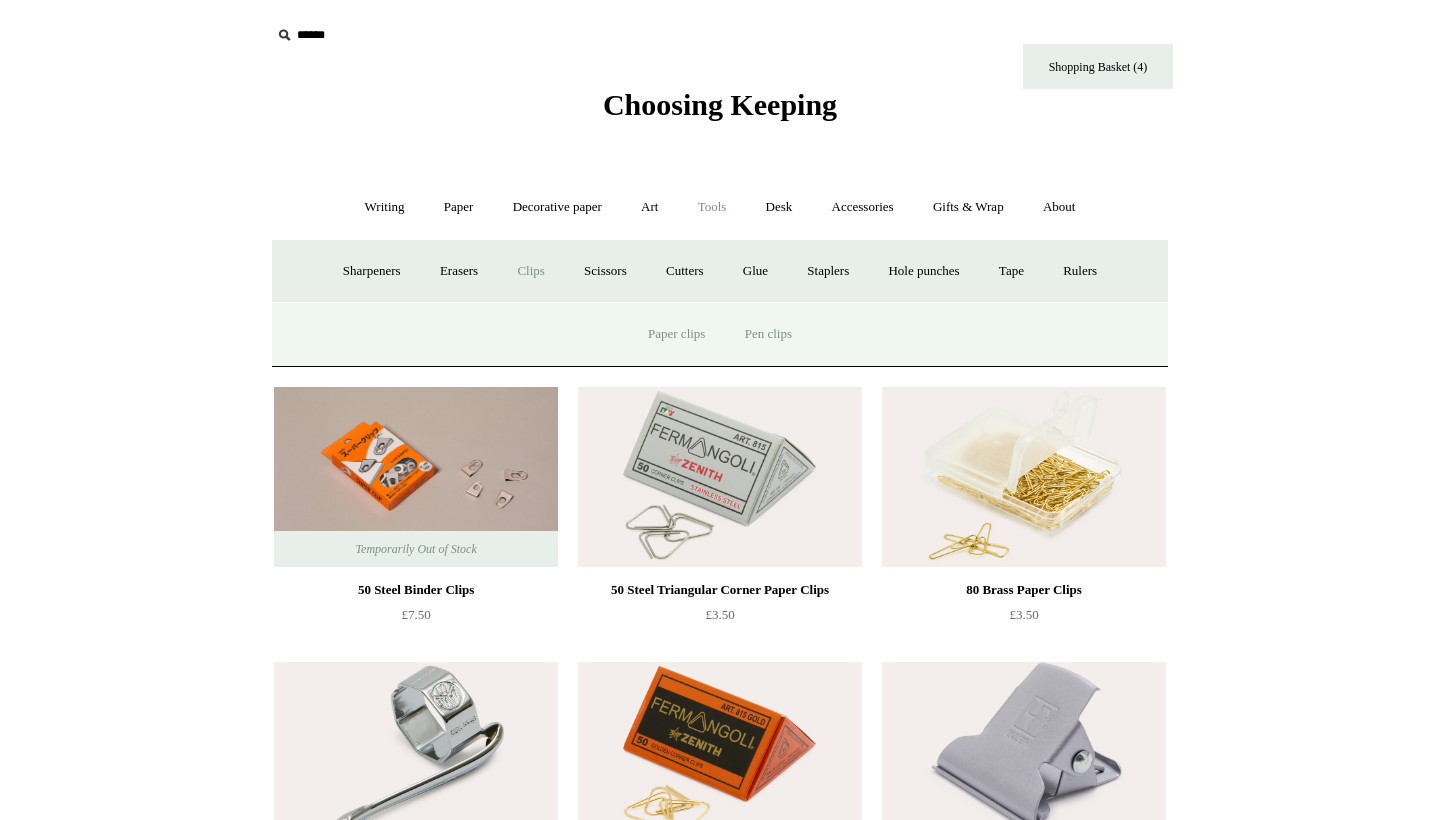 click on "Pen clips" at bounding box center [768, 334] 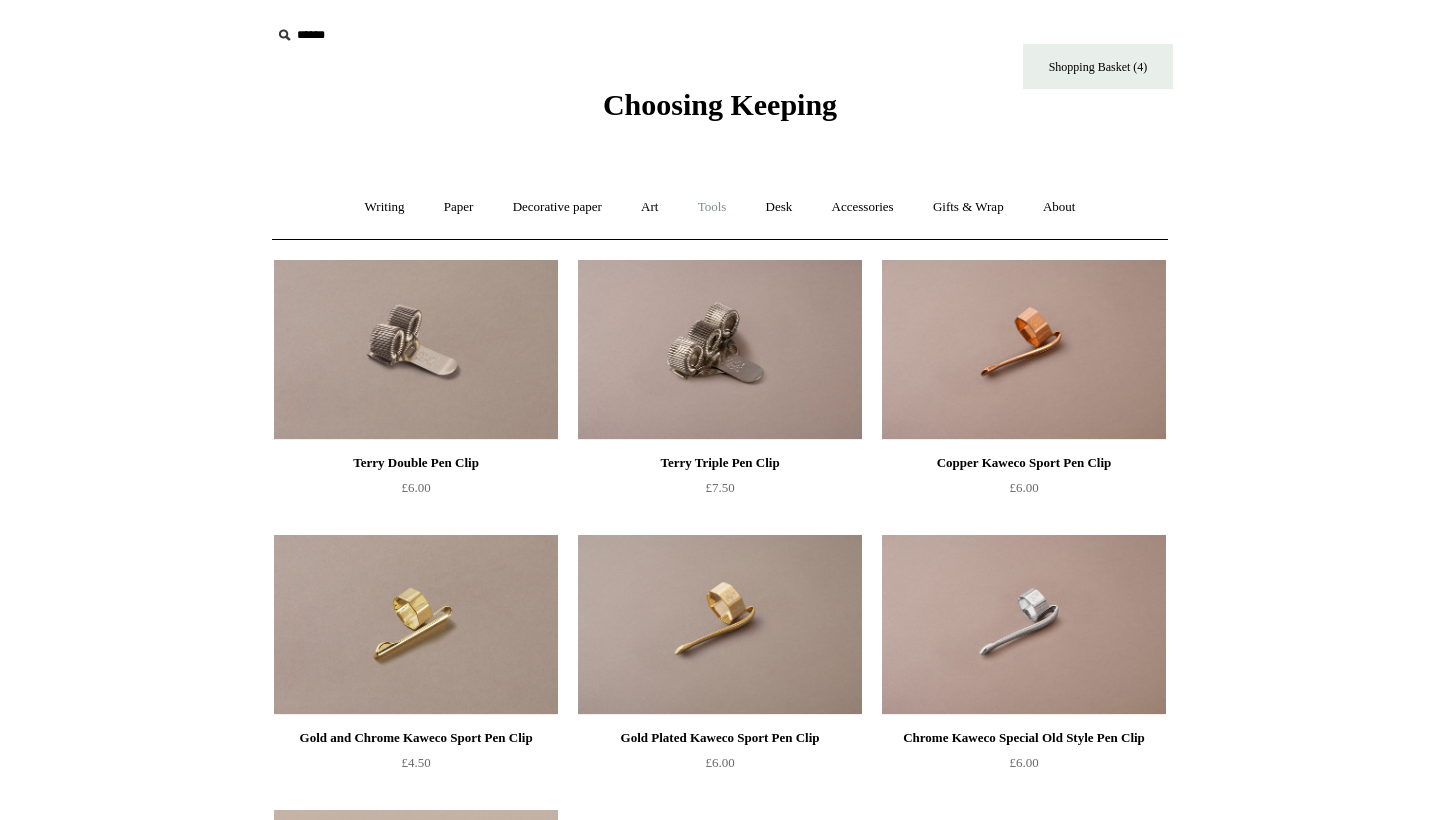 scroll, scrollTop: 0, scrollLeft: 0, axis: both 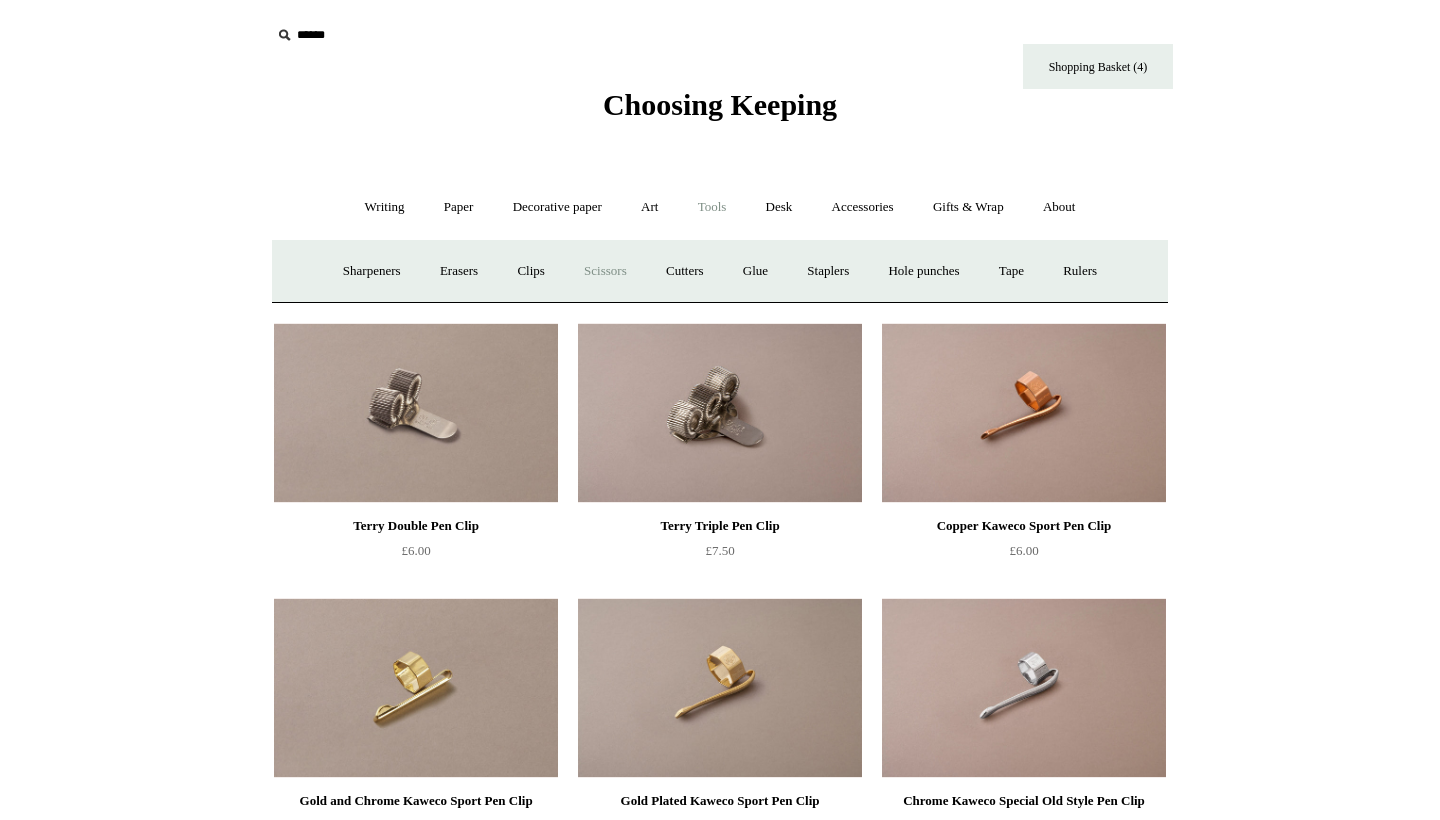 click on "Scissors" at bounding box center [605, 271] 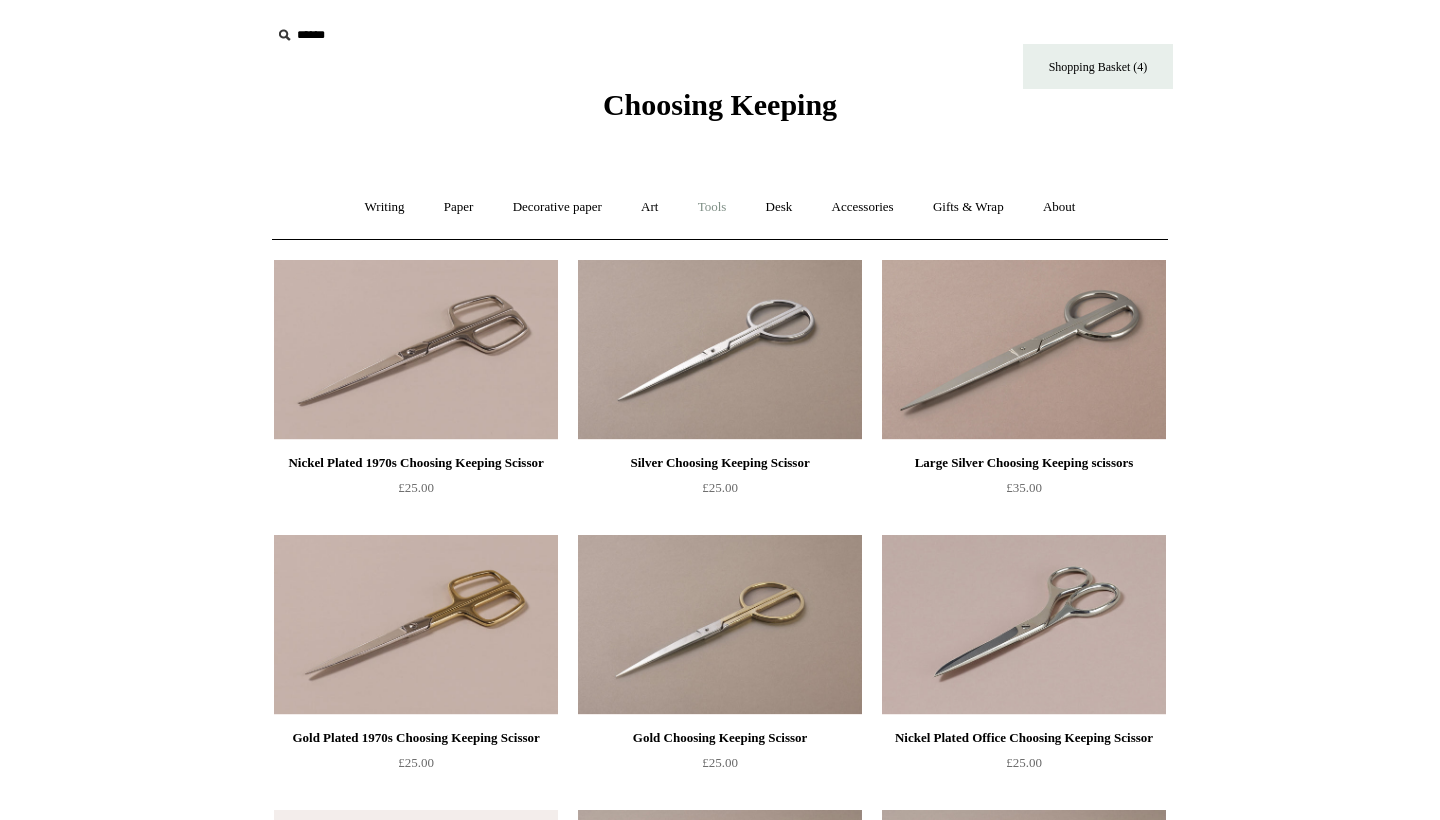 scroll, scrollTop: 0, scrollLeft: 0, axis: both 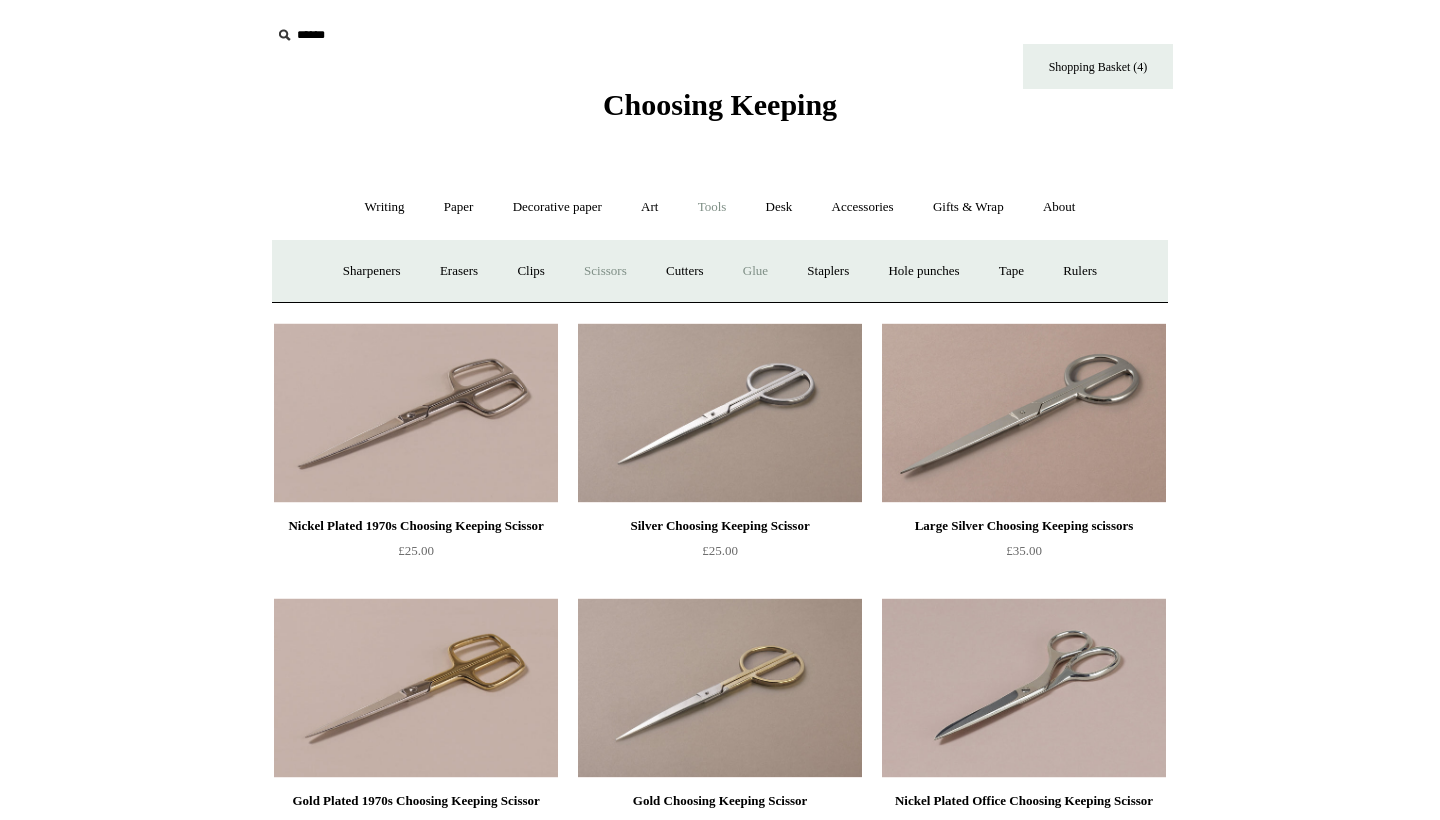 click on "Glue" at bounding box center (755, 271) 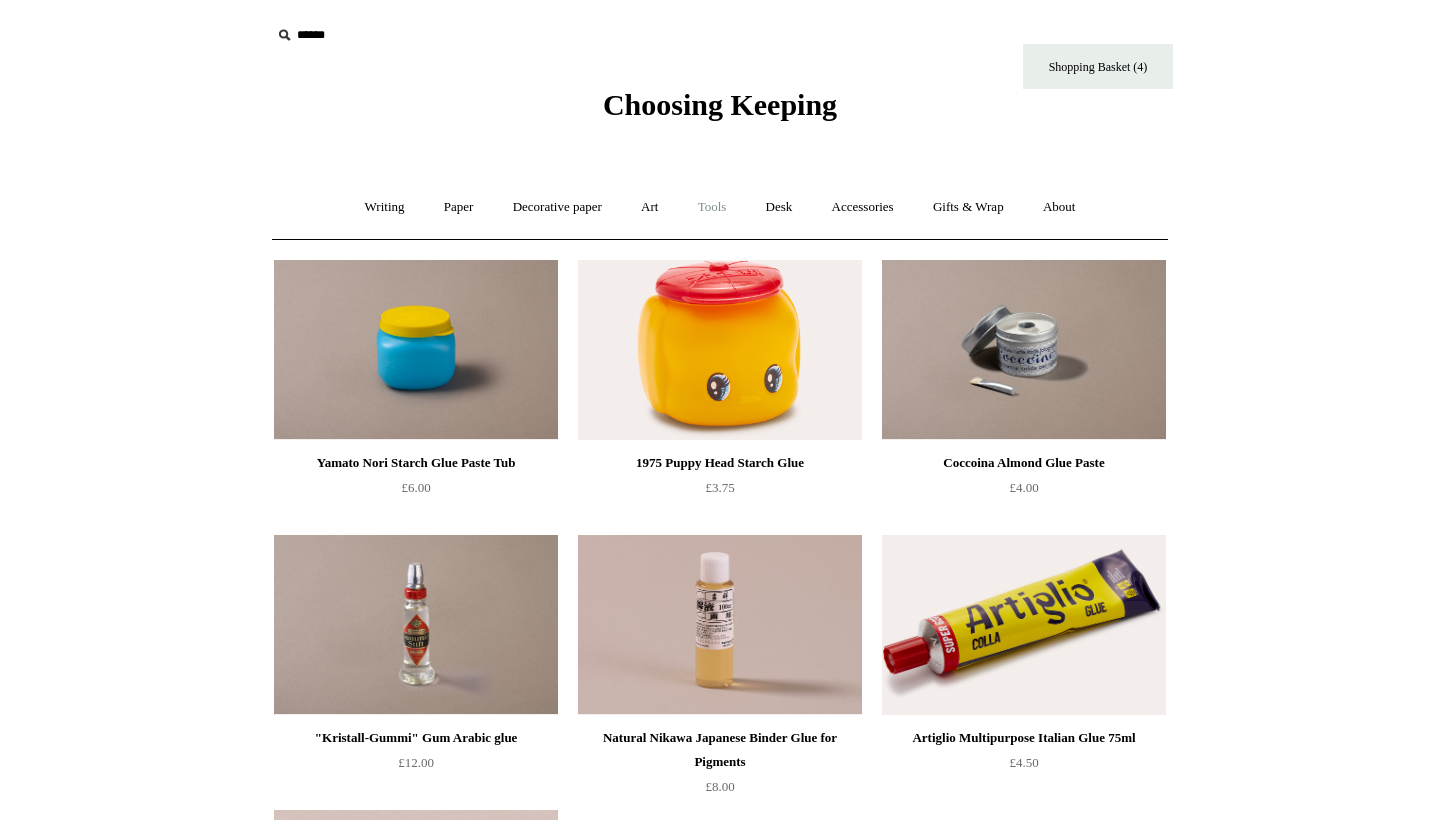 scroll, scrollTop: 0, scrollLeft: 0, axis: both 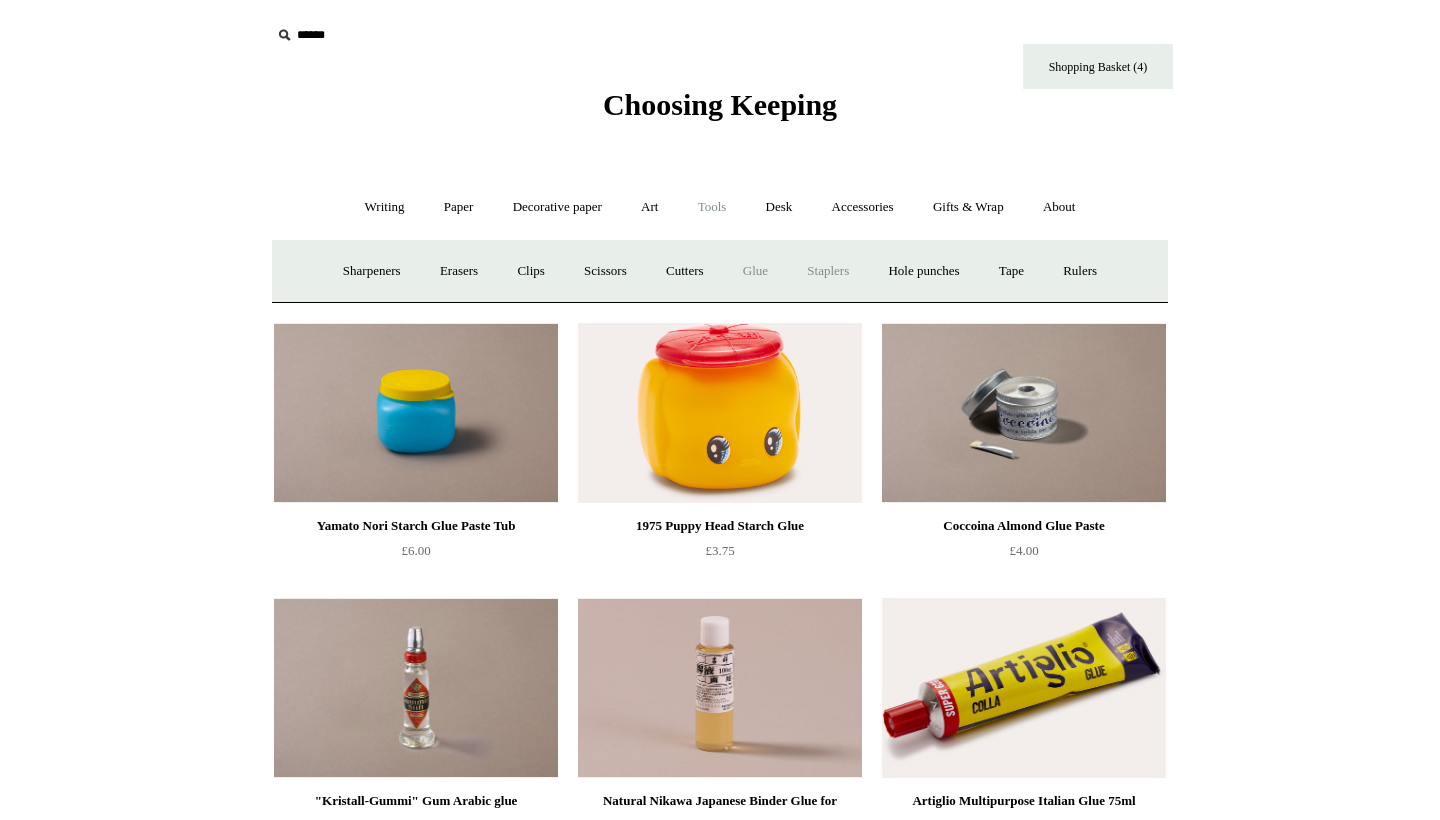 click on "Staplers +" at bounding box center [828, 271] 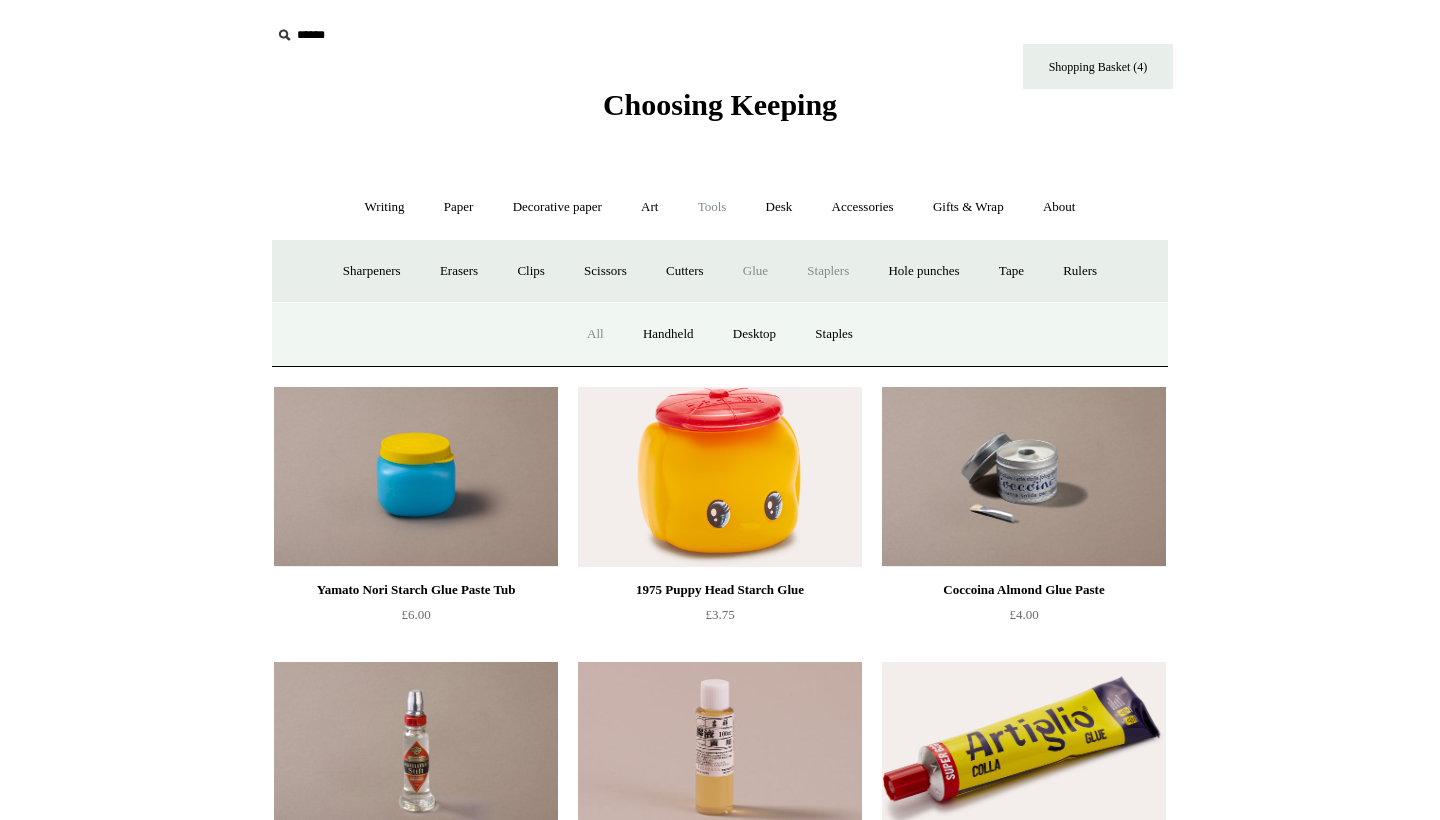 click on "All" at bounding box center (595, 334) 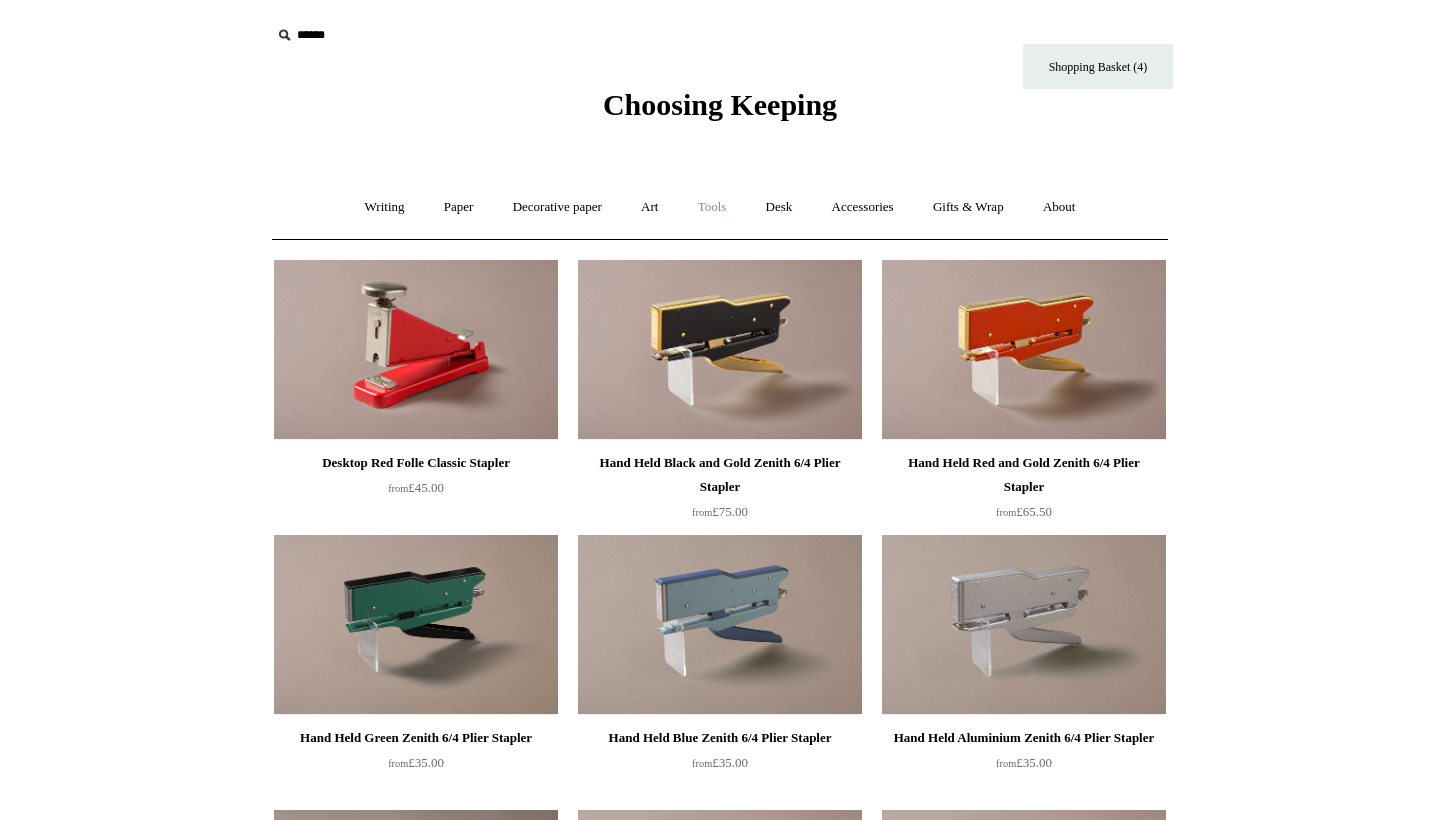 scroll, scrollTop: 0, scrollLeft: 0, axis: both 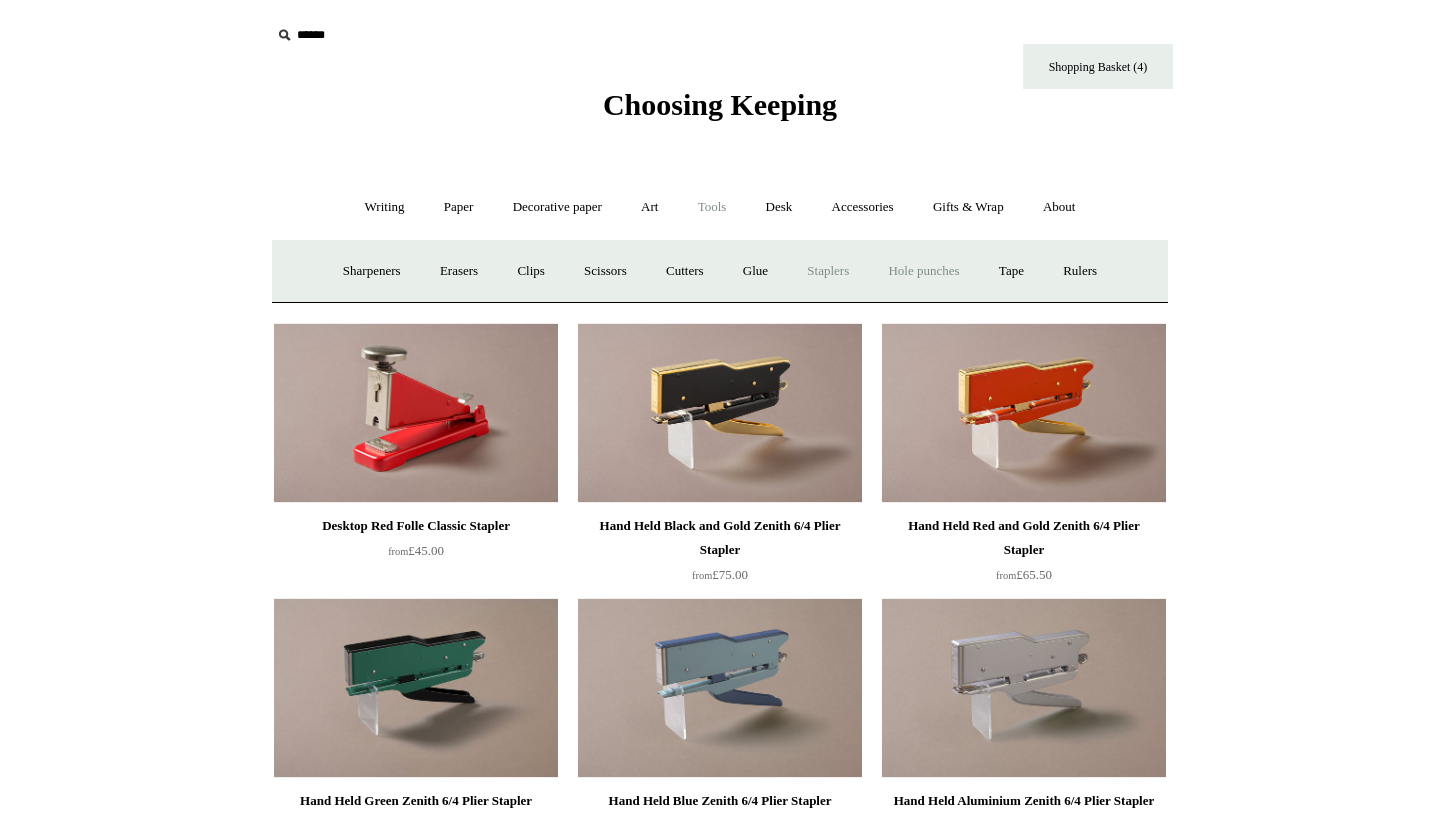 click on "Hole punches" at bounding box center [923, 271] 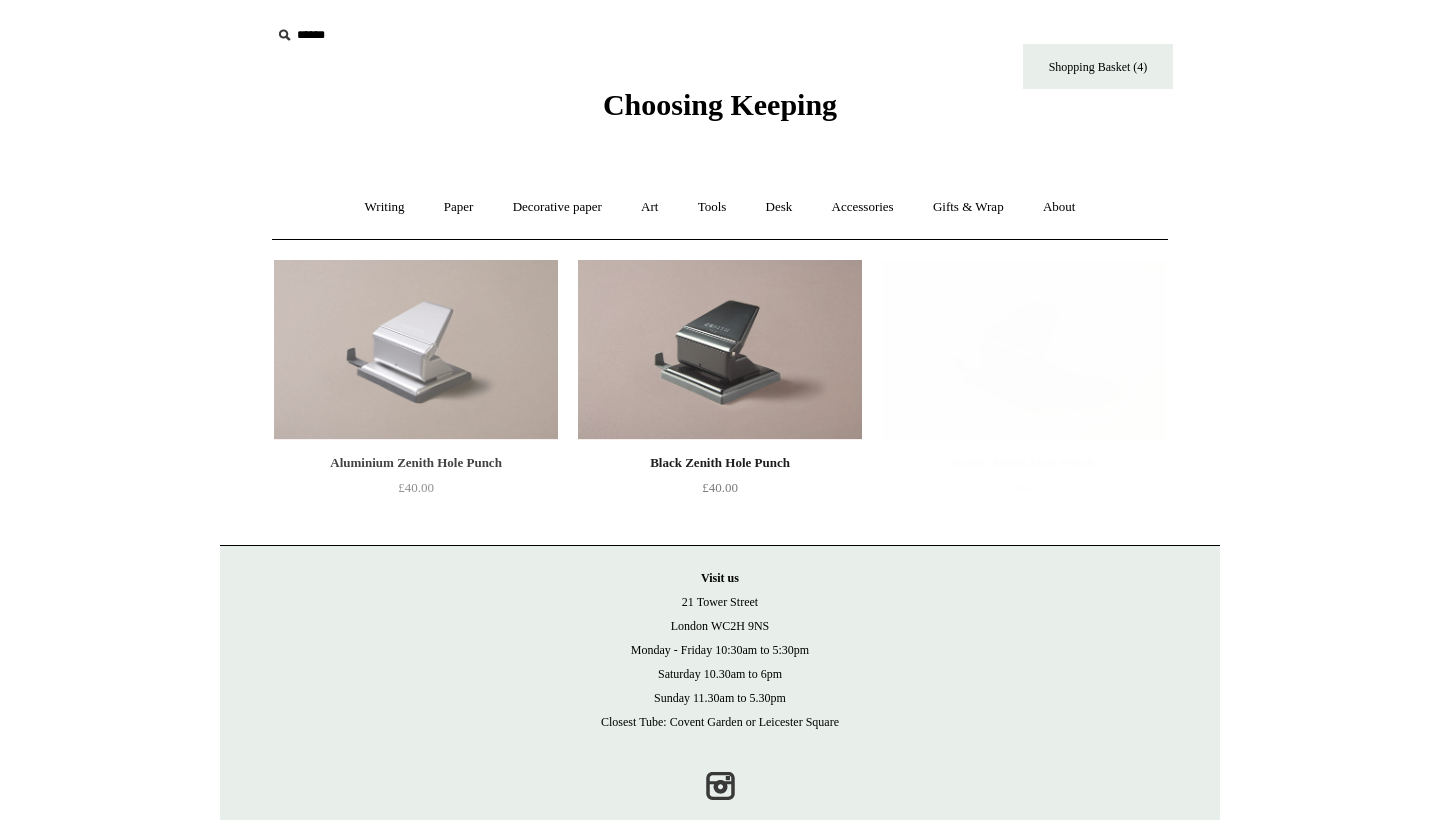 scroll, scrollTop: 0, scrollLeft: 0, axis: both 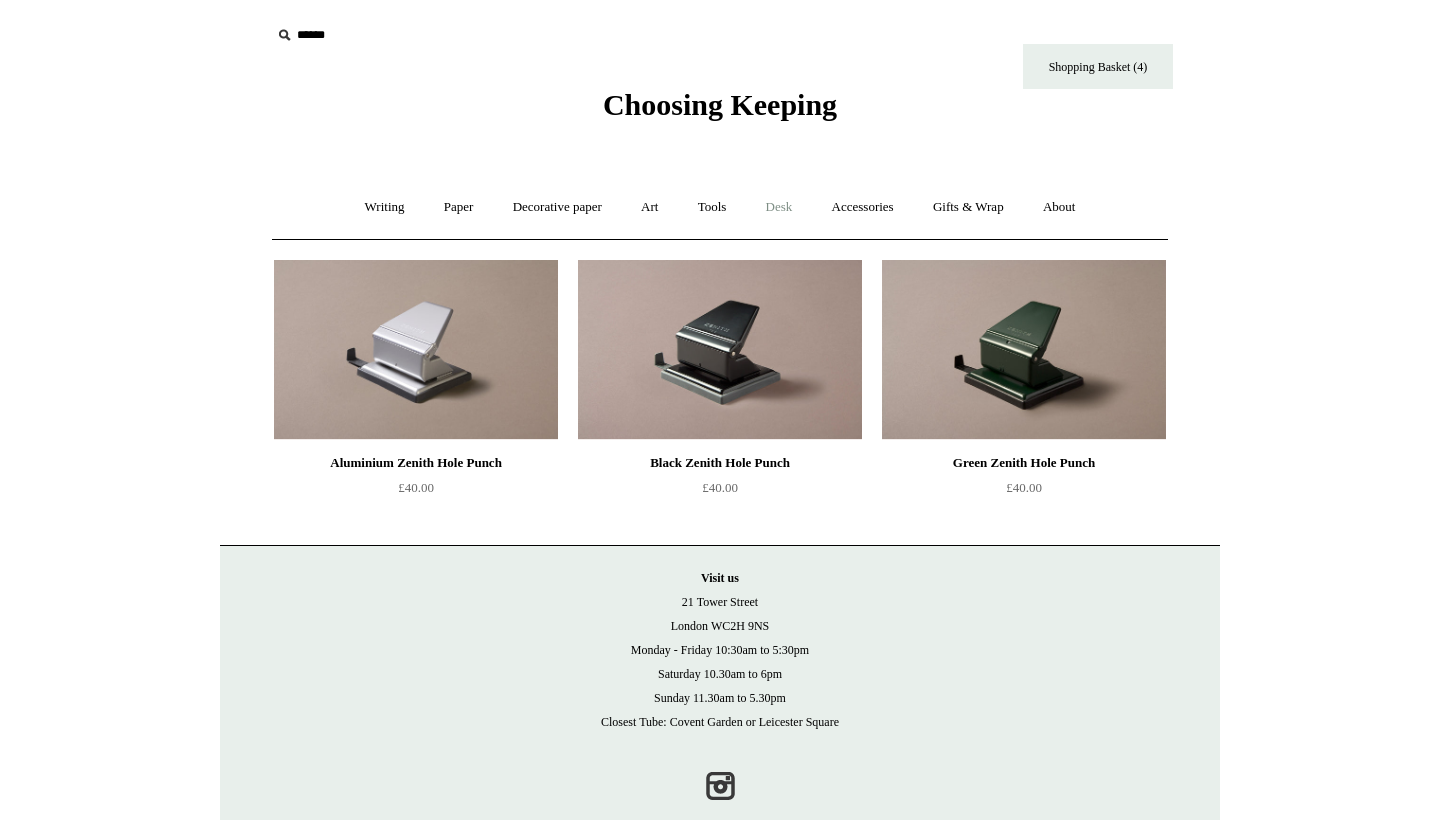 click on "Desk +" at bounding box center [779, 207] 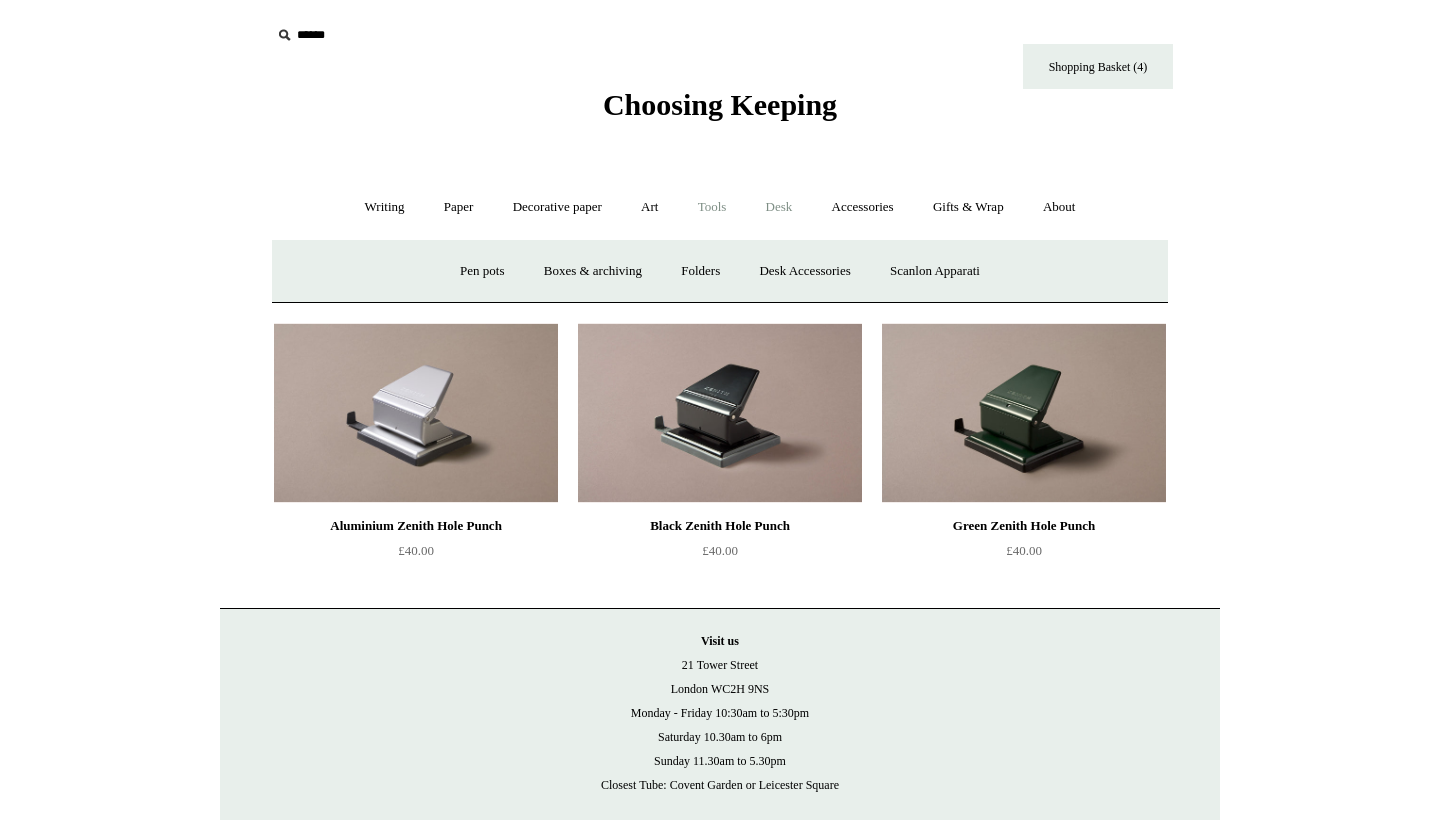 click on "Tools +" at bounding box center (712, 207) 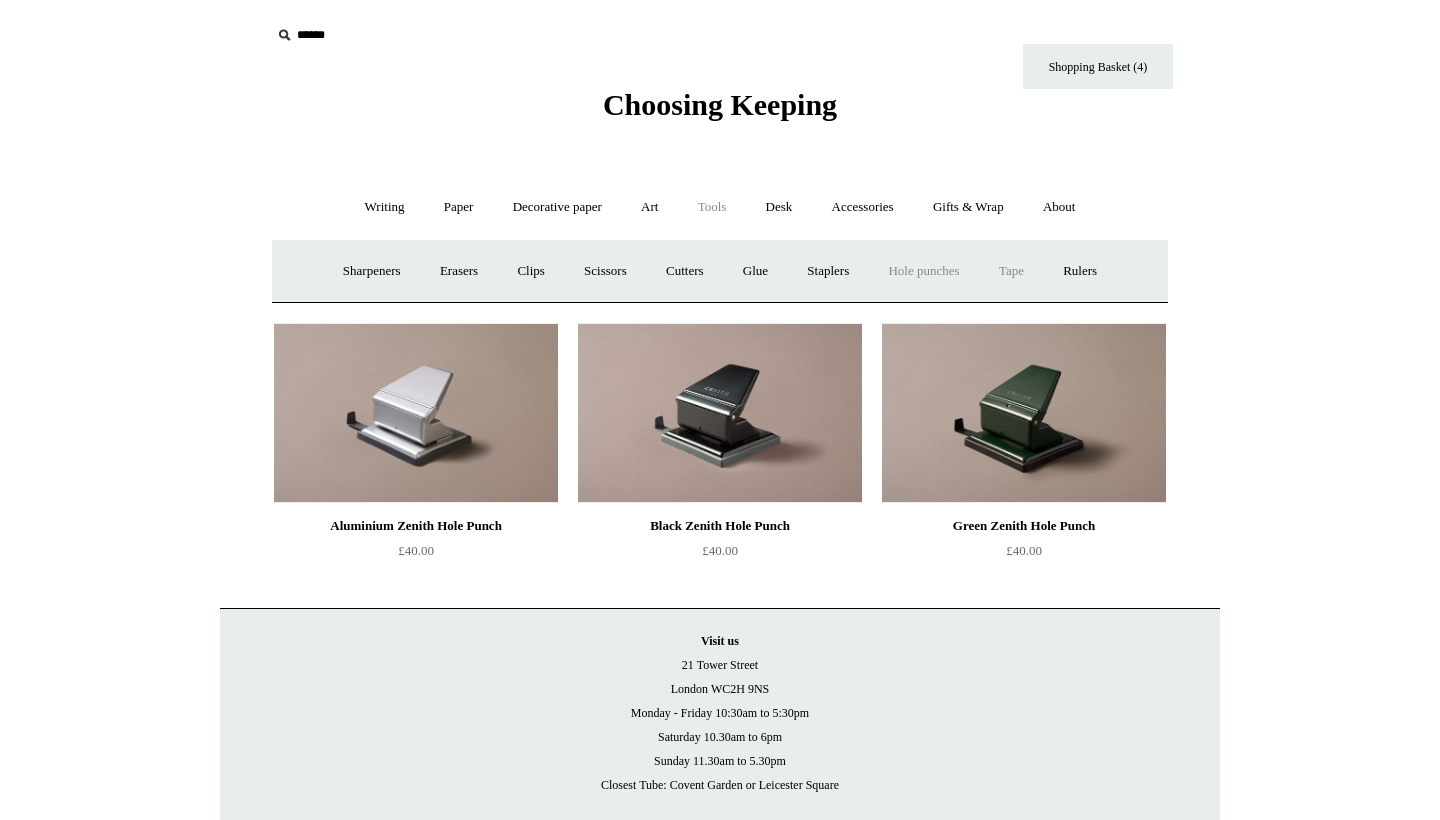 click on "Tape +" at bounding box center (1011, 271) 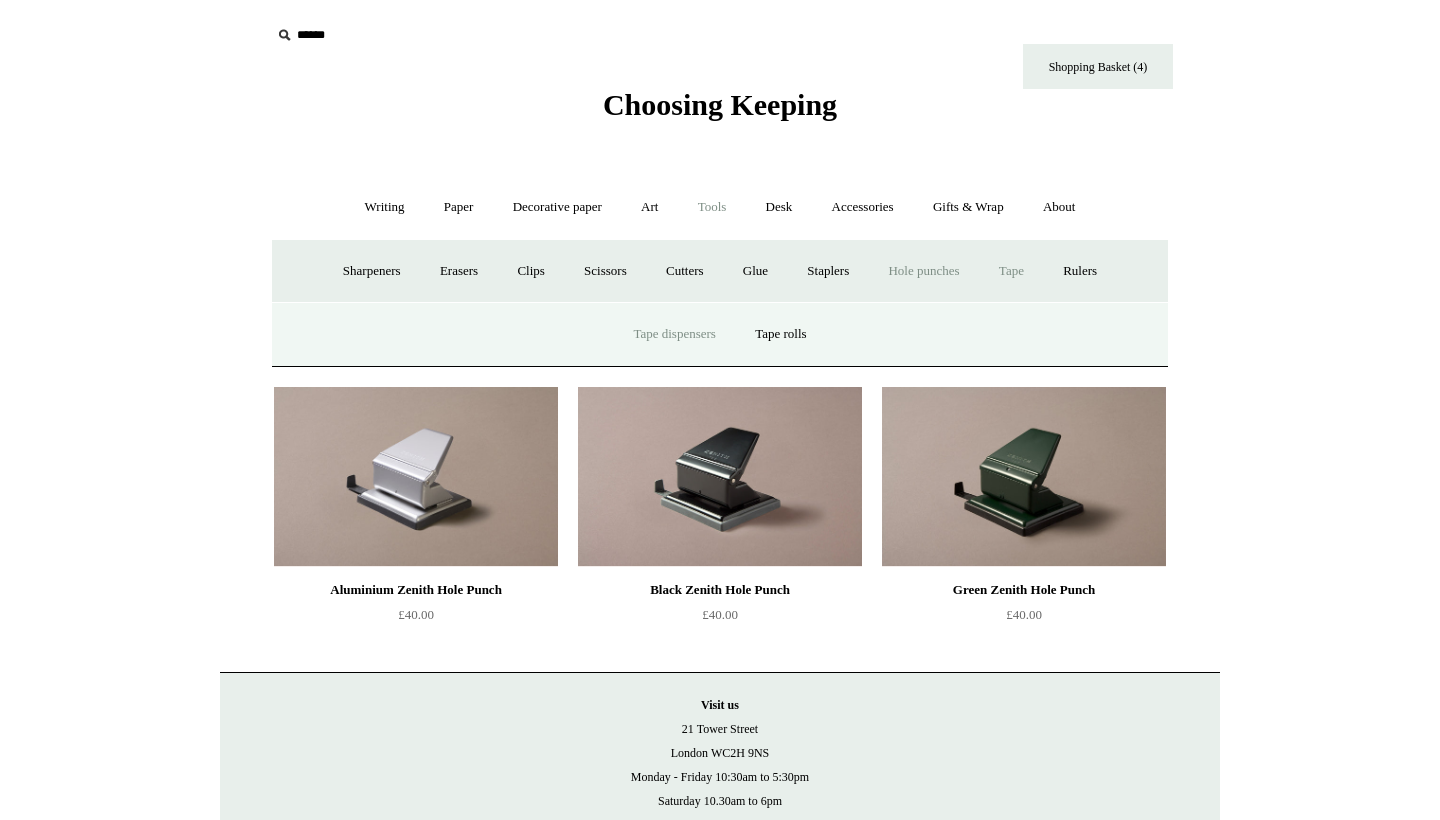 click on "Tape dispensers" at bounding box center [674, 334] 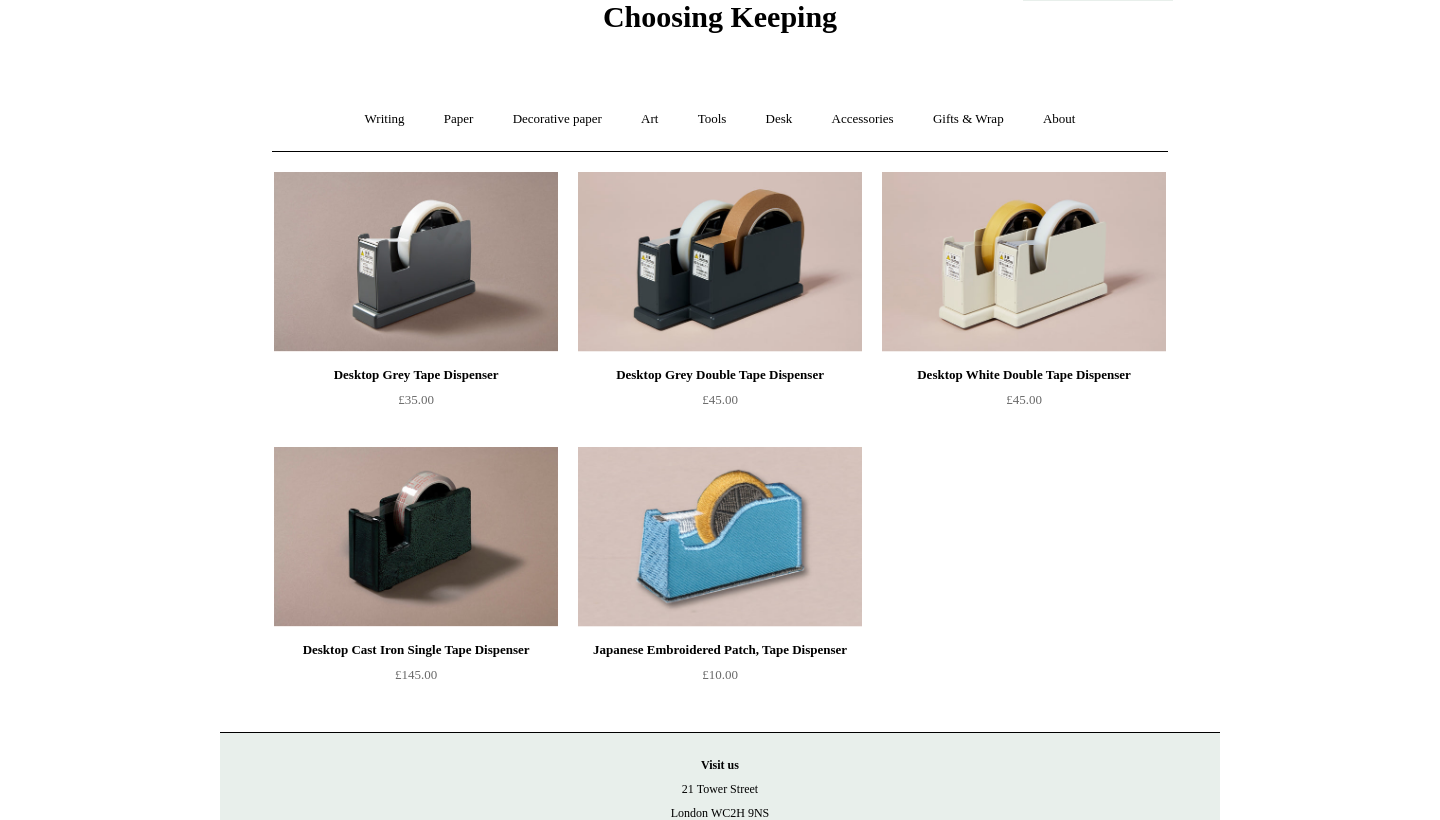 scroll, scrollTop: 88, scrollLeft: 0, axis: vertical 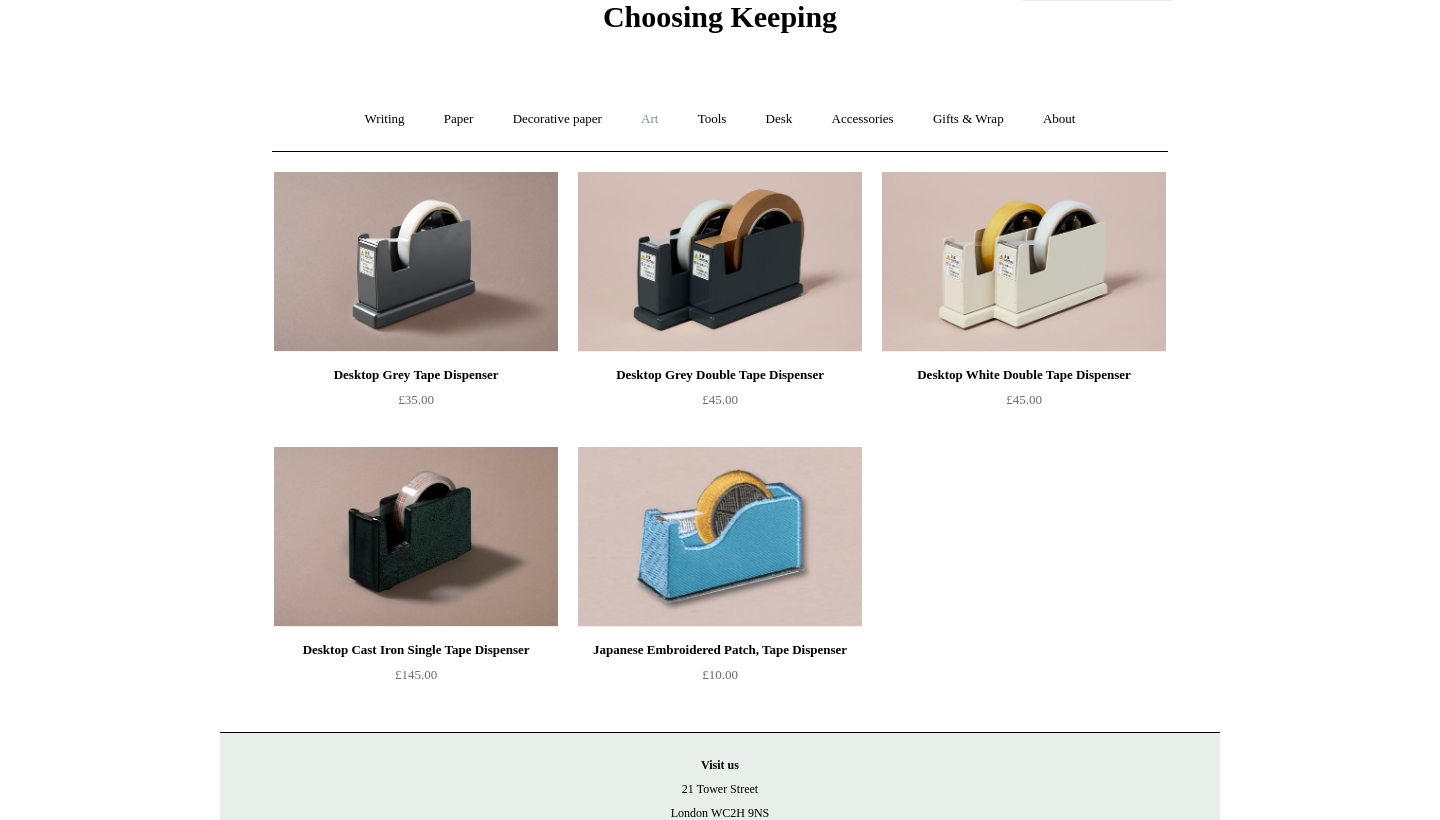 click on "Art +" at bounding box center [649, 119] 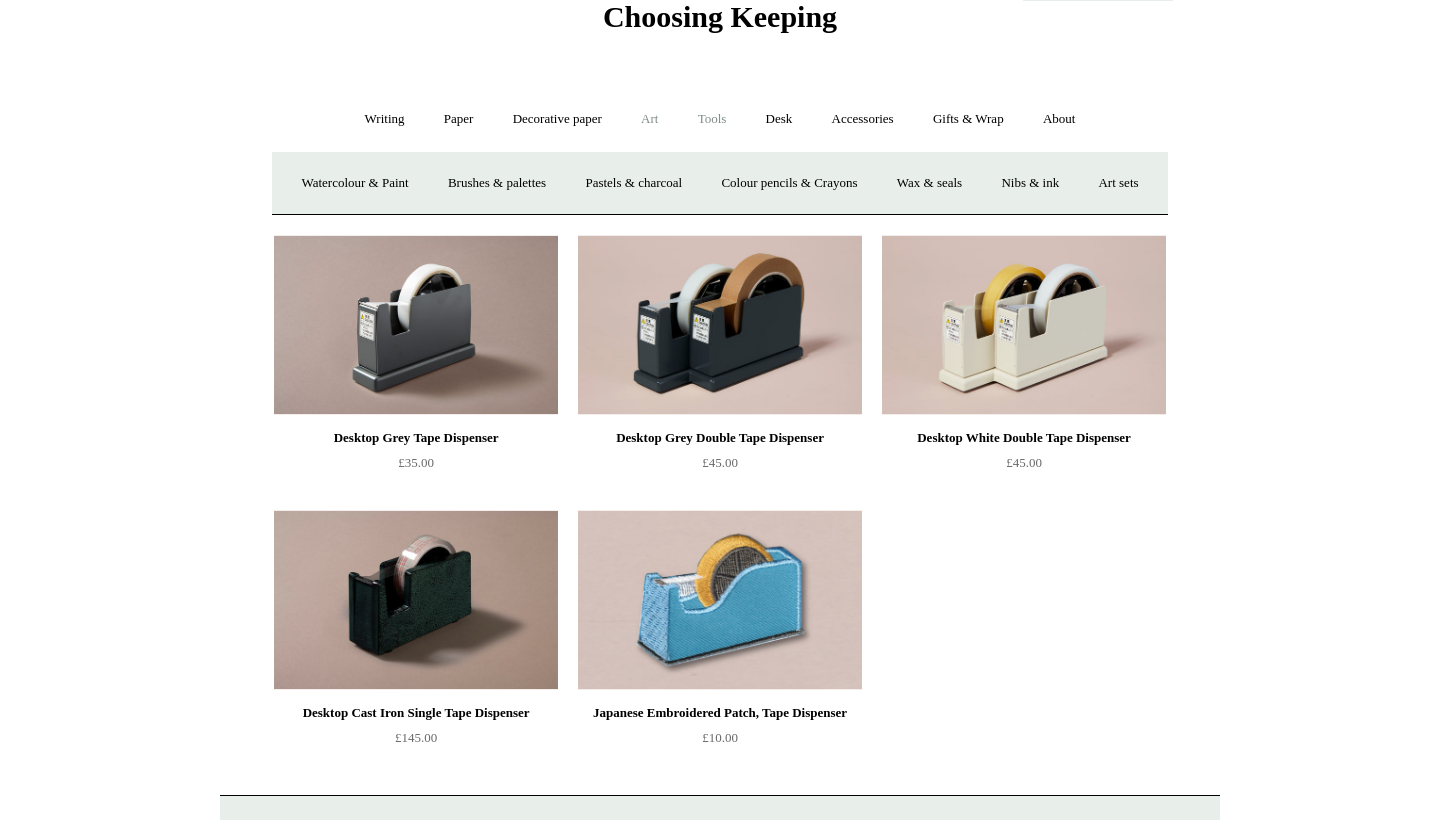 click on "Tools +" at bounding box center (712, 119) 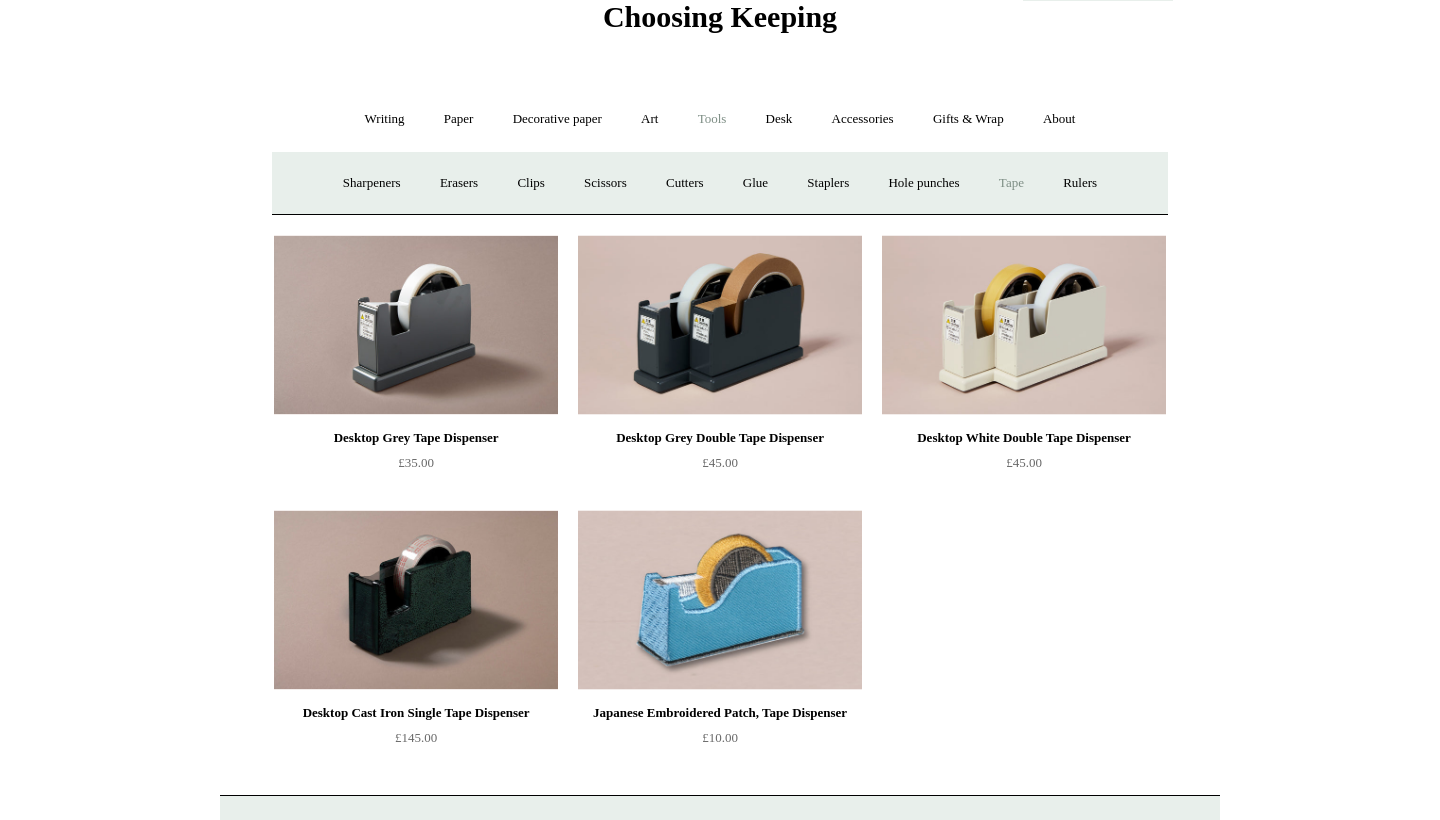 click on "Tape +" at bounding box center (1011, 183) 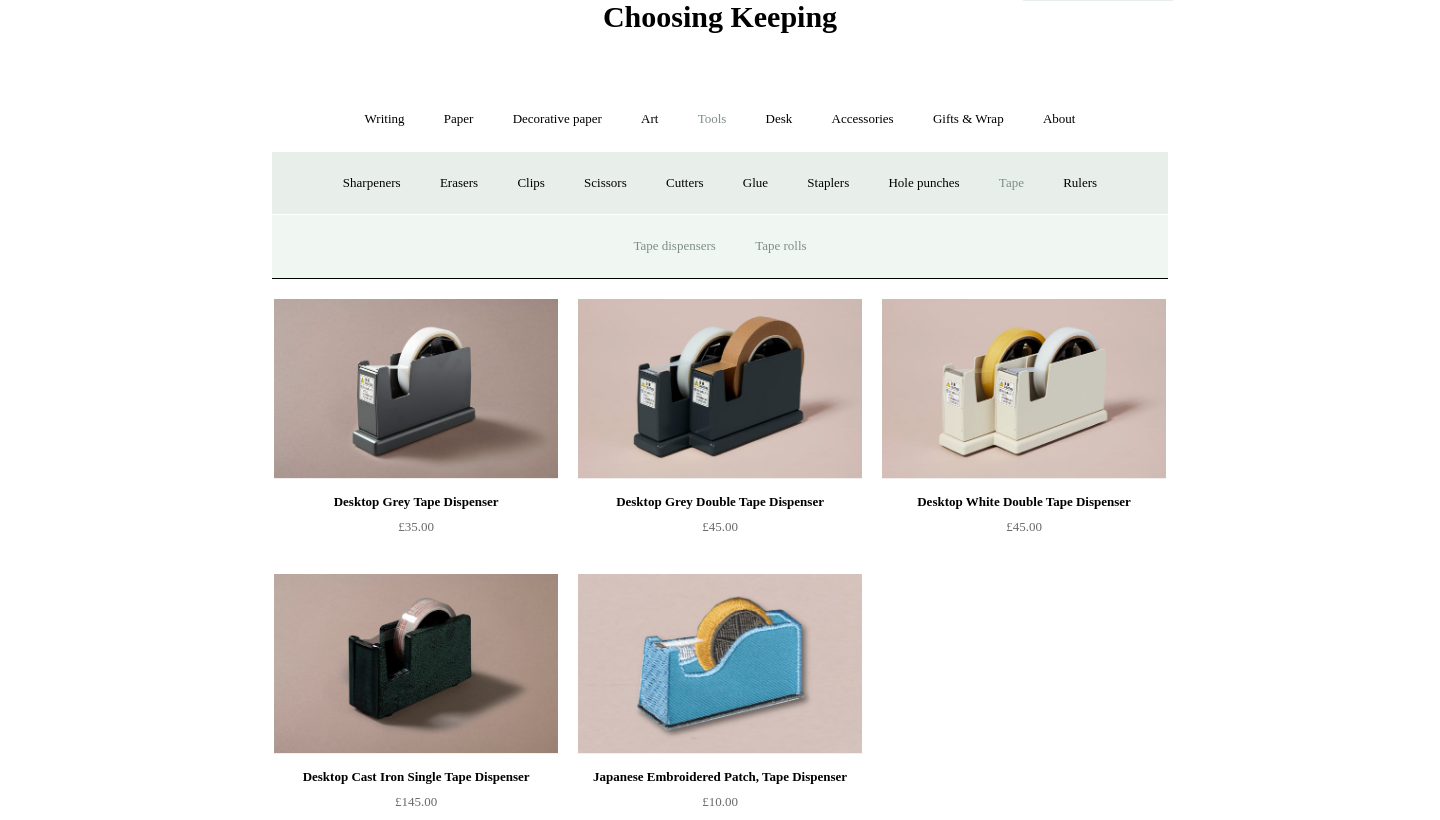 click on "Tape rolls" at bounding box center (780, 246) 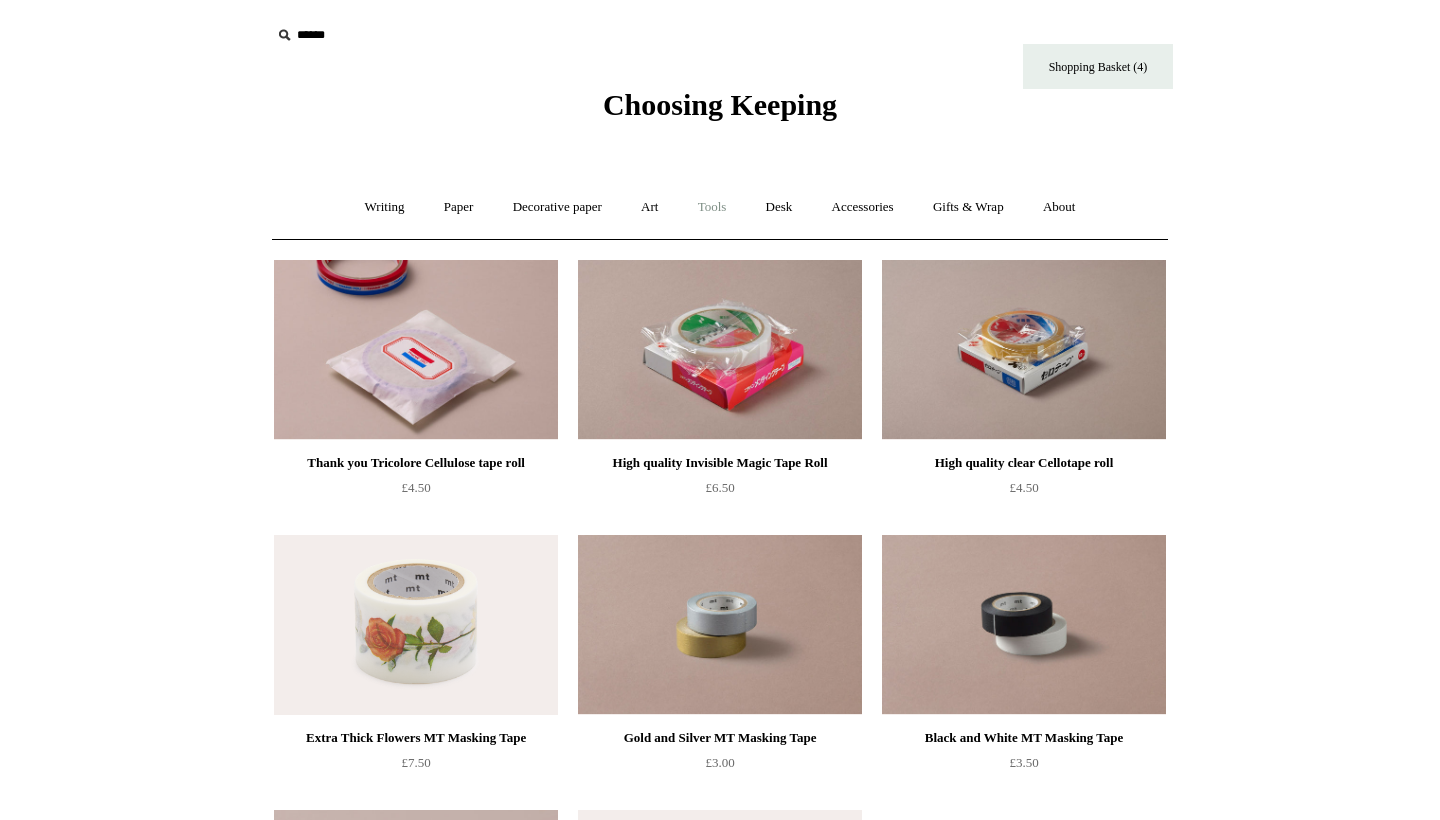 scroll, scrollTop: 0, scrollLeft: 0, axis: both 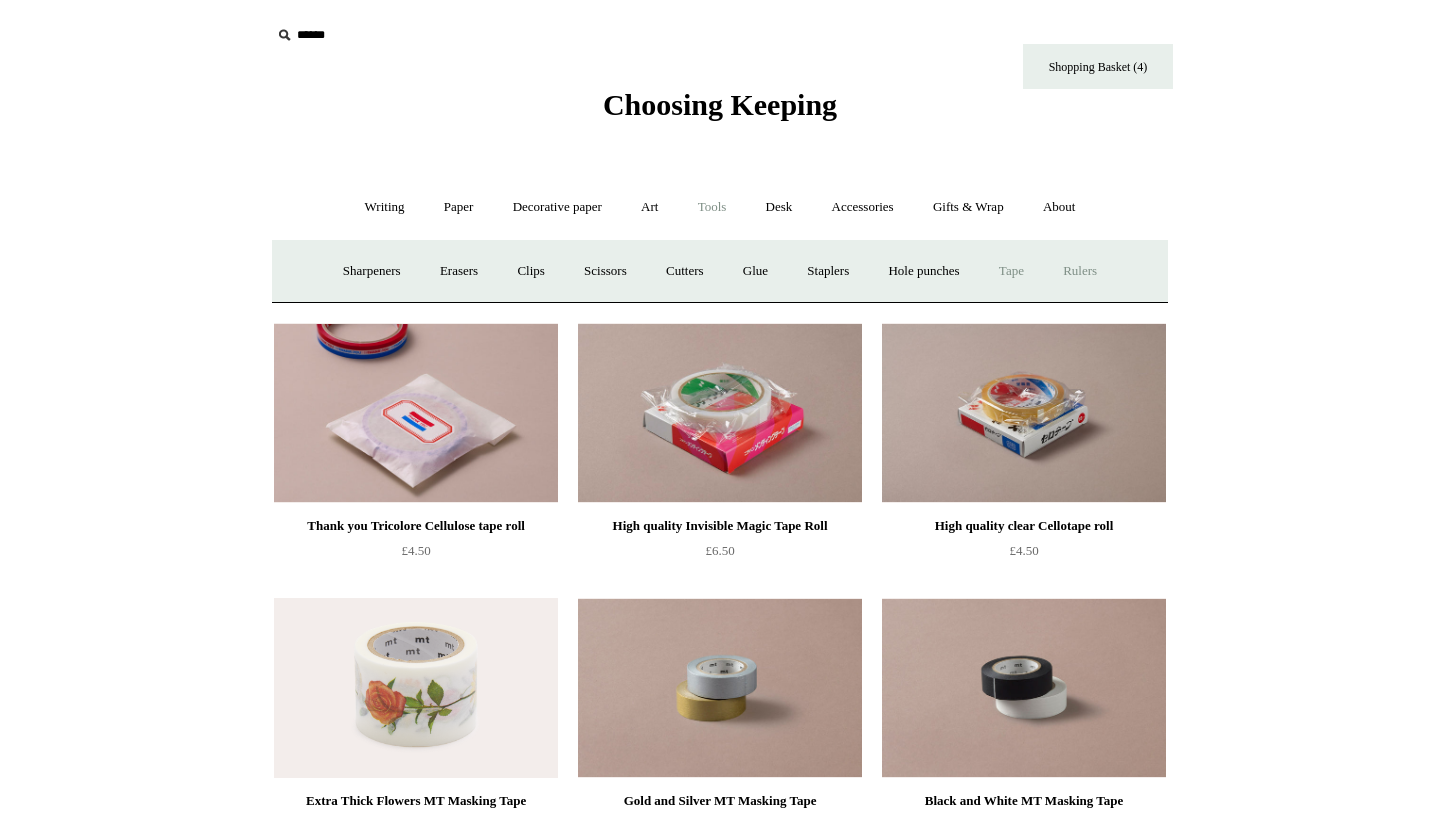 click on "Rulers" at bounding box center [1080, 271] 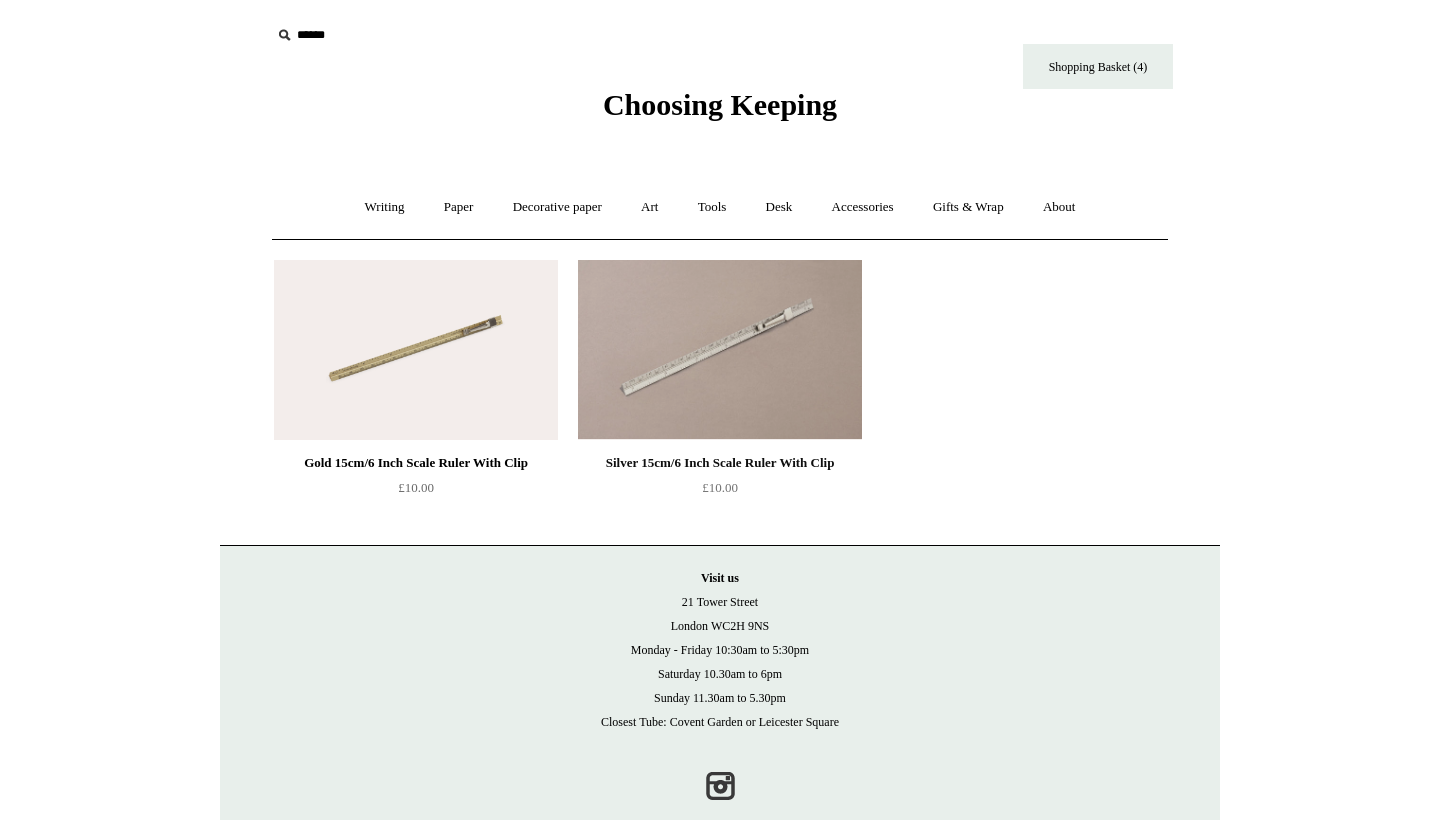 scroll, scrollTop: 0, scrollLeft: 0, axis: both 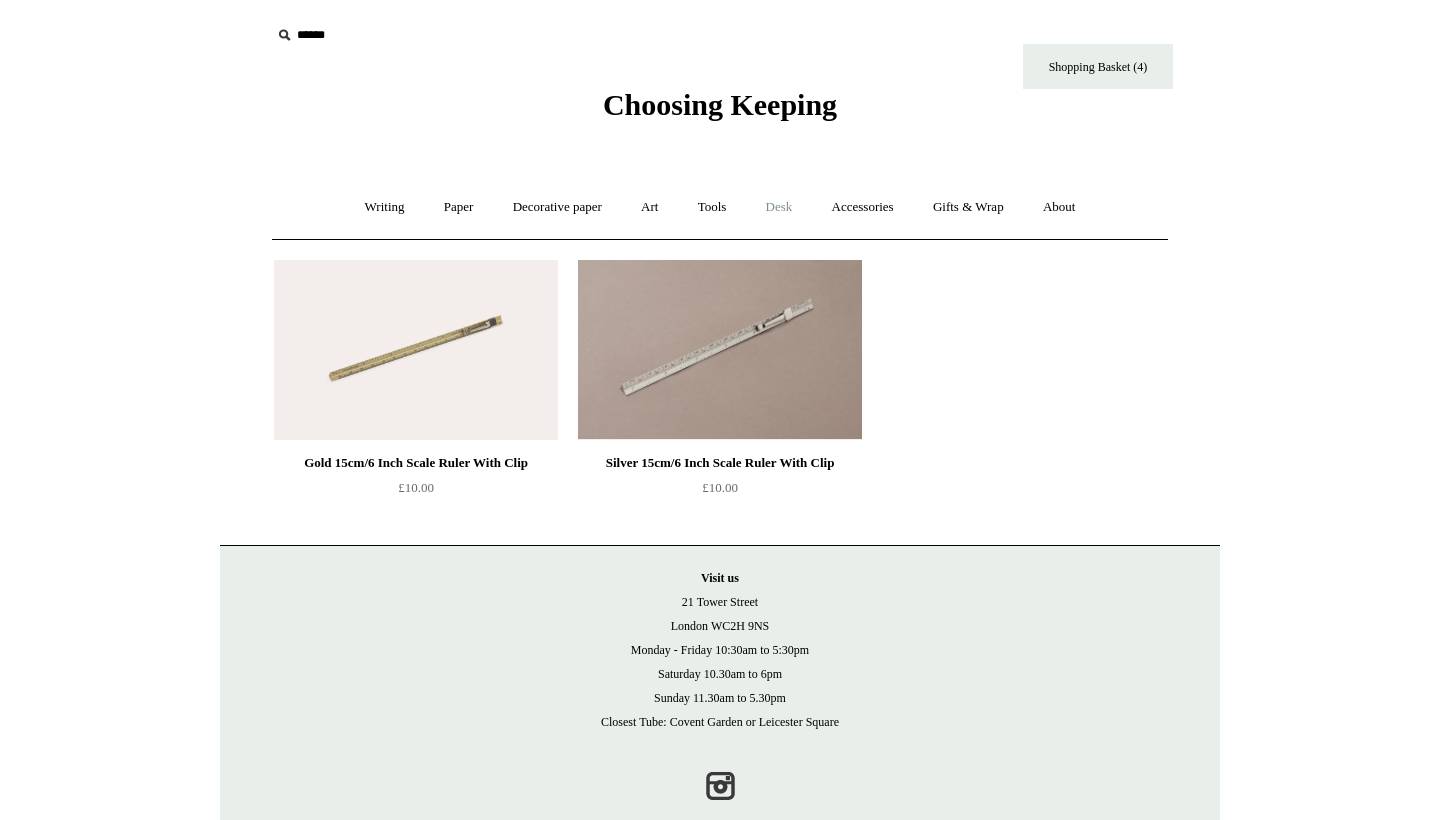 click on "Desk +" at bounding box center [779, 207] 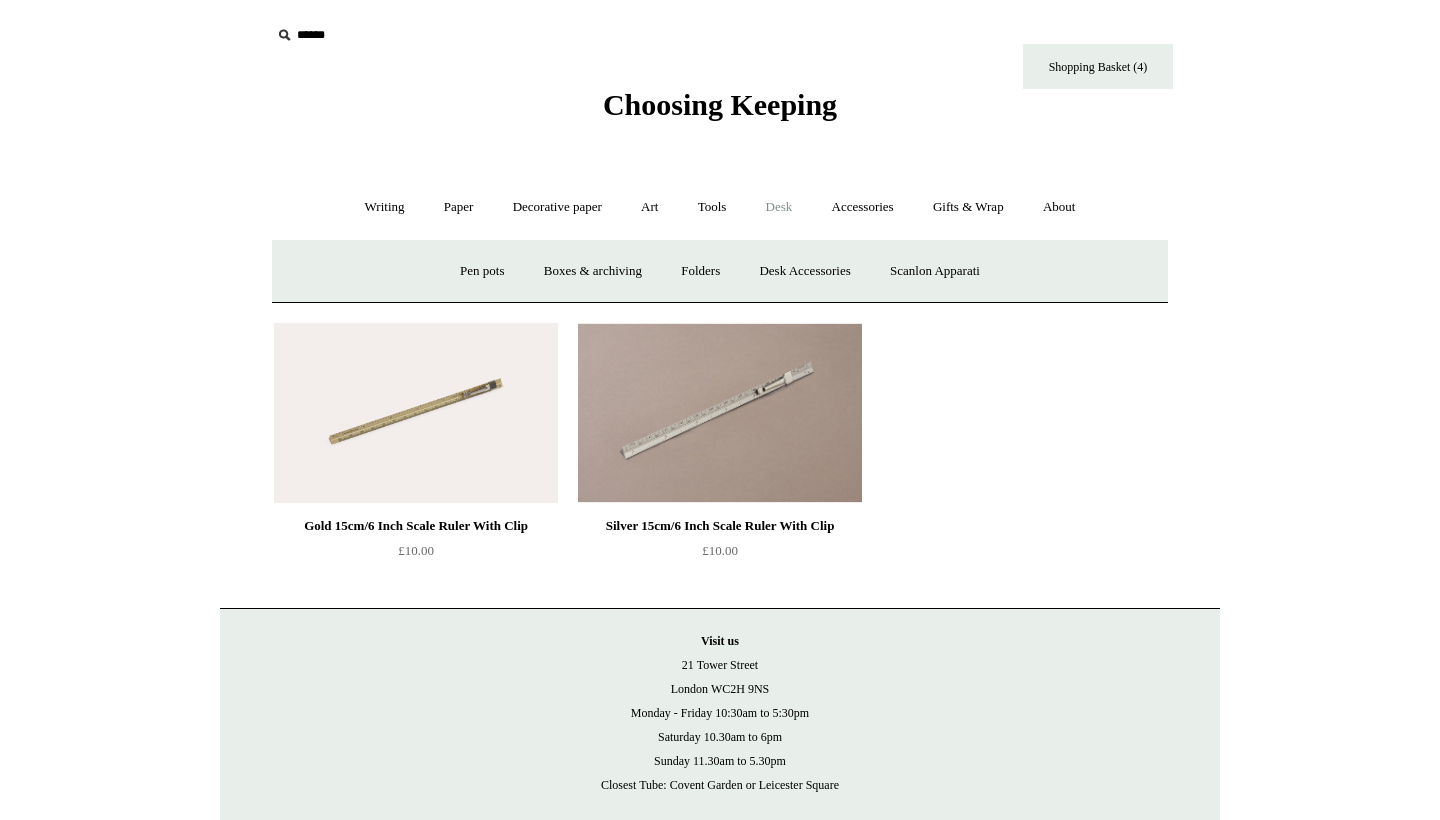 click on "Desk -" at bounding box center [779, 207] 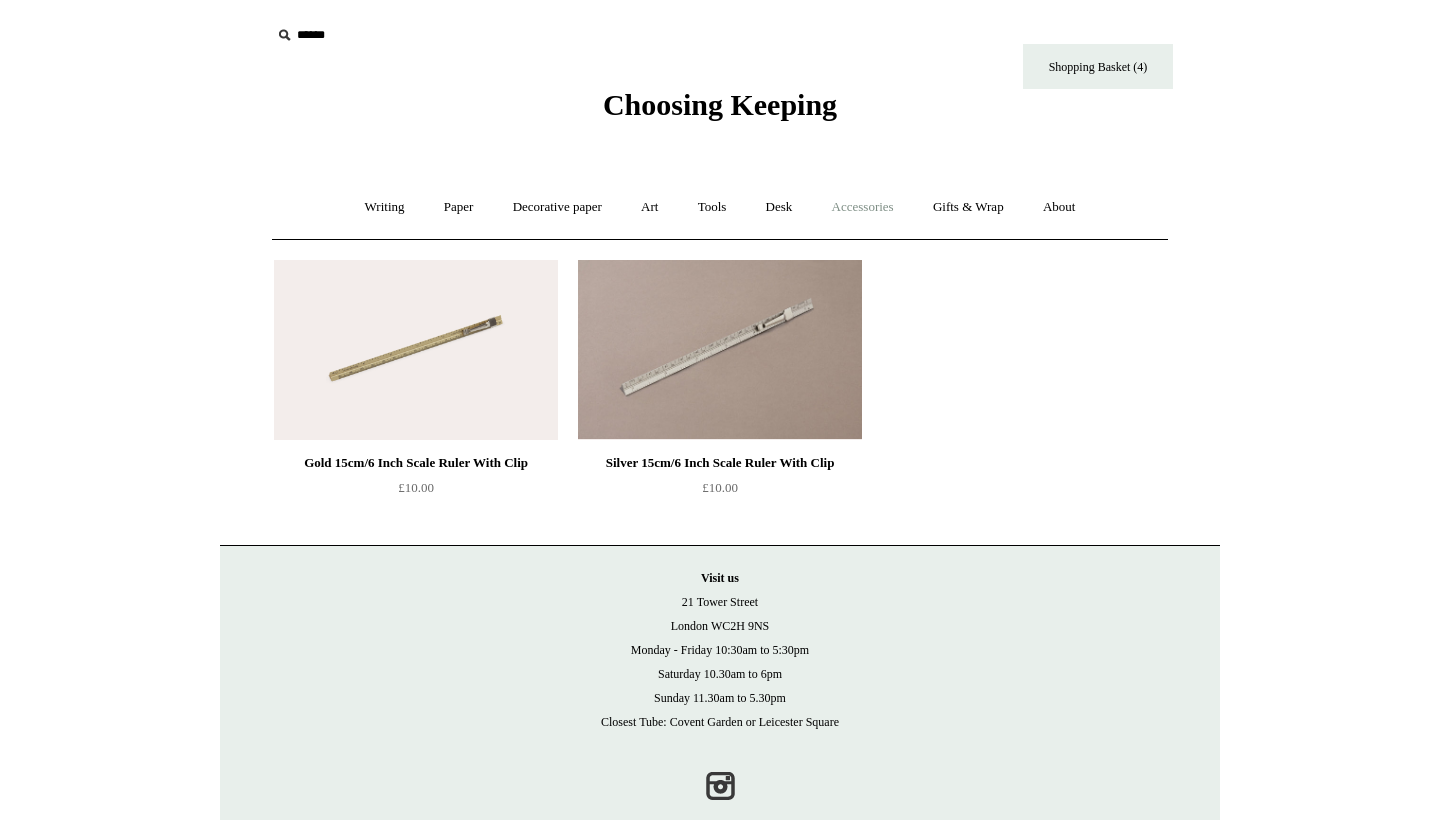 click on "Accessories +" at bounding box center [863, 207] 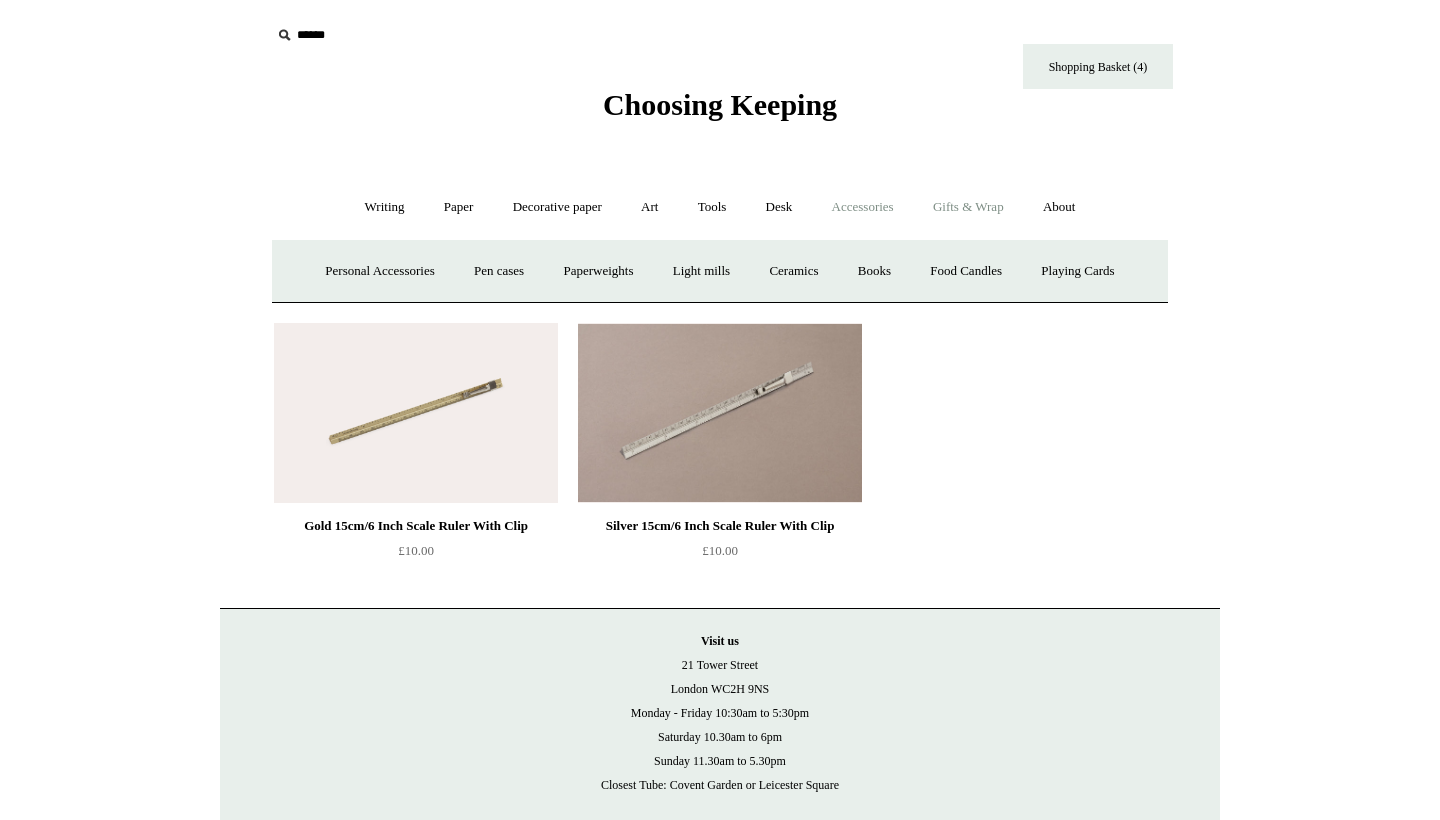 click on "Gifts & Wrap +" at bounding box center (968, 207) 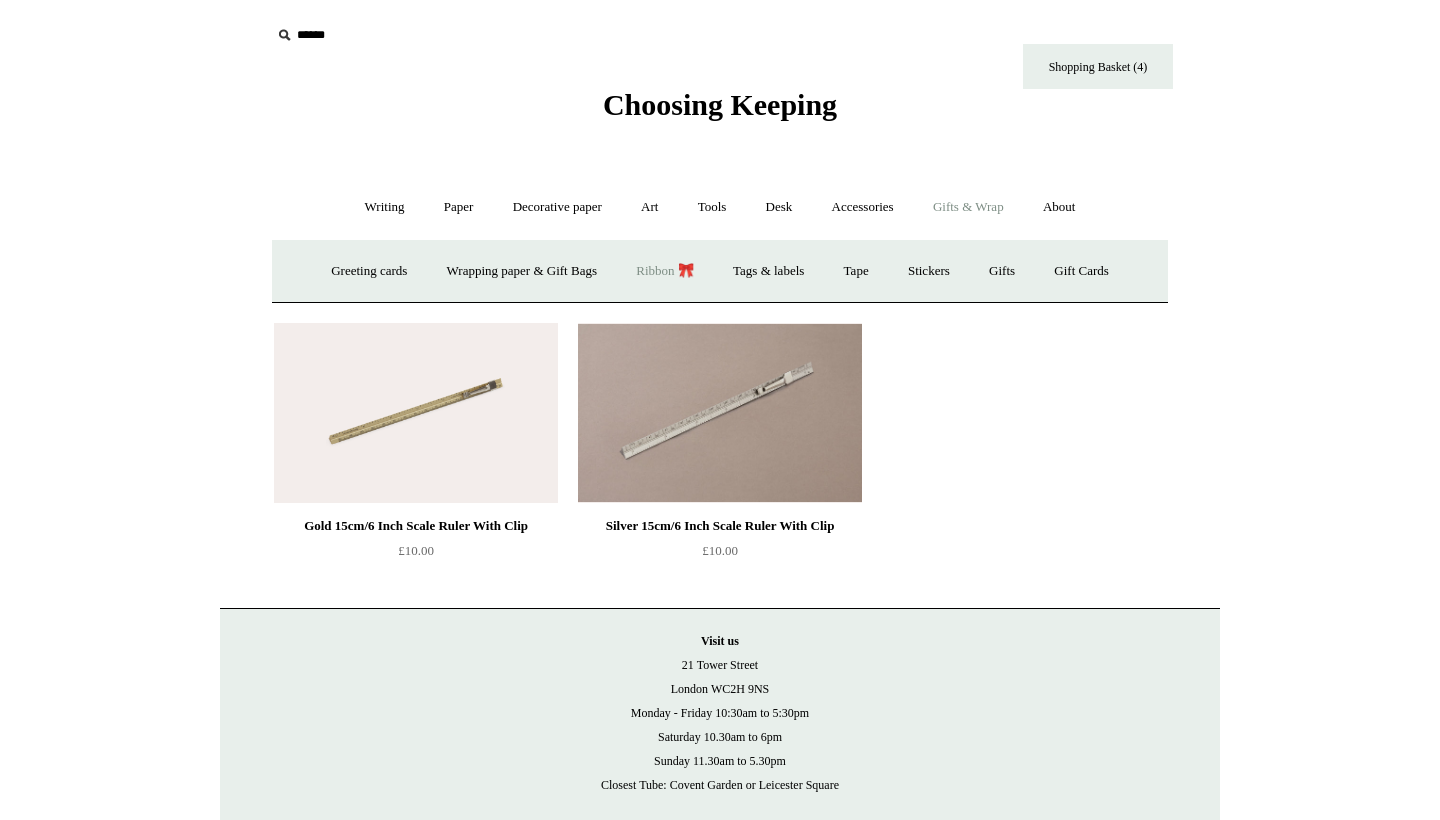 click on "Ribbon 🎀" at bounding box center [665, 271] 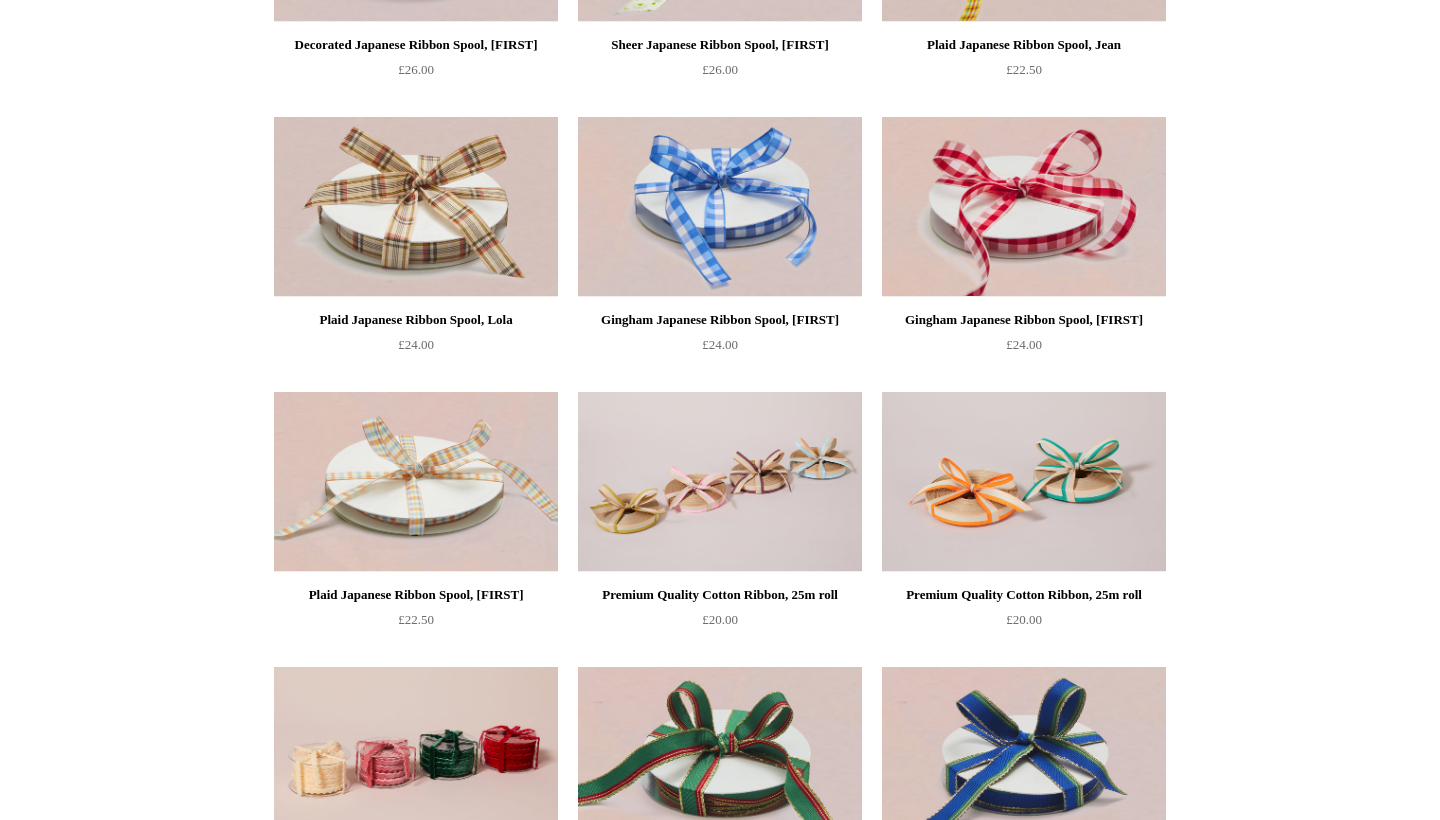 scroll, scrollTop: 138, scrollLeft: 0, axis: vertical 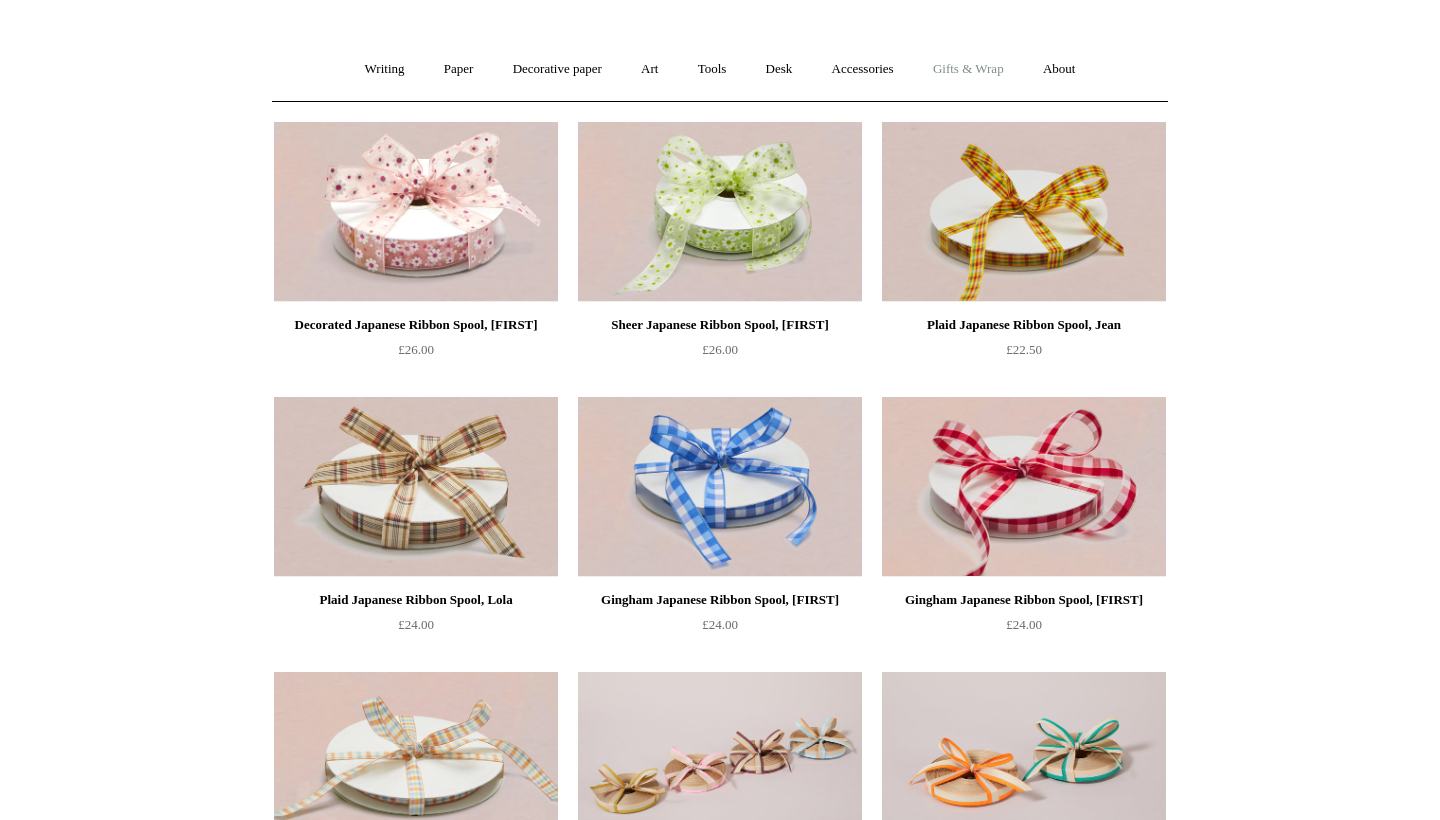 click on "Gifts & Wrap +" at bounding box center [968, 69] 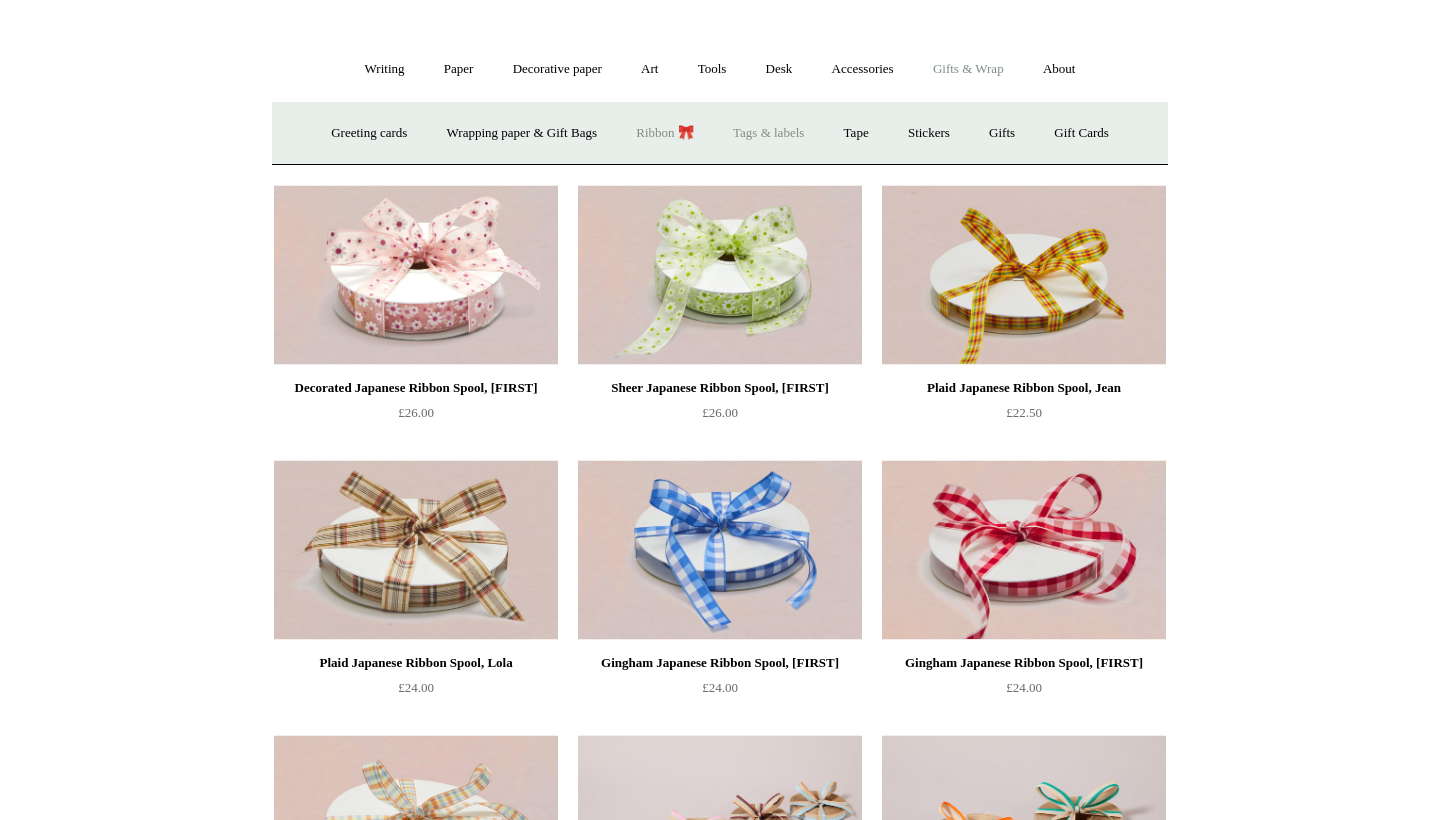 click on "Tags & labels" at bounding box center (768, 133) 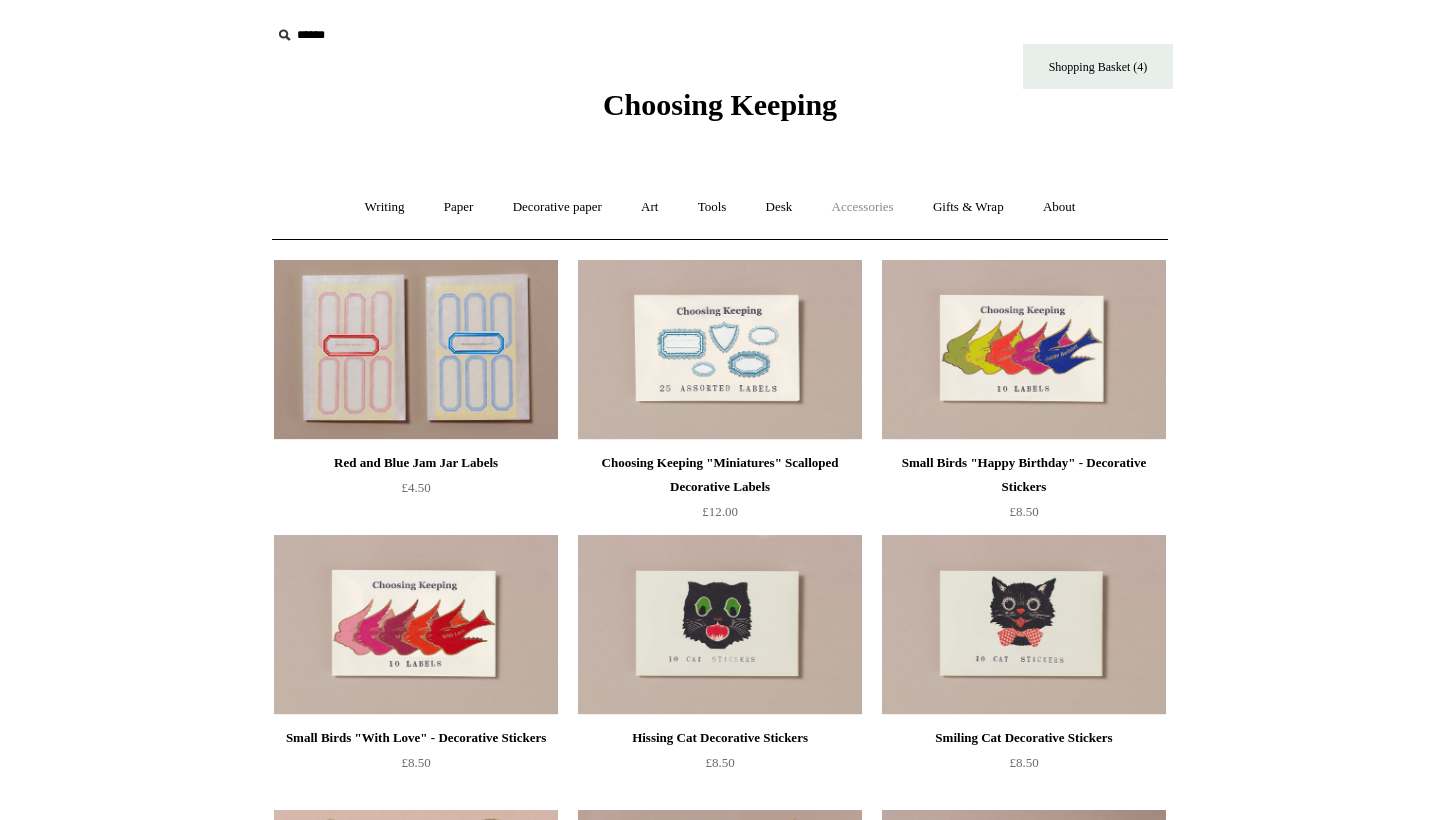 scroll, scrollTop: 0, scrollLeft: 0, axis: both 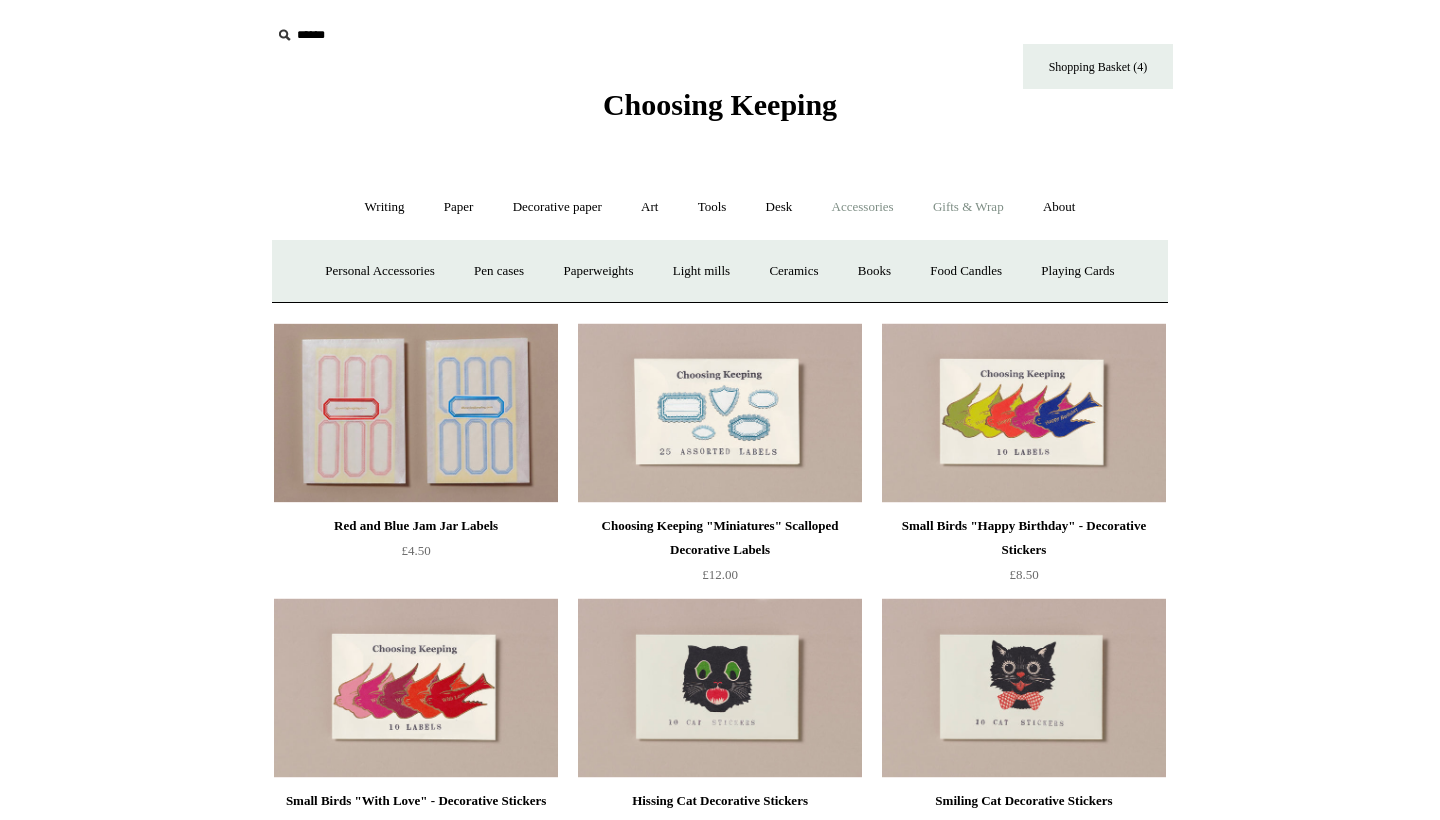 click on "Gifts & Wrap +" at bounding box center [968, 207] 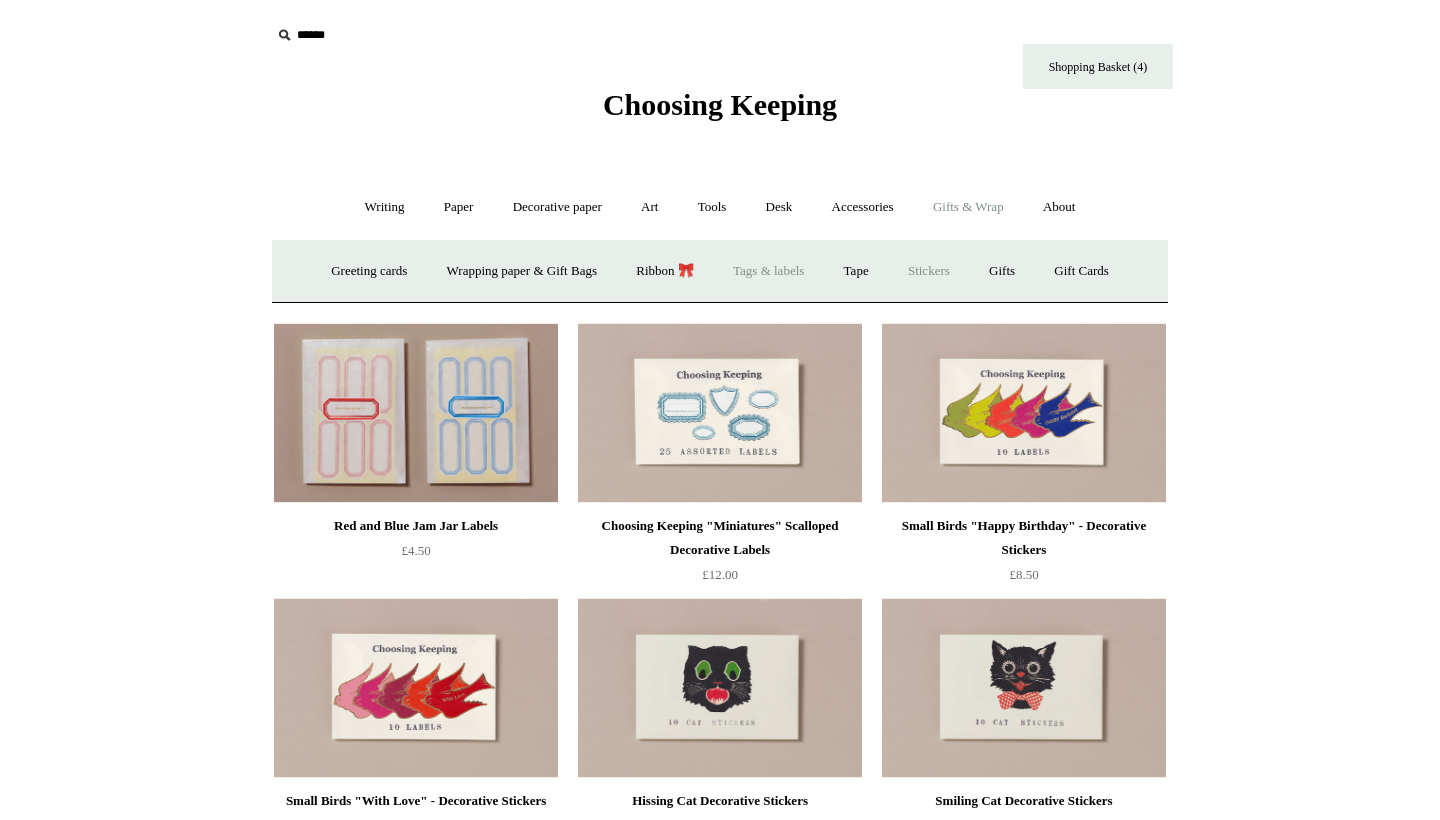 click on "Stickers" at bounding box center (929, 271) 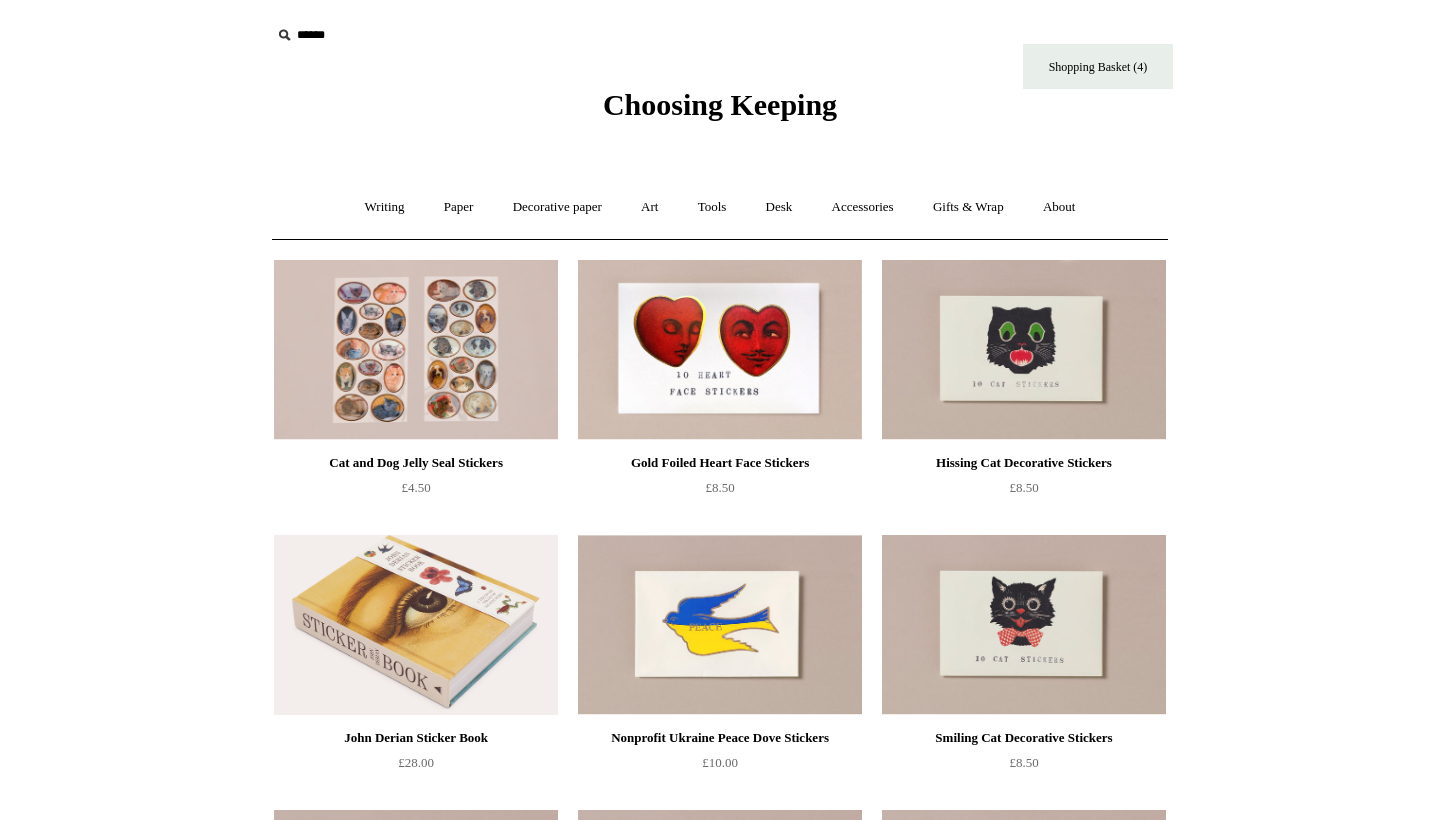 scroll, scrollTop: 0, scrollLeft: 0, axis: both 